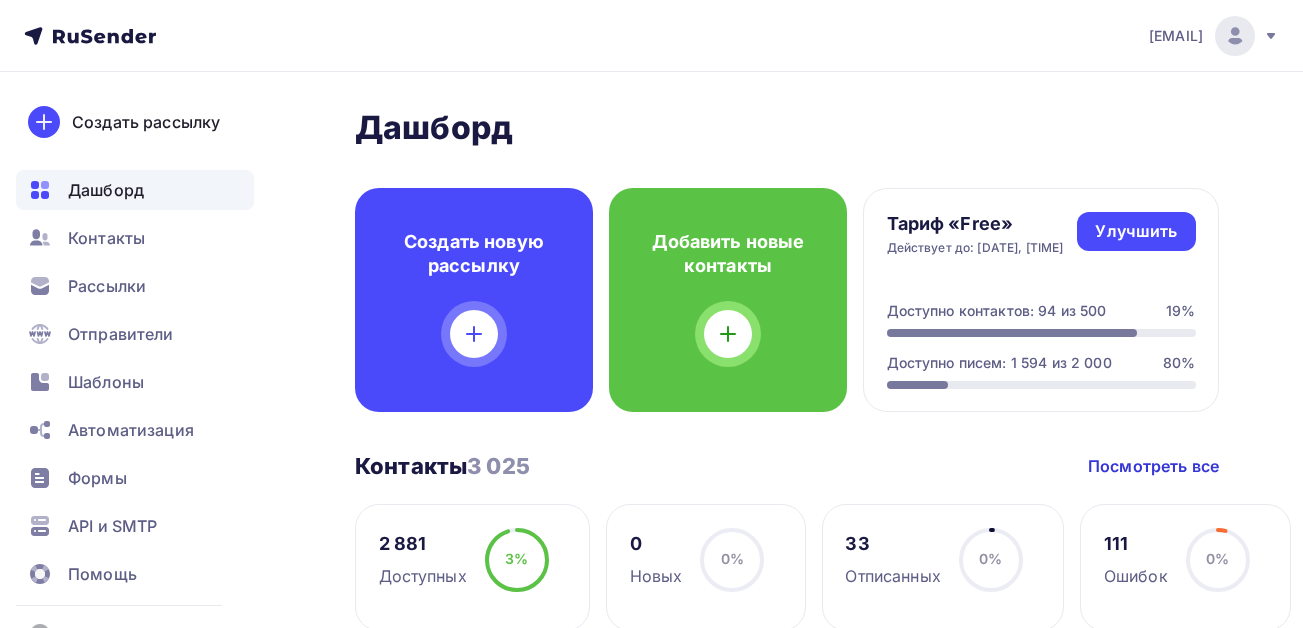scroll, scrollTop: 0, scrollLeft: 0, axis: both 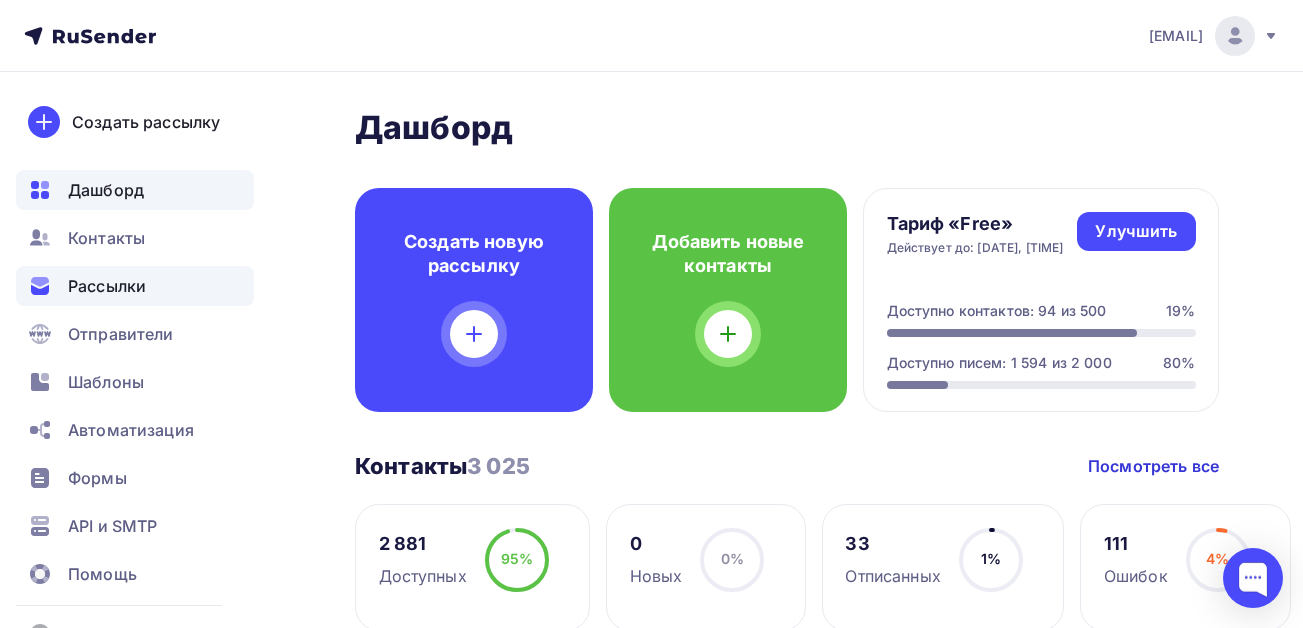 click on "Рассылки" at bounding box center [107, 286] 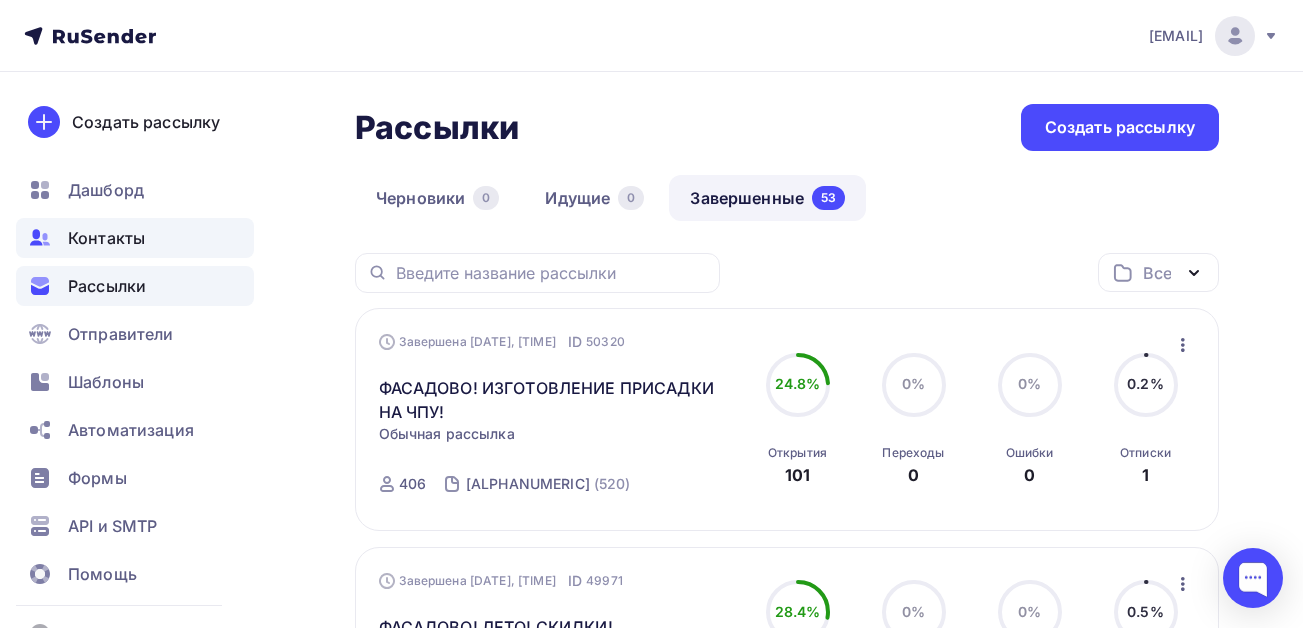 click on "Контакты" at bounding box center [106, 238] 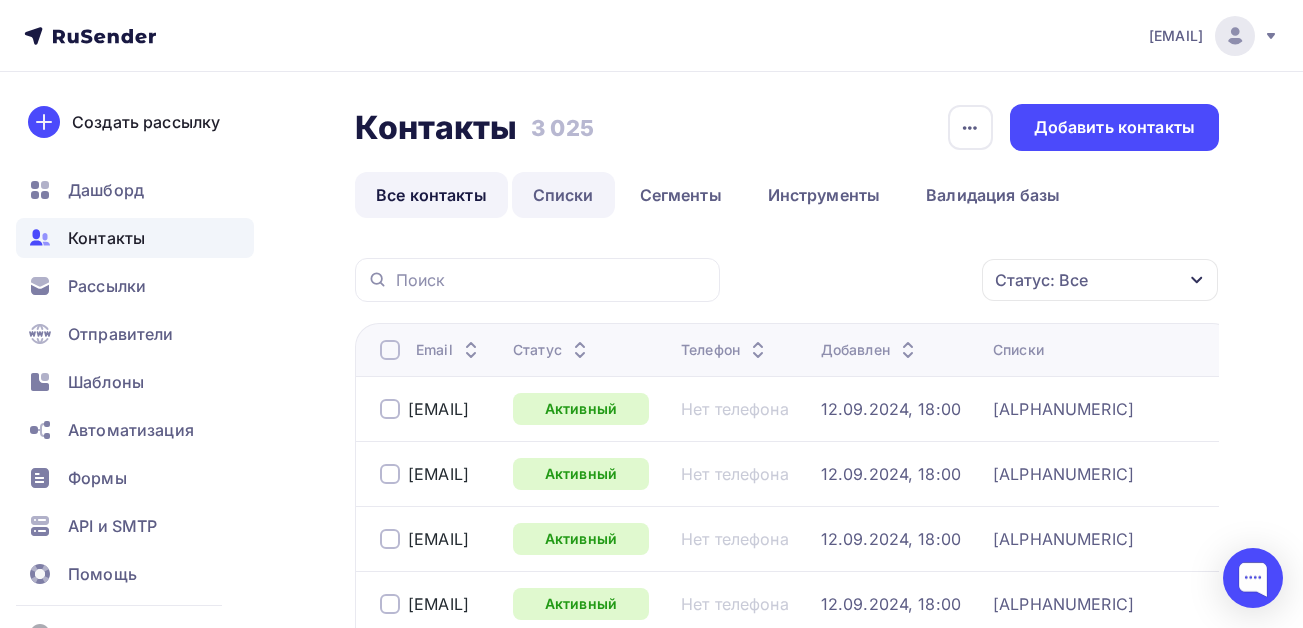 click on "Списки" at bounding box center [563, 195] 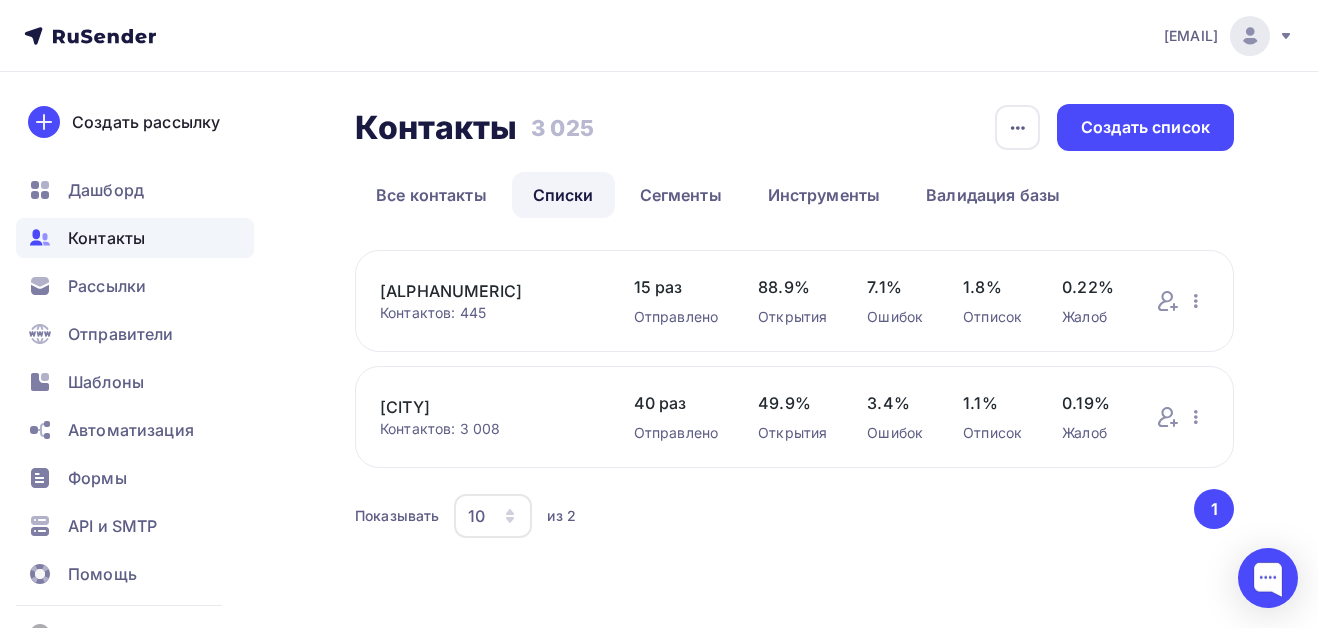 click on "Активные_500" at bounding box center (487, 291) 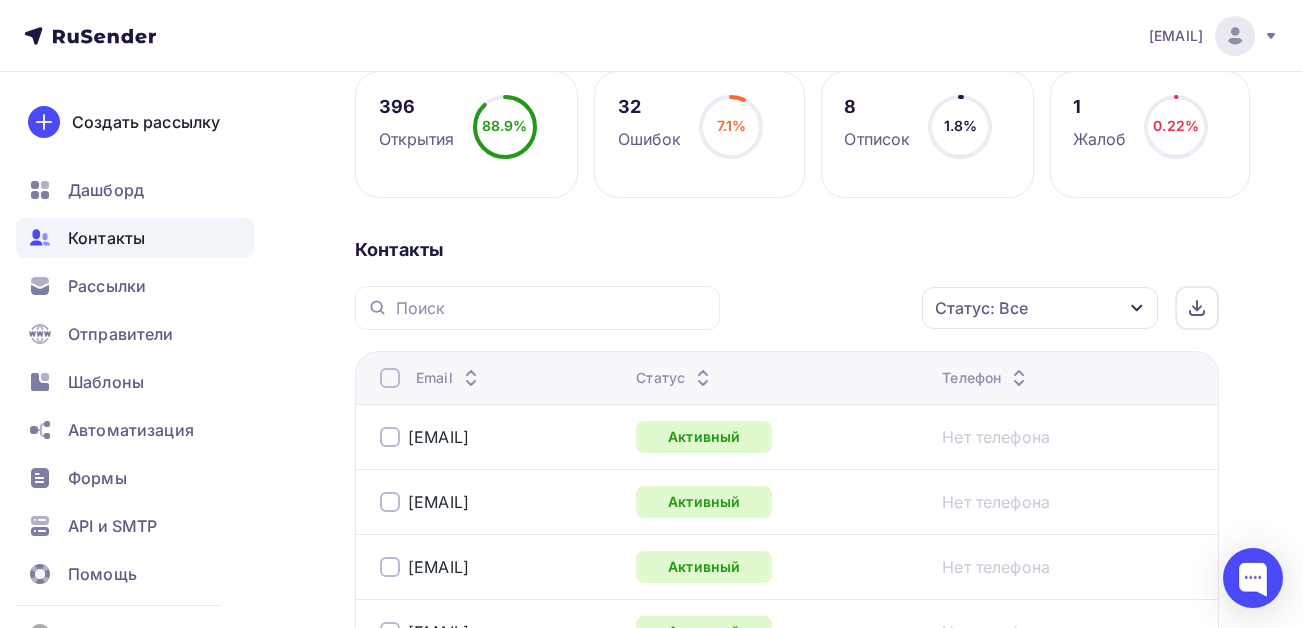 scroll, scrollTop: 200, scrollLeft: 0, axis: vertical 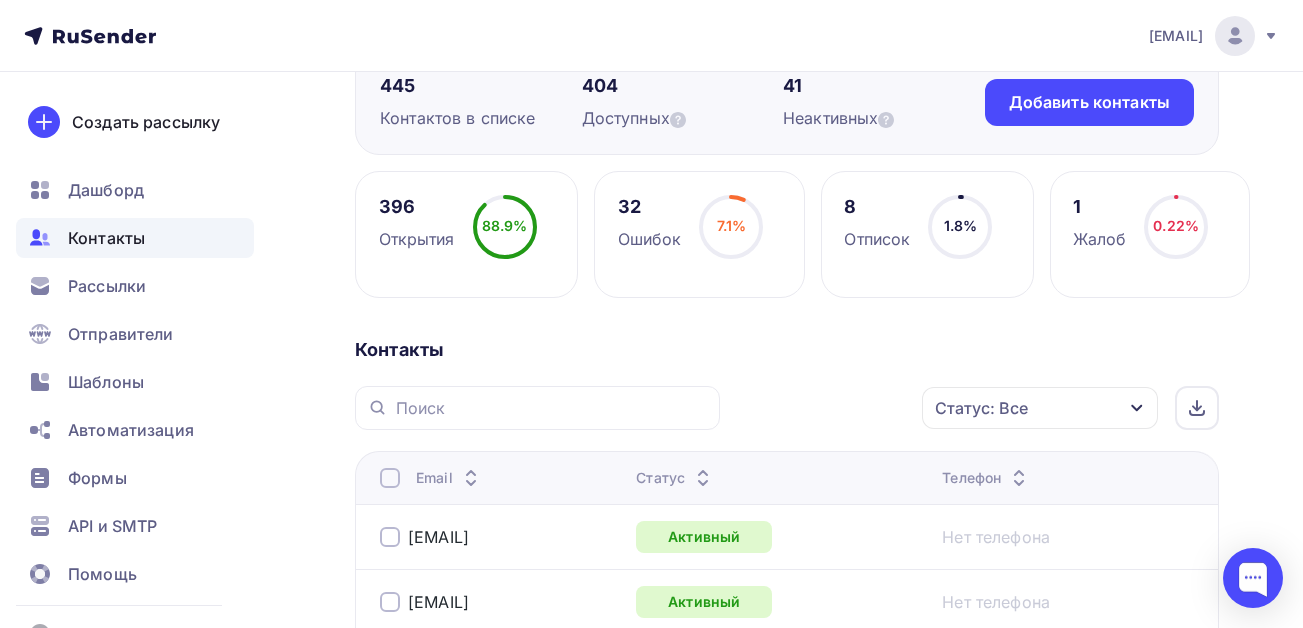click at bounding box center (1137, 408) 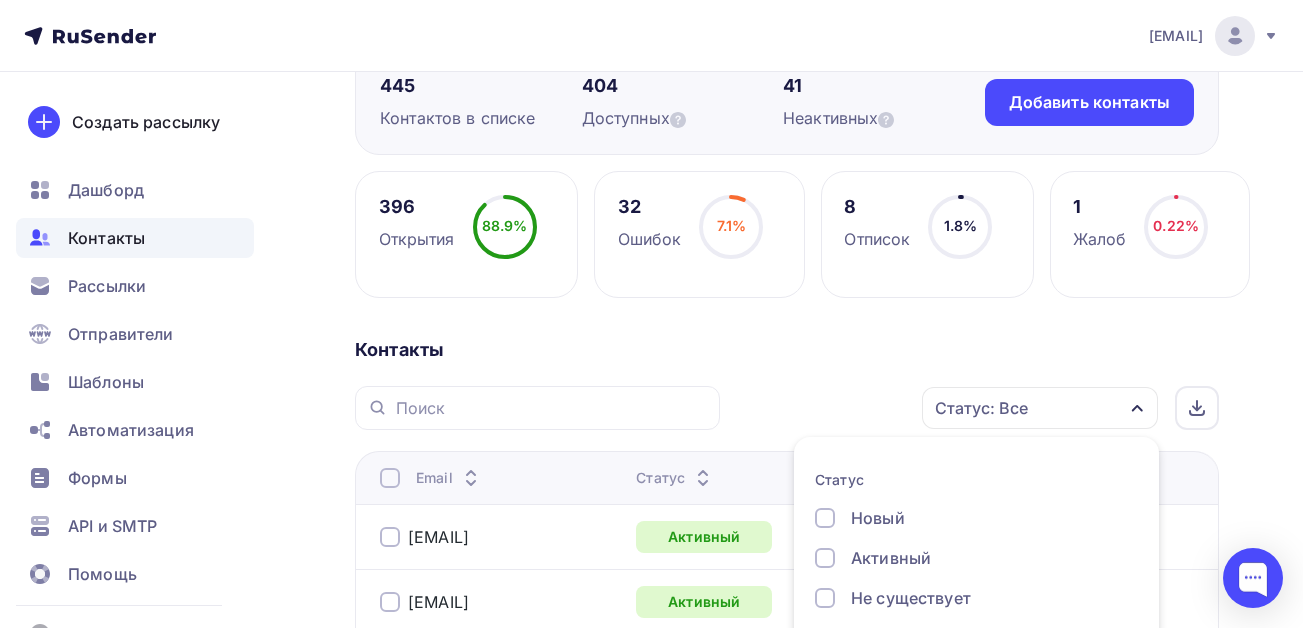 scroll, scrollTop: 355, scrollLeft: 0, axis: vertical 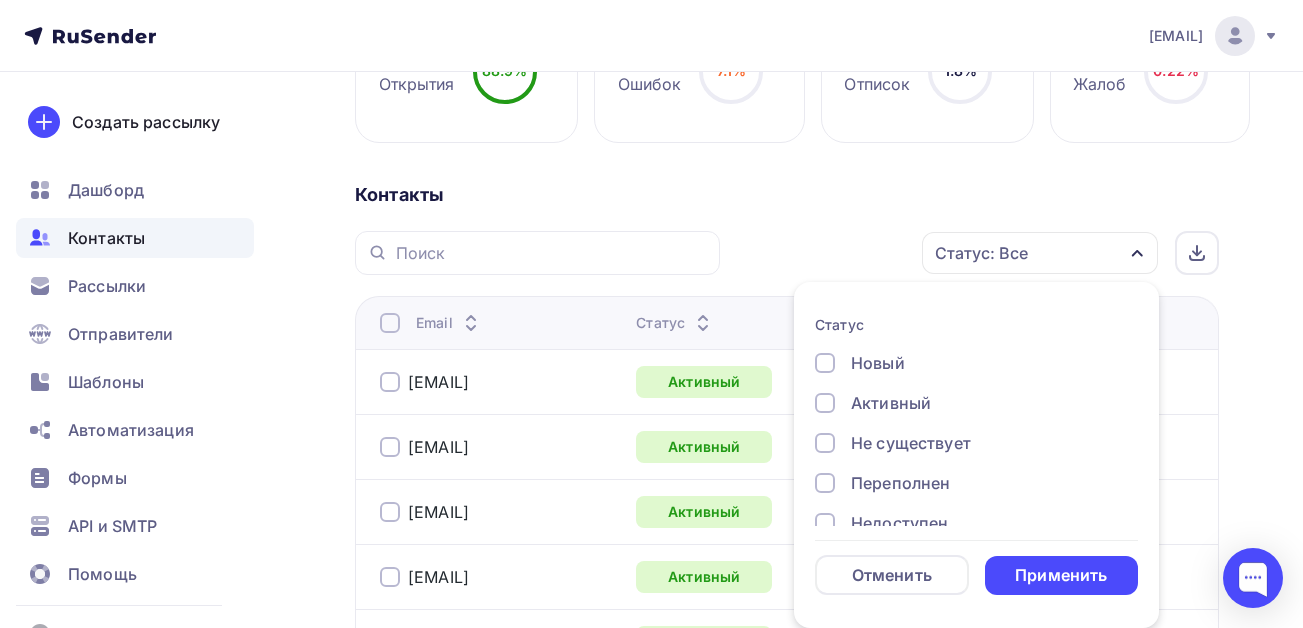 click at bounding box center [825, 363] 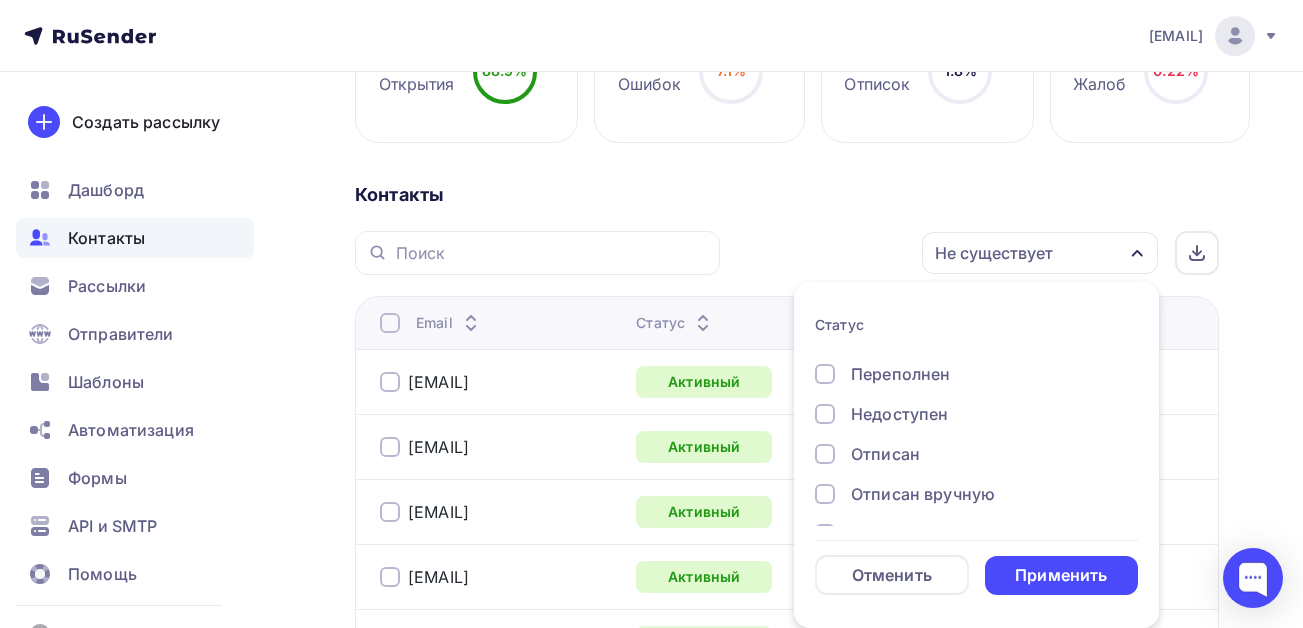 scroll, scrollTop: 113, scrollLeft: 0, axis: vertical 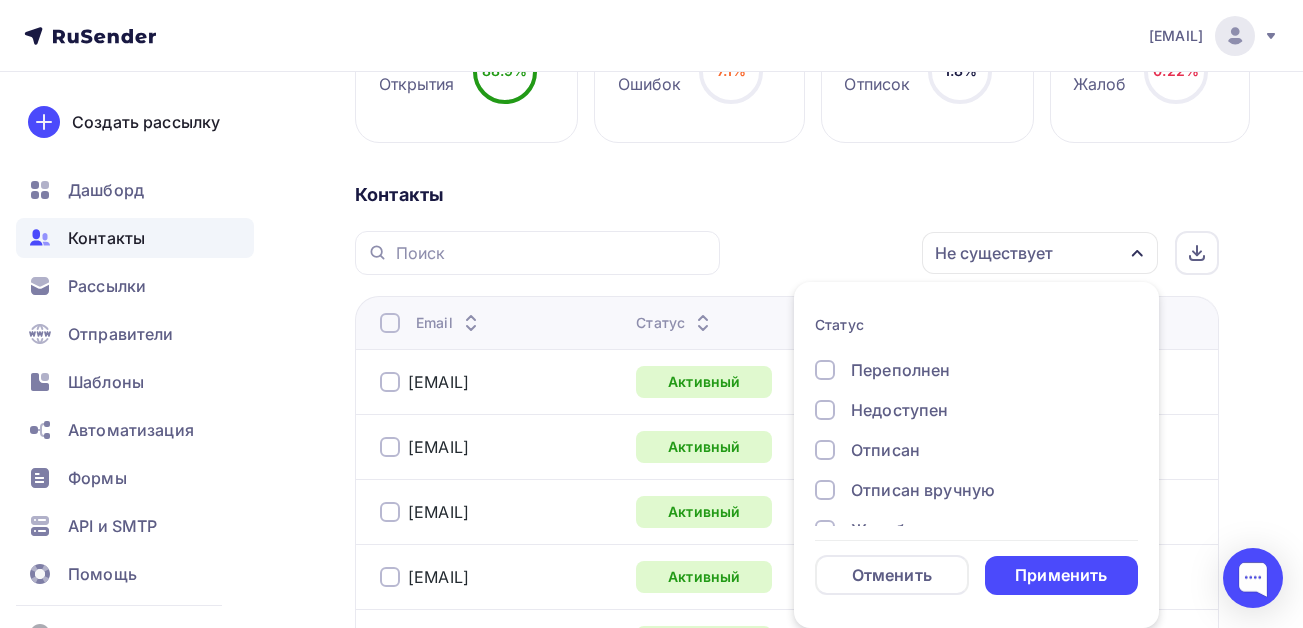 click at bounding box center [825, 250] 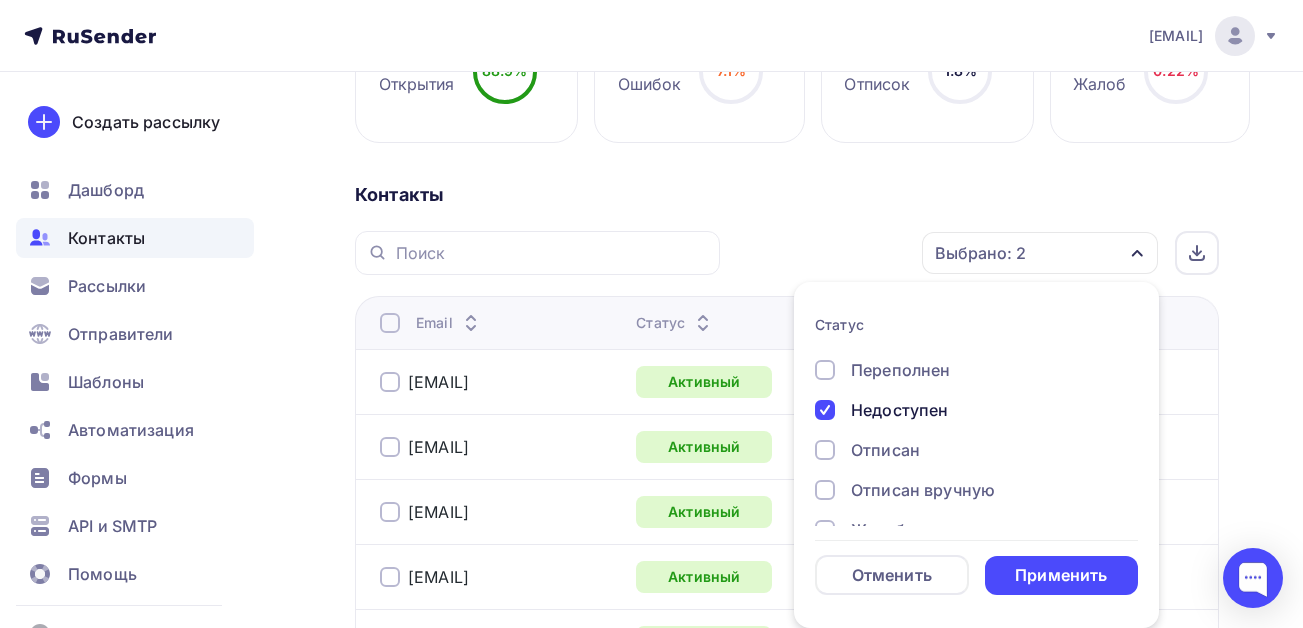 click at bounding box center (825, 250) 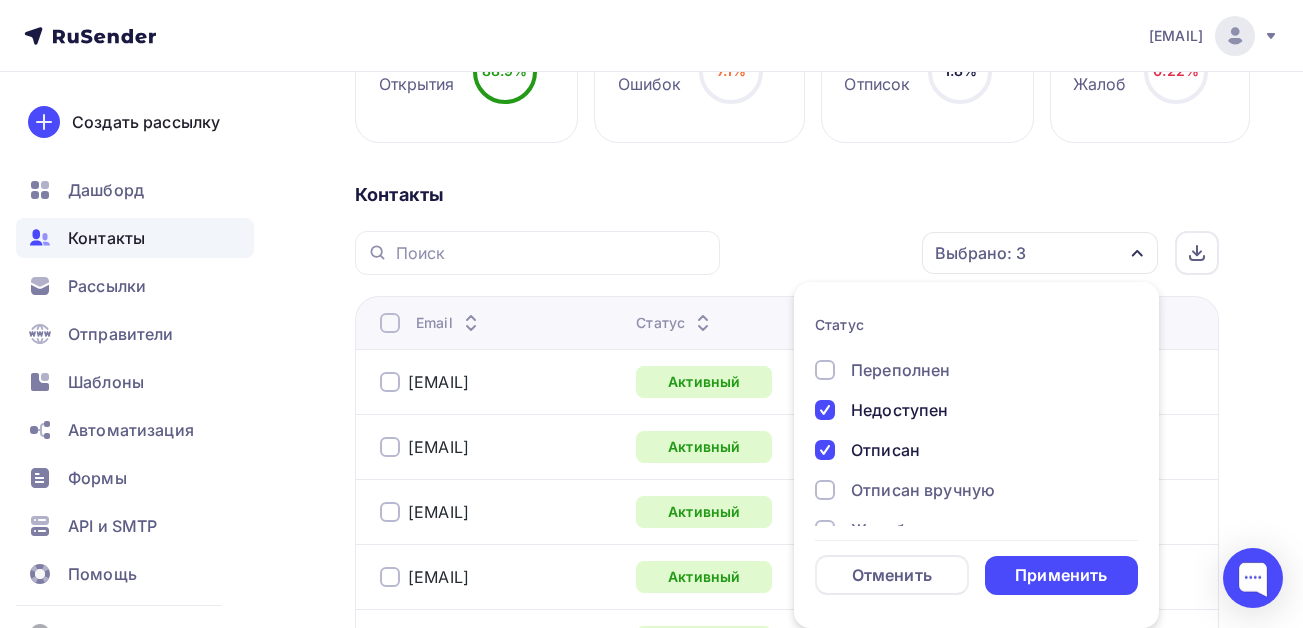 scroll, scrollTop: 145, scrollLeft: 0, axis: vertical 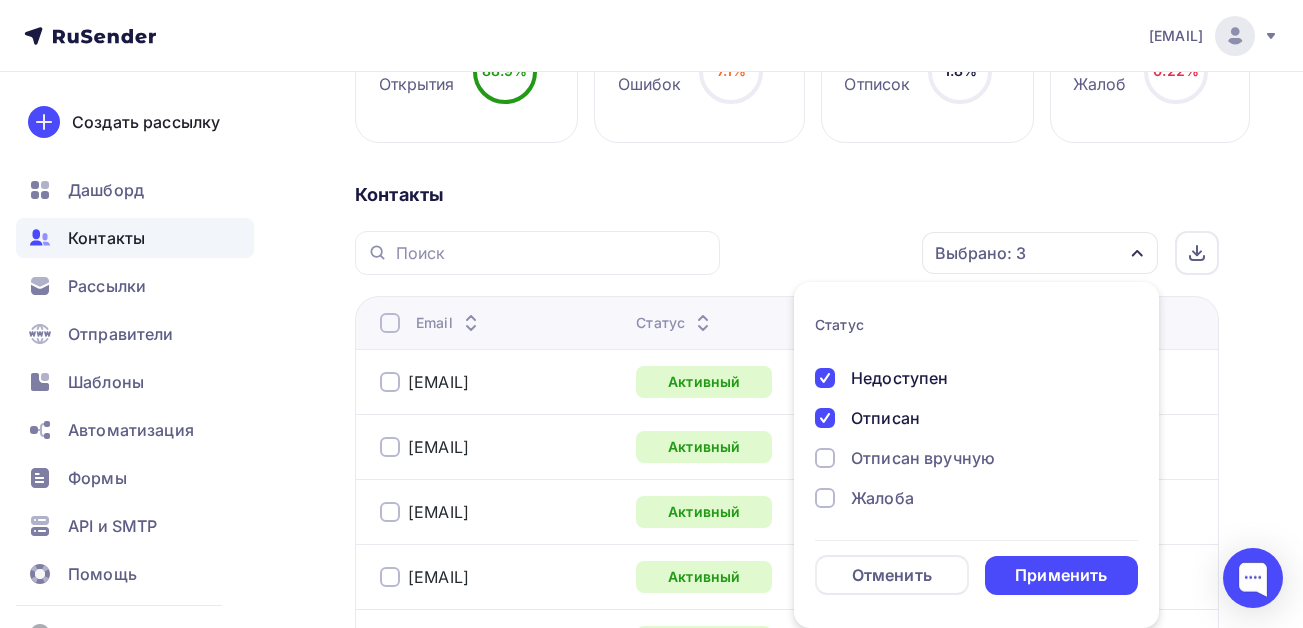 click at bounding box center [825, 298] 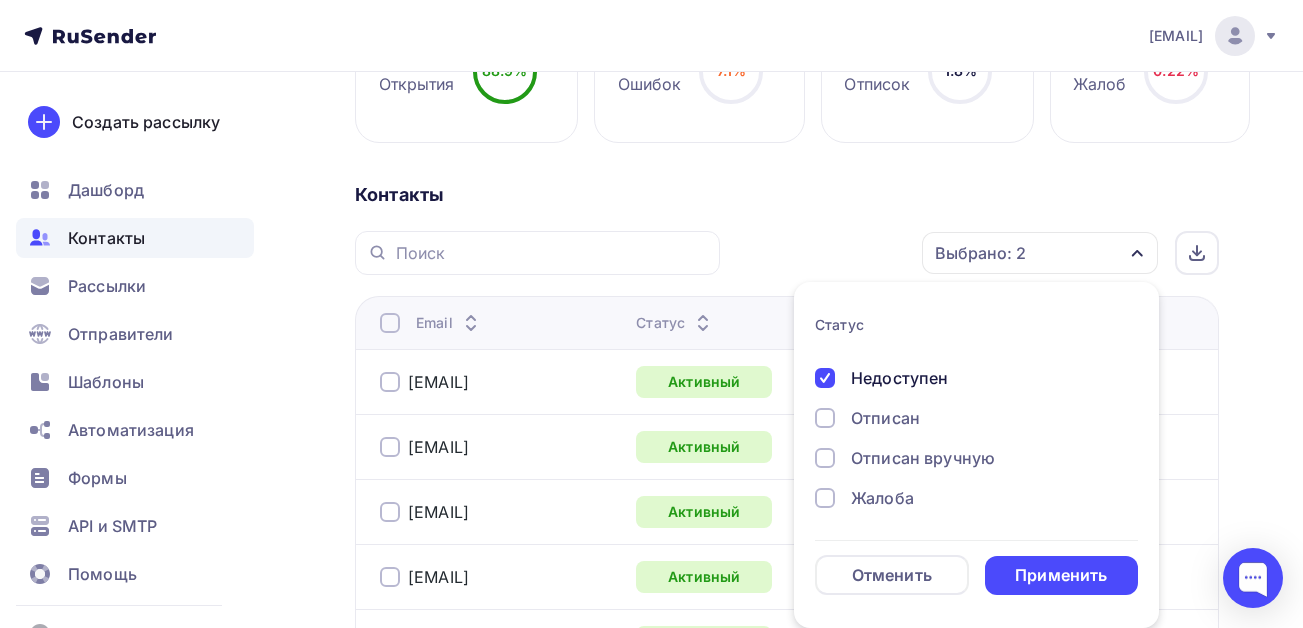 drag, startPoint x: 820, startPoint y: 418, endPoint x: 826, endPoint y: 451, distance: 33.54102 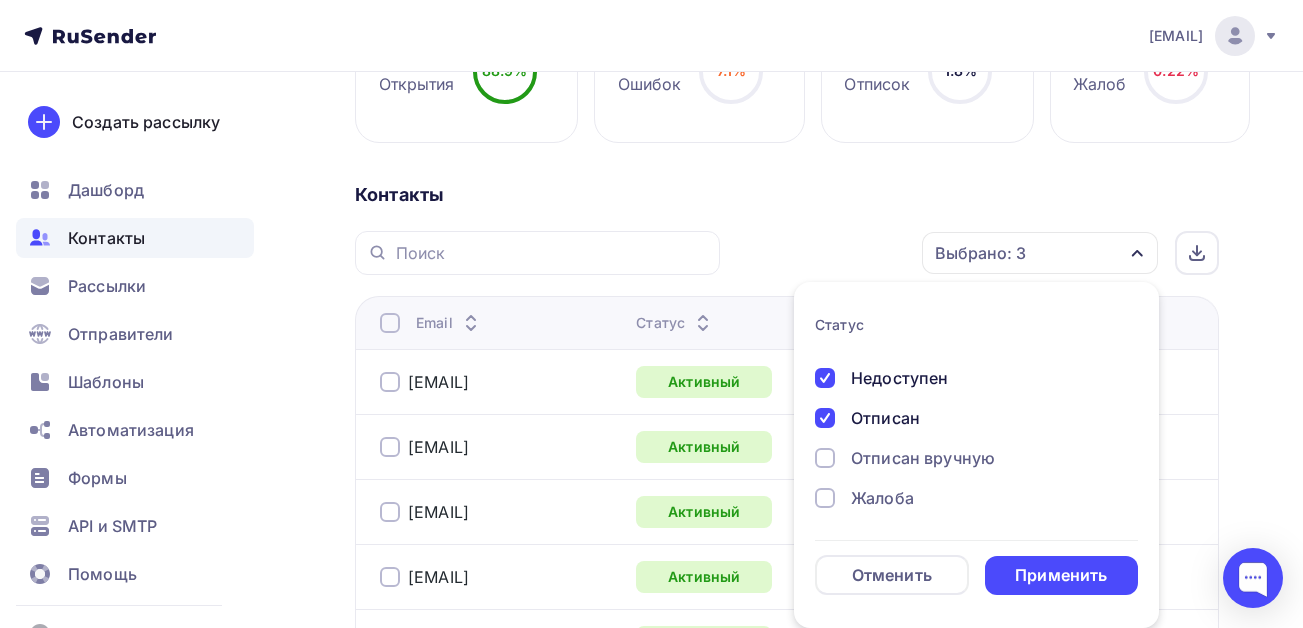 click at bounding box center (825, 218) 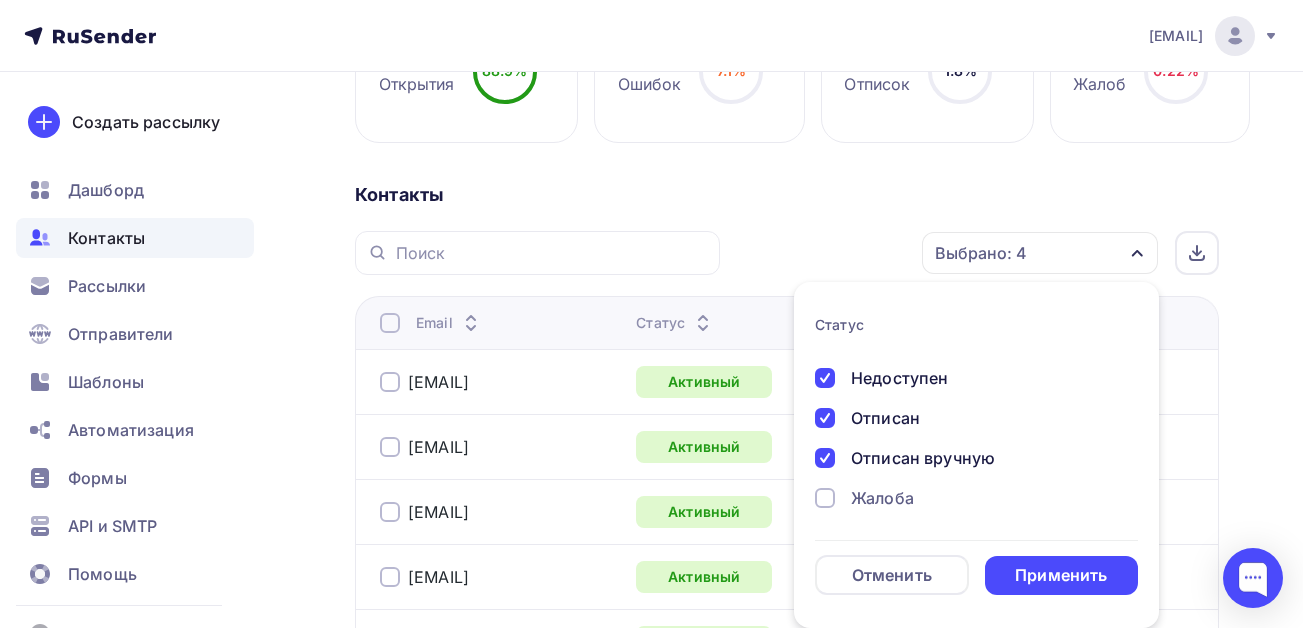 drag, startPoint x: 834, startPoint y: 495, endPoint x: 882, endPoint y: 472, distance: 53.225933 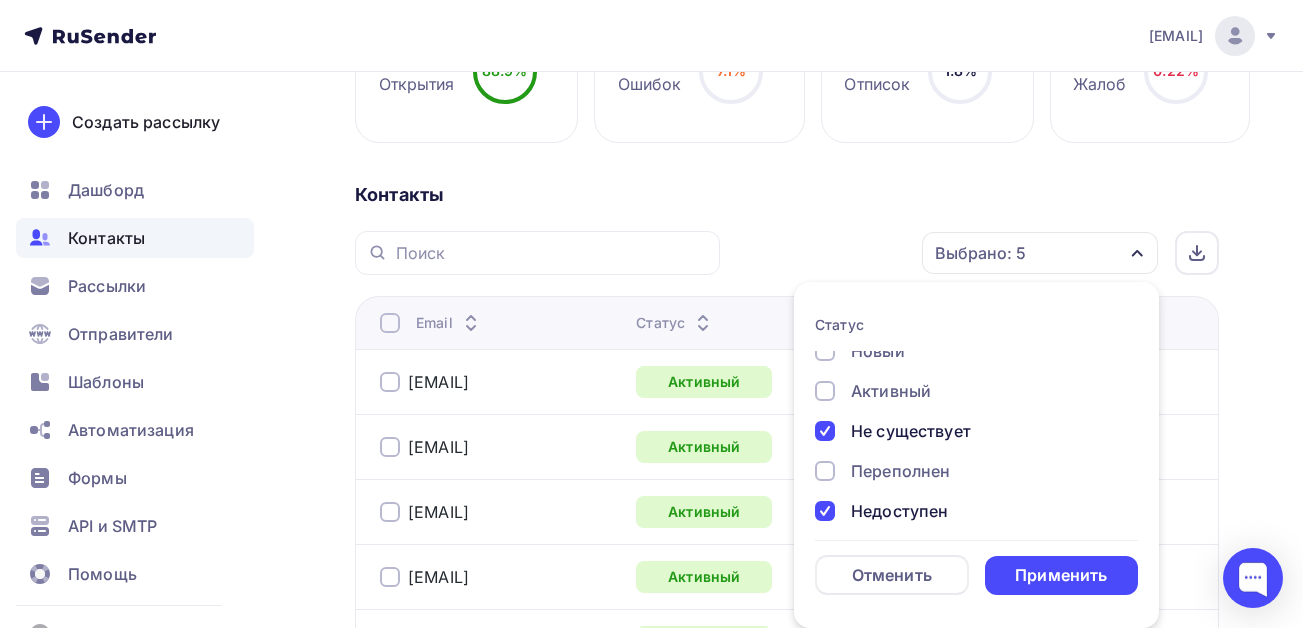 scroll, scrollTop: 0, scrollLeft: 0, axis: both 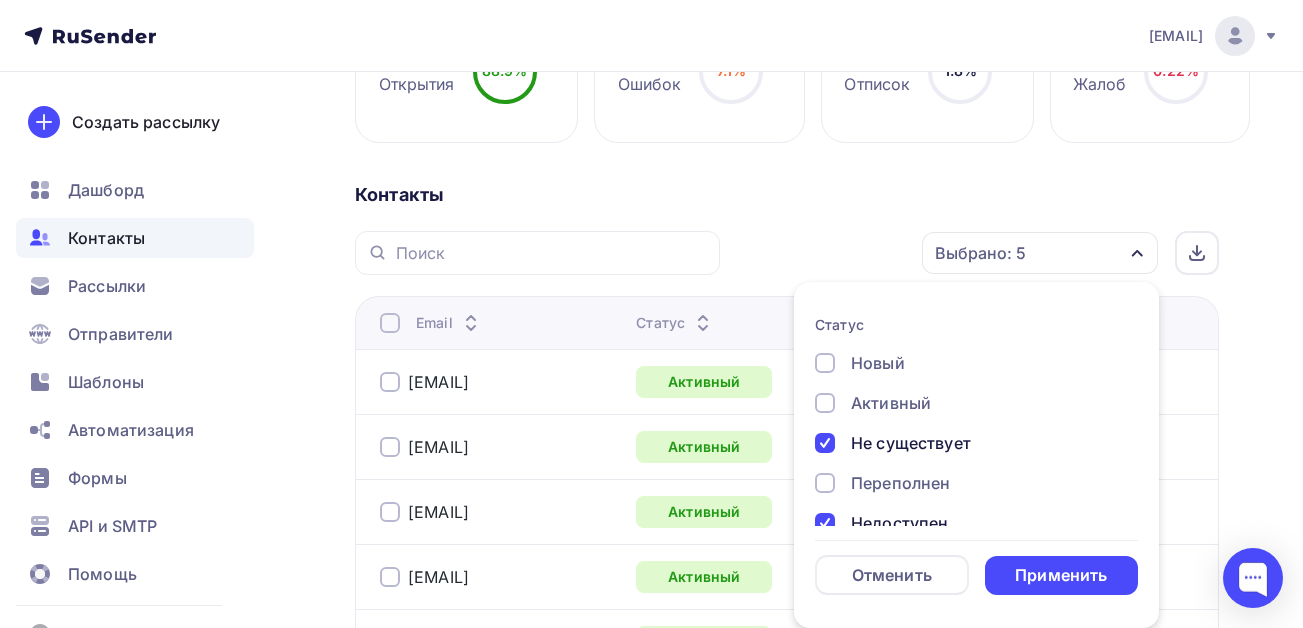 drag, startPoint x: 1055, startPoint y: 573, endPoint x: 1056, endPoint y: 548, distance: 25.019993 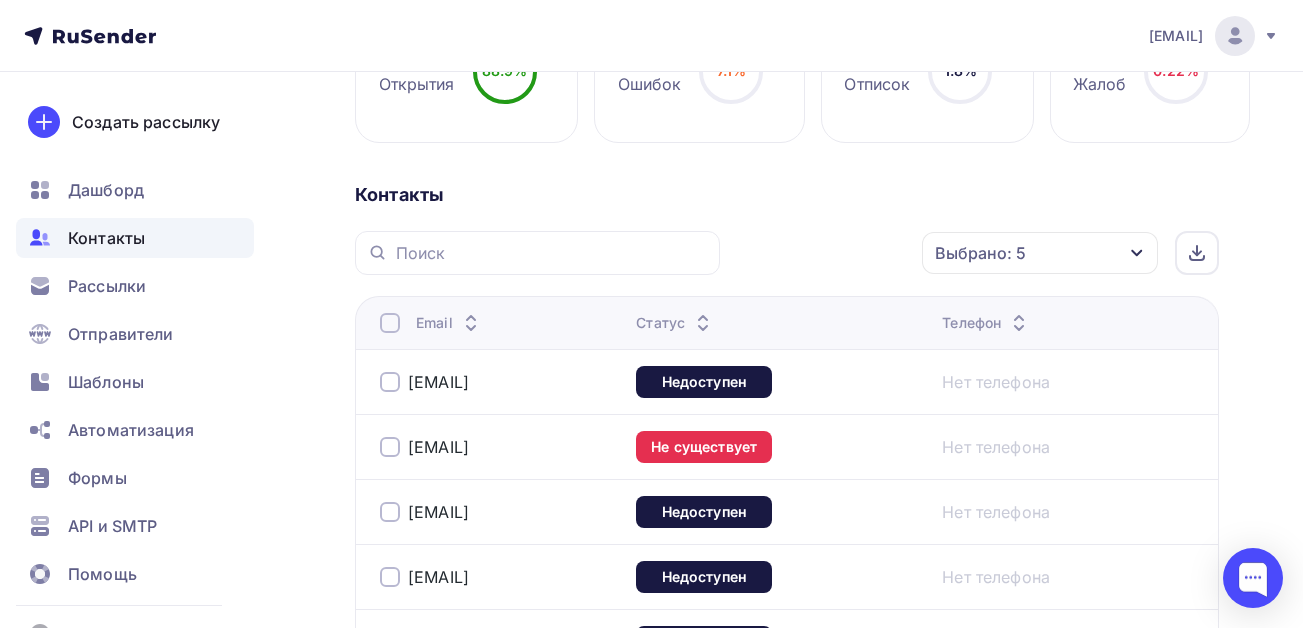click at bounding box center [390, 323] 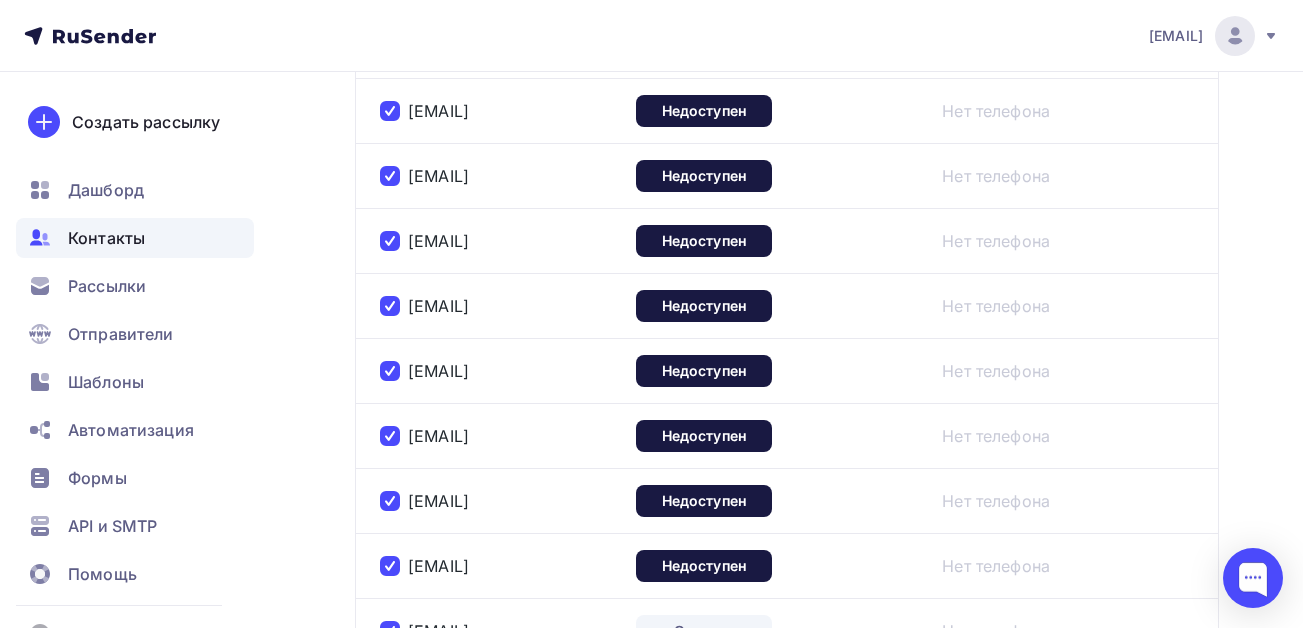 scroll, scrollTop: 256, scrollLeft: 0, axis: vertical 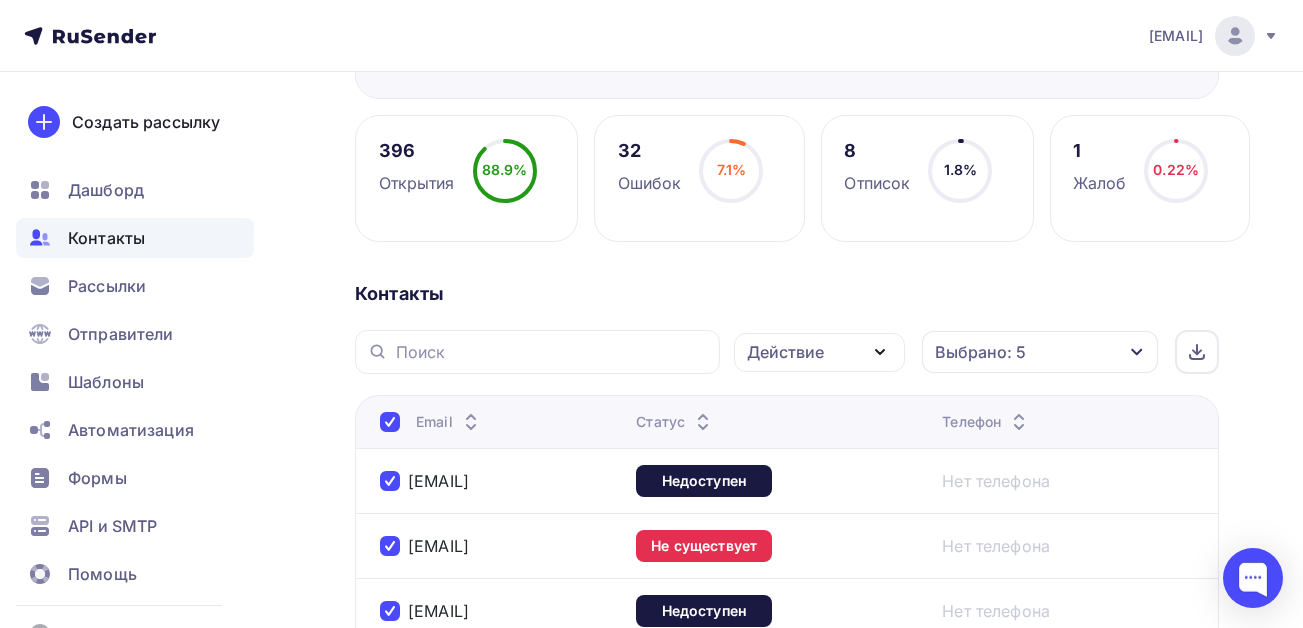 click at bounding box center [880, 352] 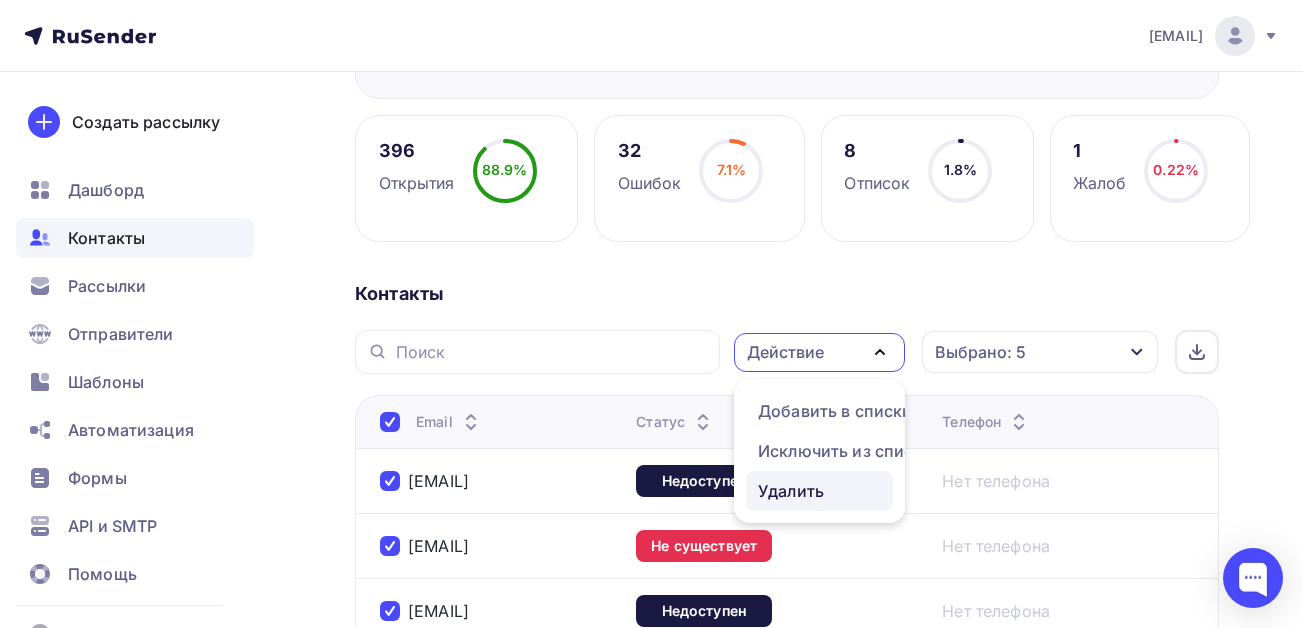 click on "Удалить" at bounding box center (835, 411) 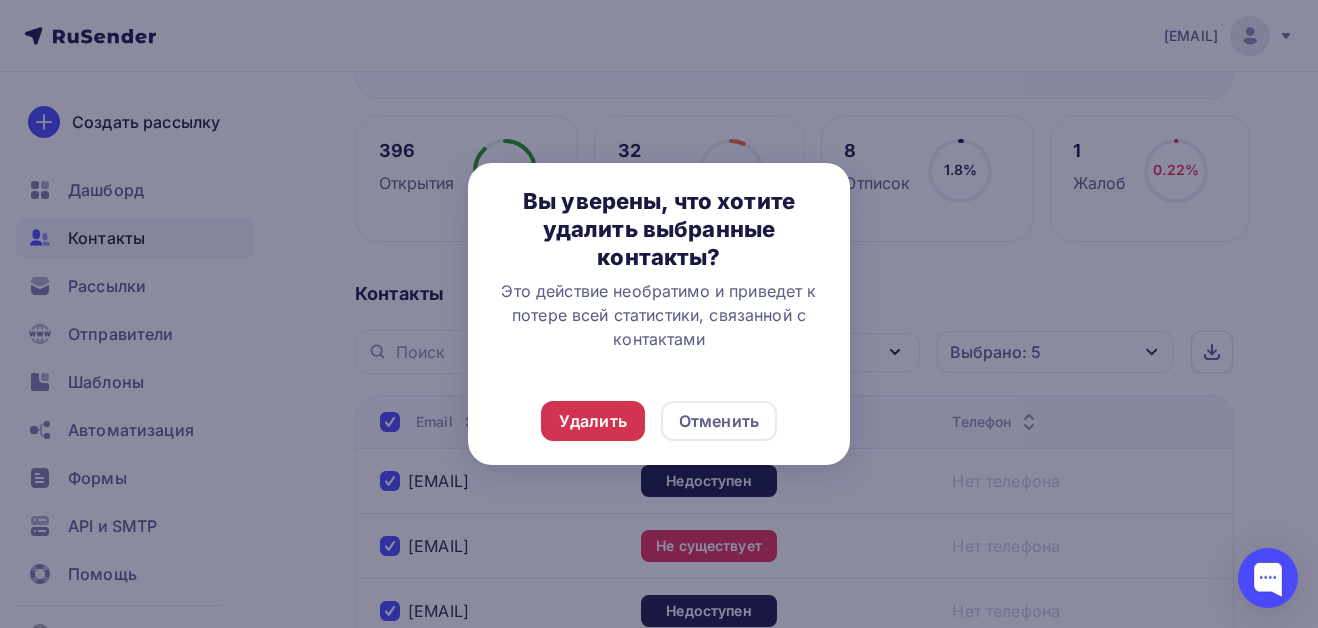 click on "Удалить" at bounding box center (593, 421) 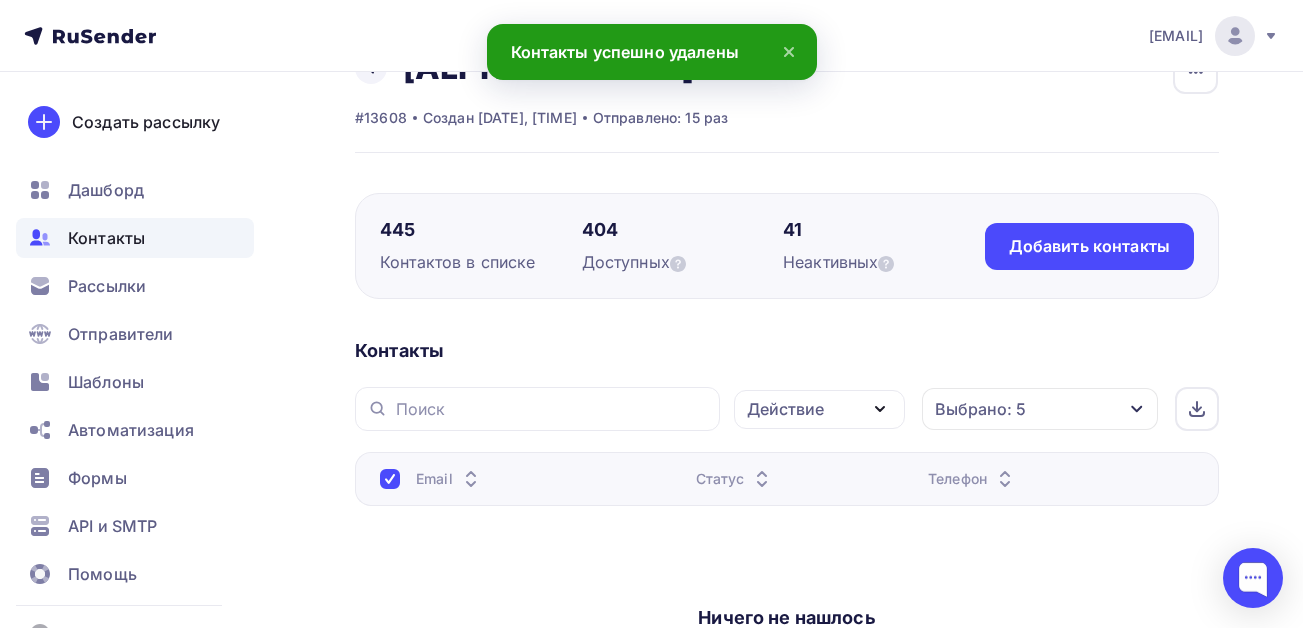 scroll, scrollTop: 0, scrollLeft: 0, axis: both 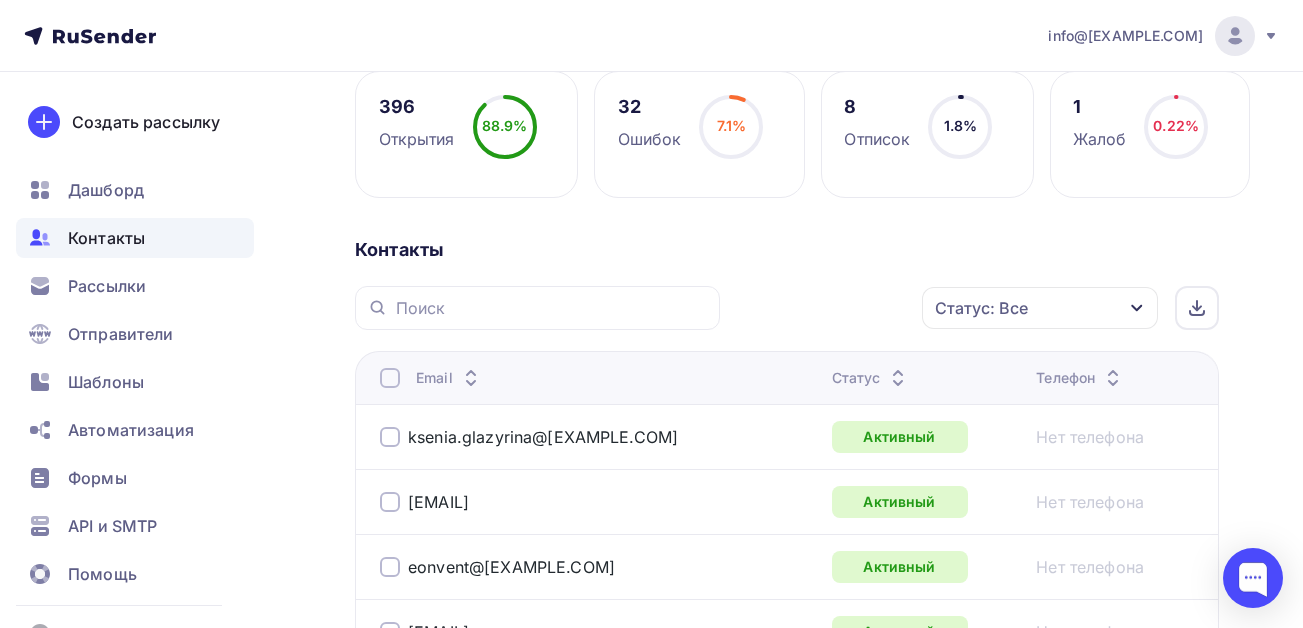 click on "Статус: Все" at bounding box center (1040, 308) 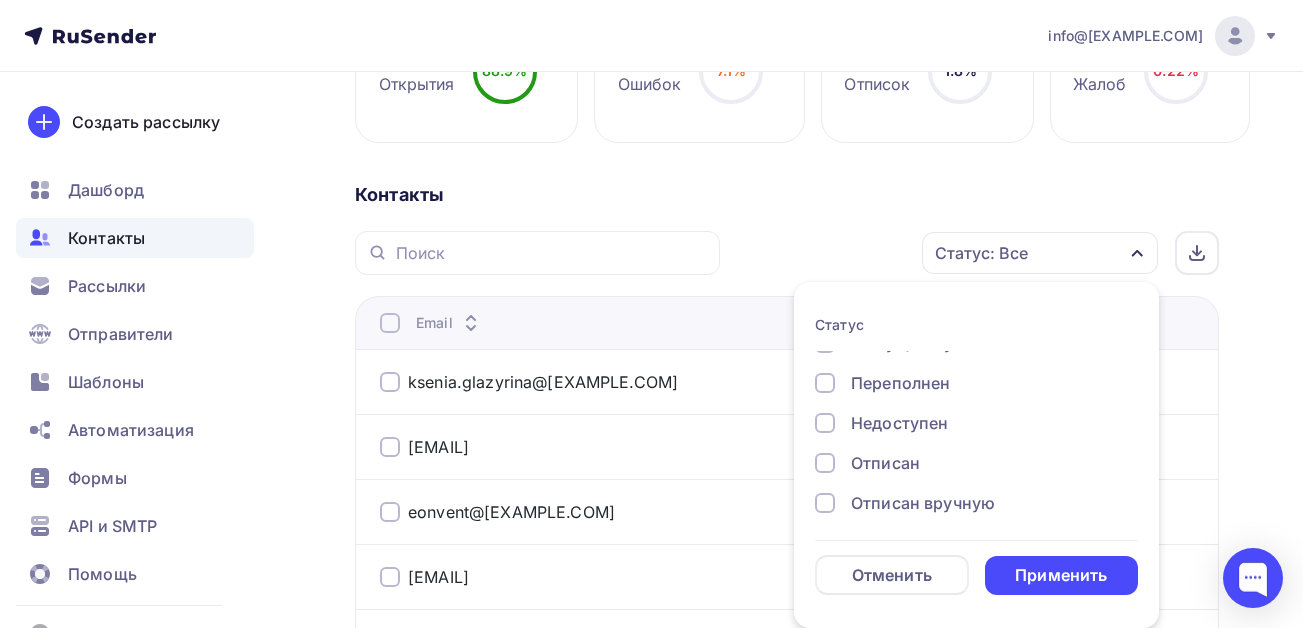 scroll, scrollTop: 145, scrollLeft: 0, axis: vertical 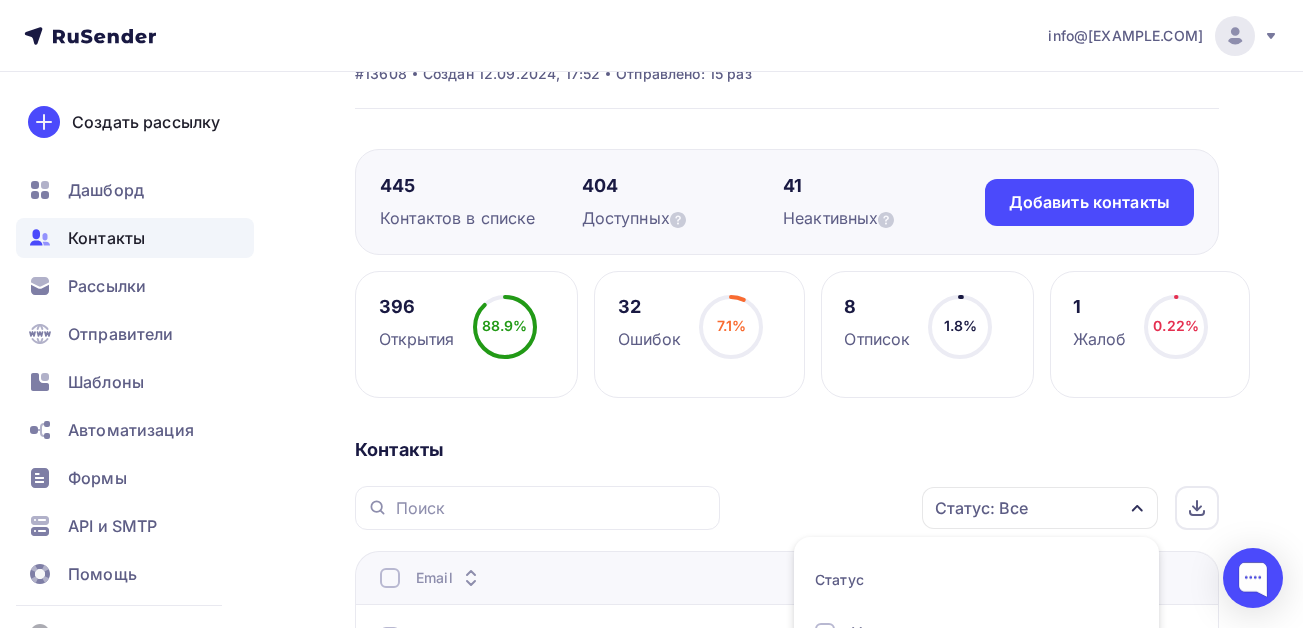 click on "8
Отписок
1.8%   1.8%" at bounding box center [927, 334] 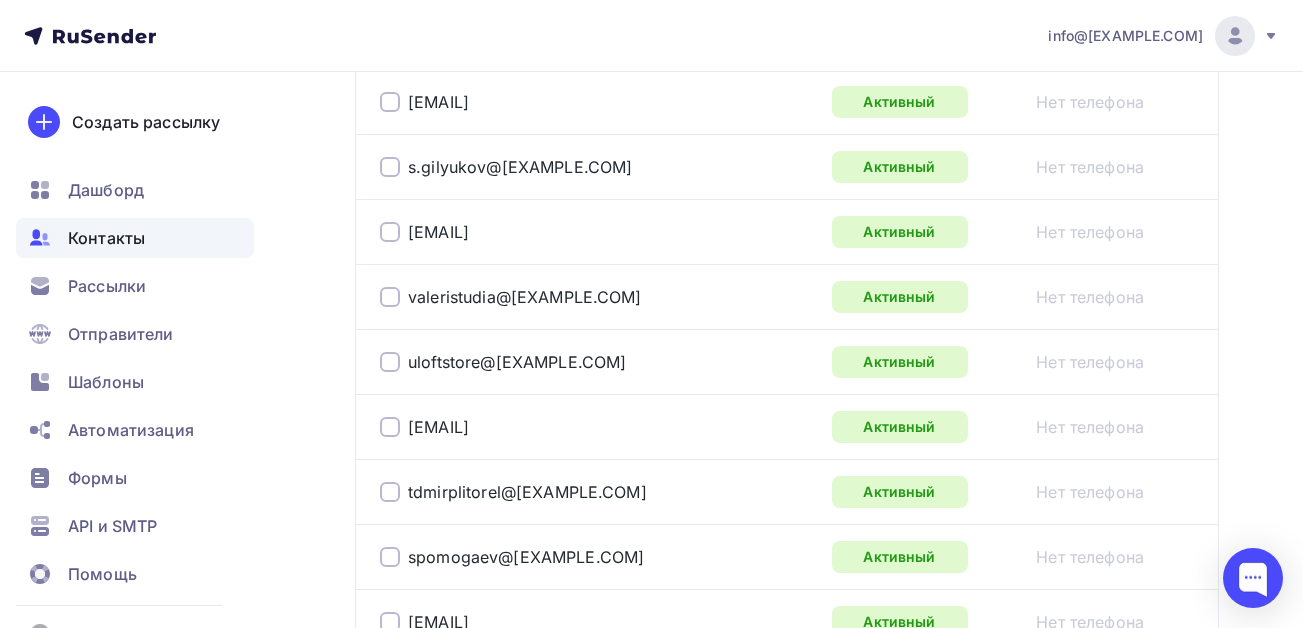 scroll, scrollTop: 3531, scrollLeft: 0, axis: vertical 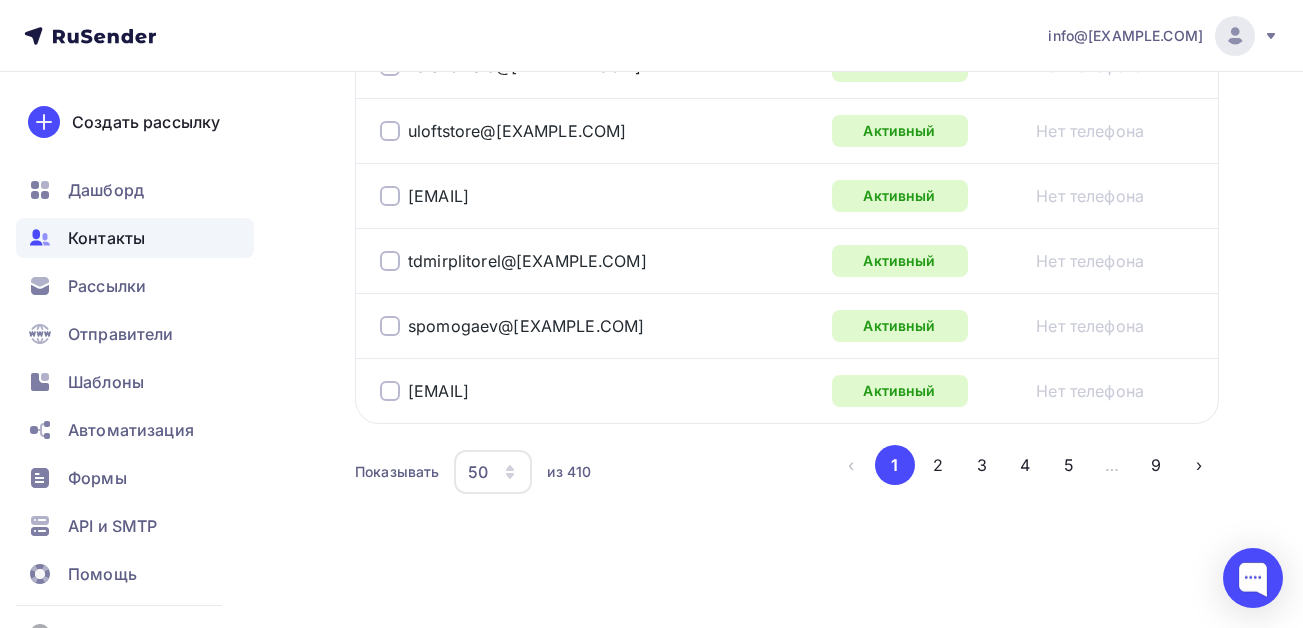click on "9" at bounding box center (1156, 465) 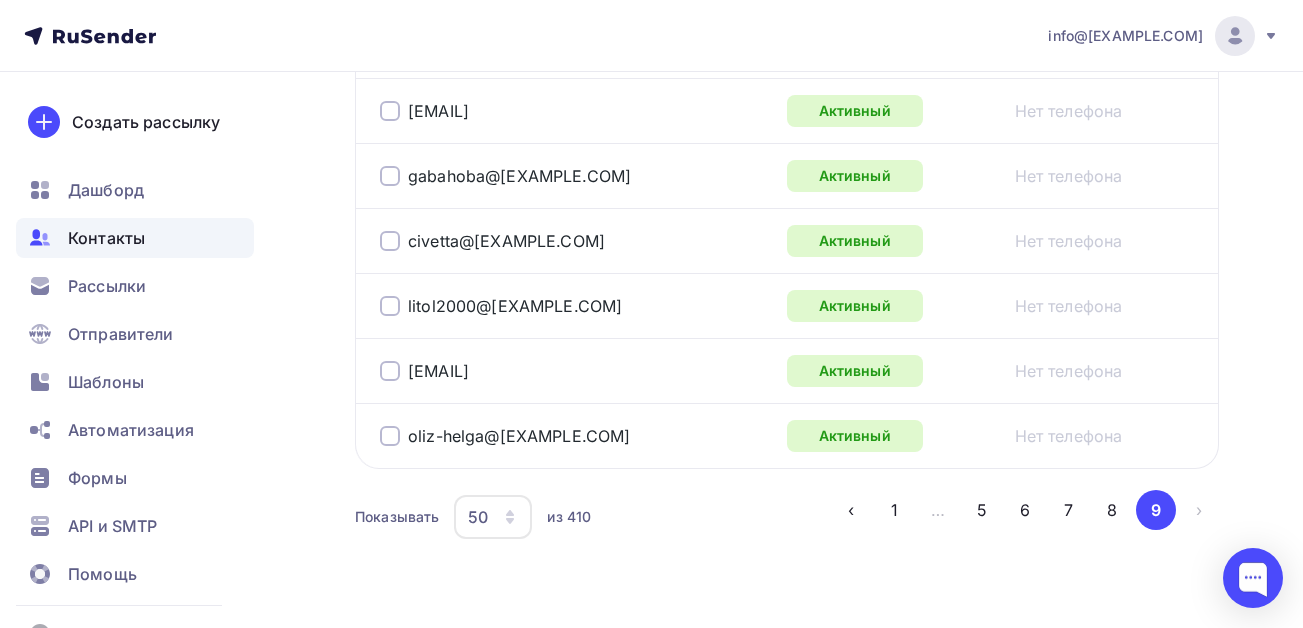 scroll, scrollTop: 931, scrollLeft: 0, axis: vertical 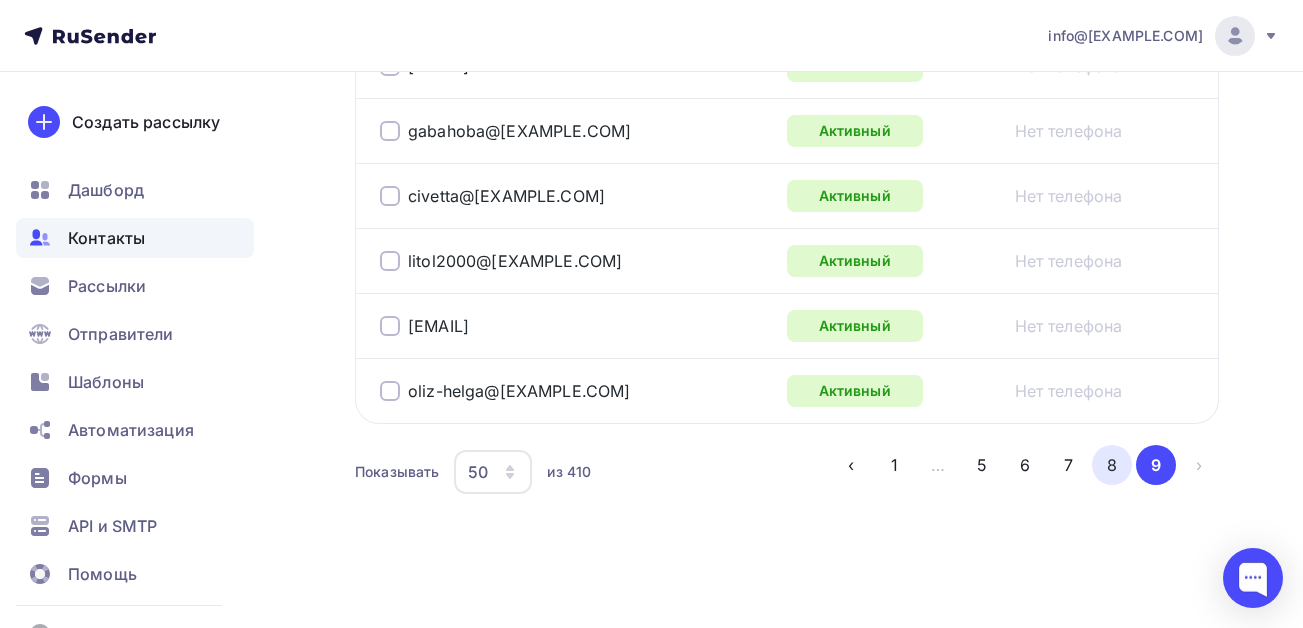 click on "8" at bounding box center [1112, 465] 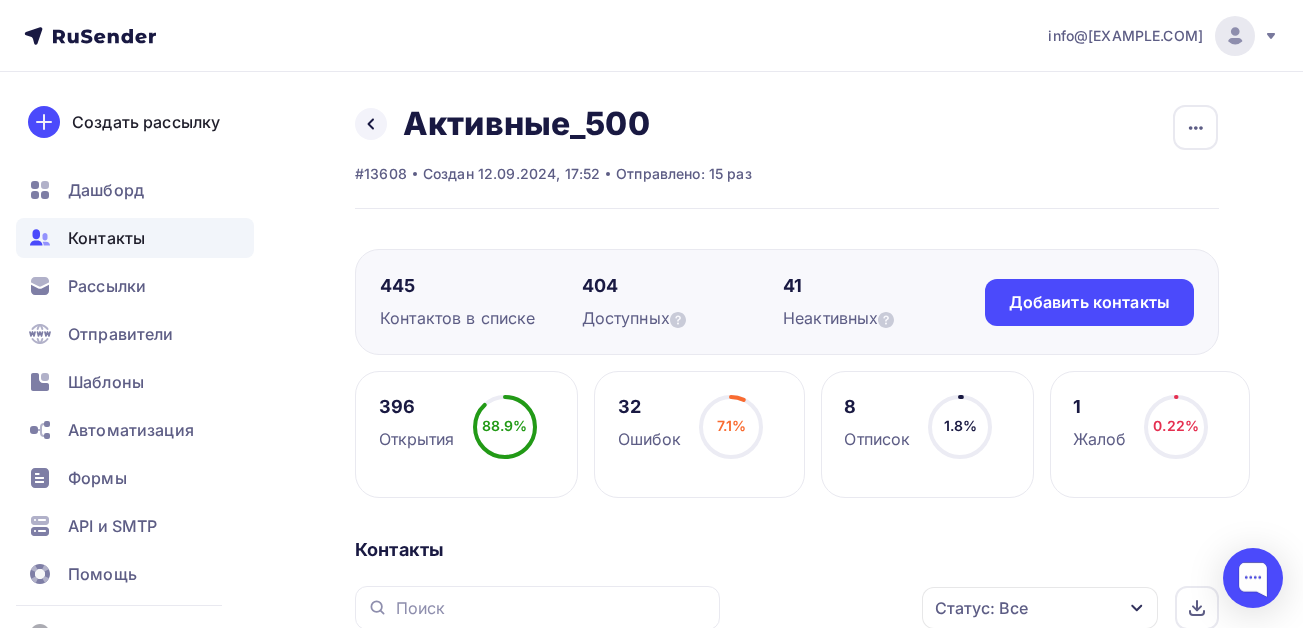scroll, scrollTop: 200, scrollLeft: 0, axis: vertical 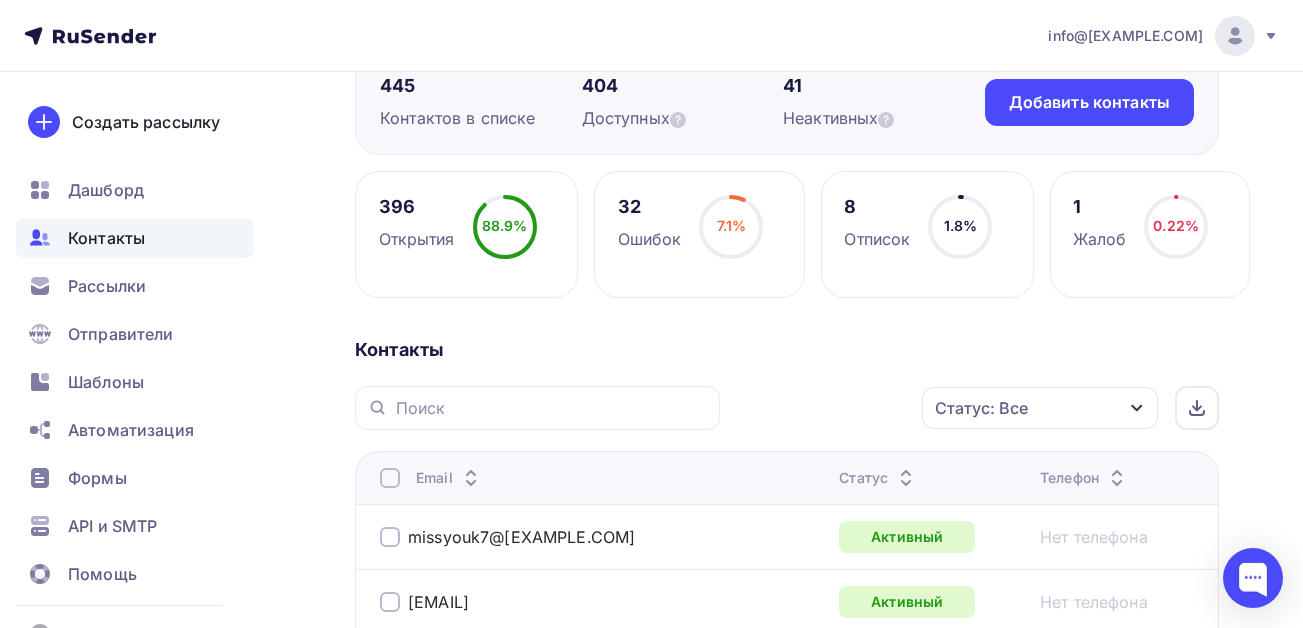 click on "Статус: Все" at bounding box center [1040, 408] 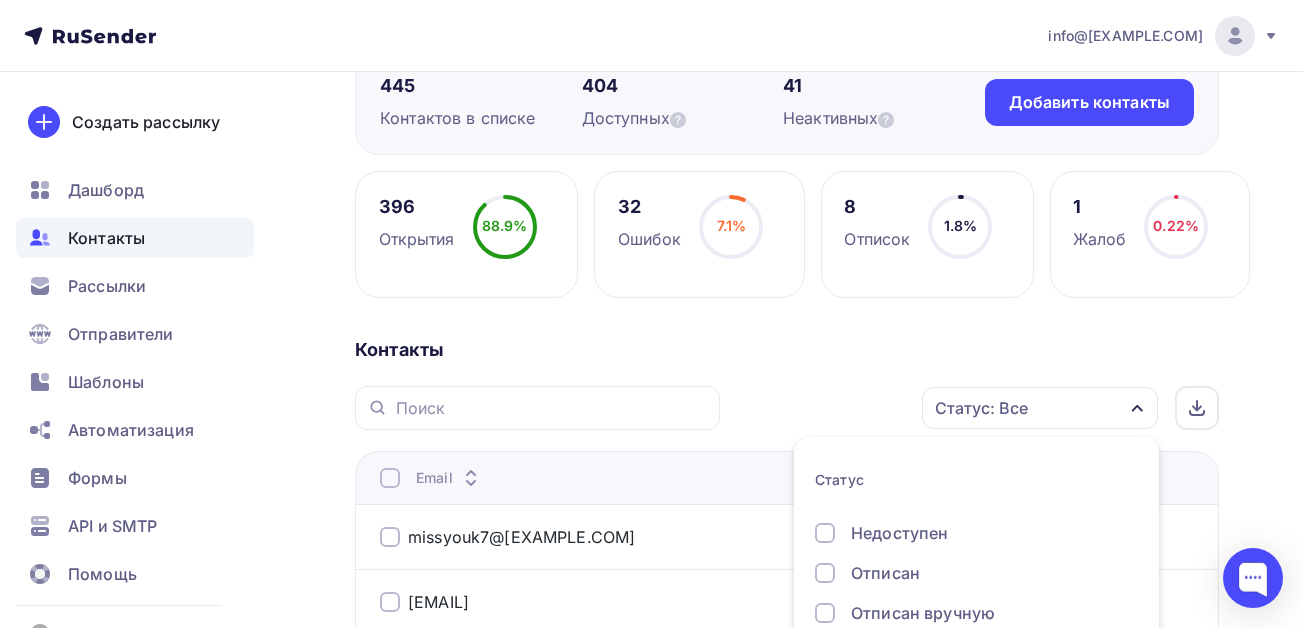 scroll, scrollTop: 355, scrollLeft: 0, axis: vertical 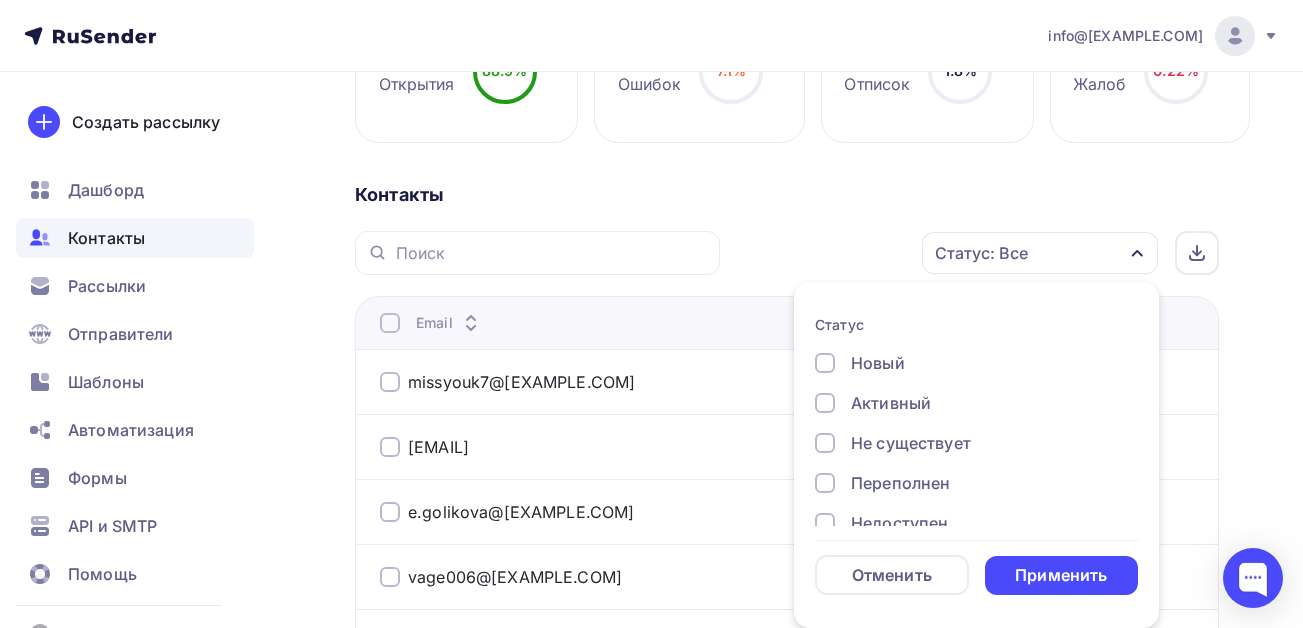 click at bounding box center (825, 363) 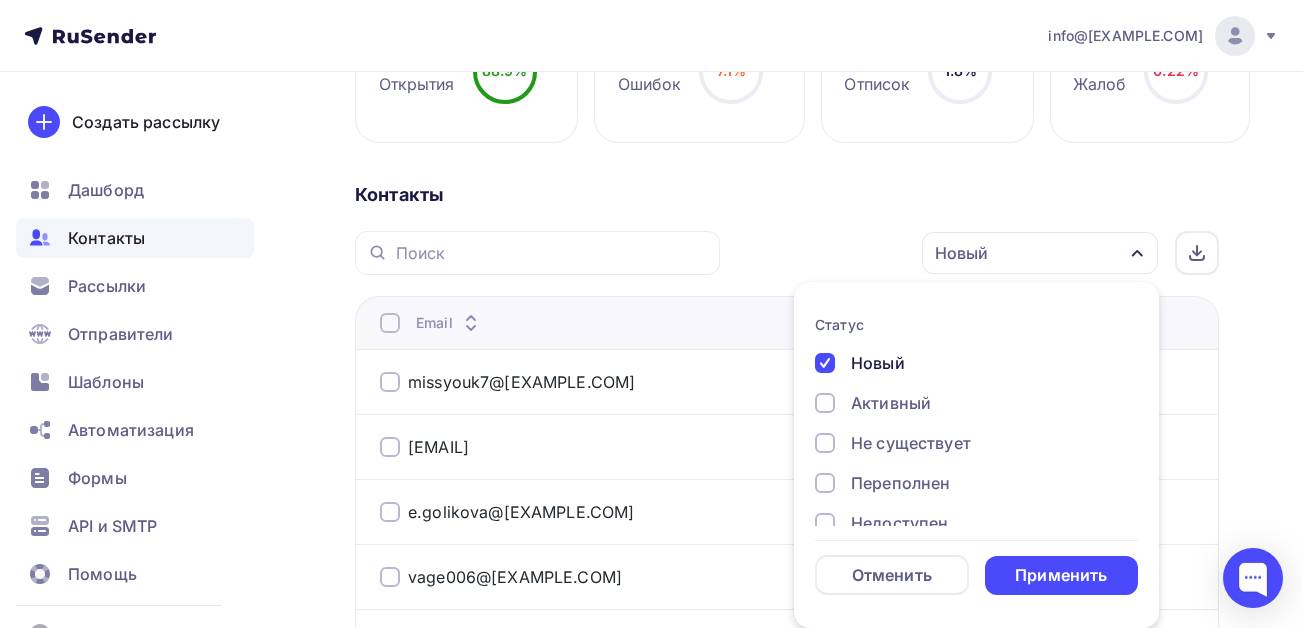 click at bounding box center [825, 363] 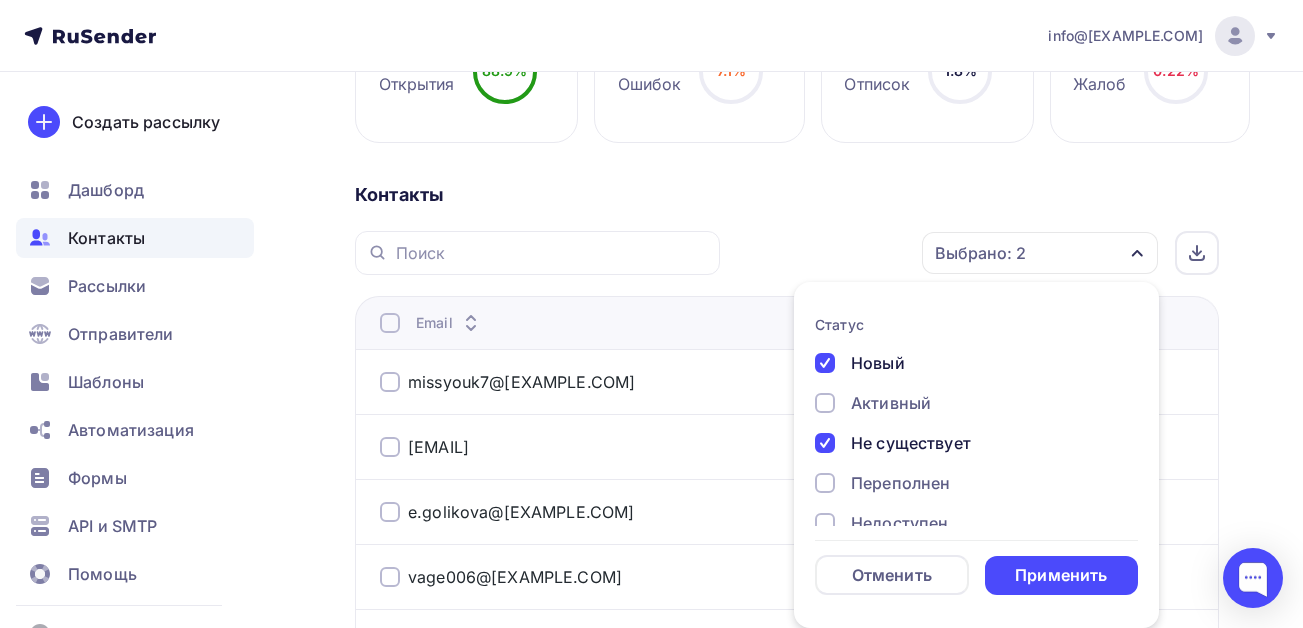 click on "Переполнен" at bounding box center (965, 363) 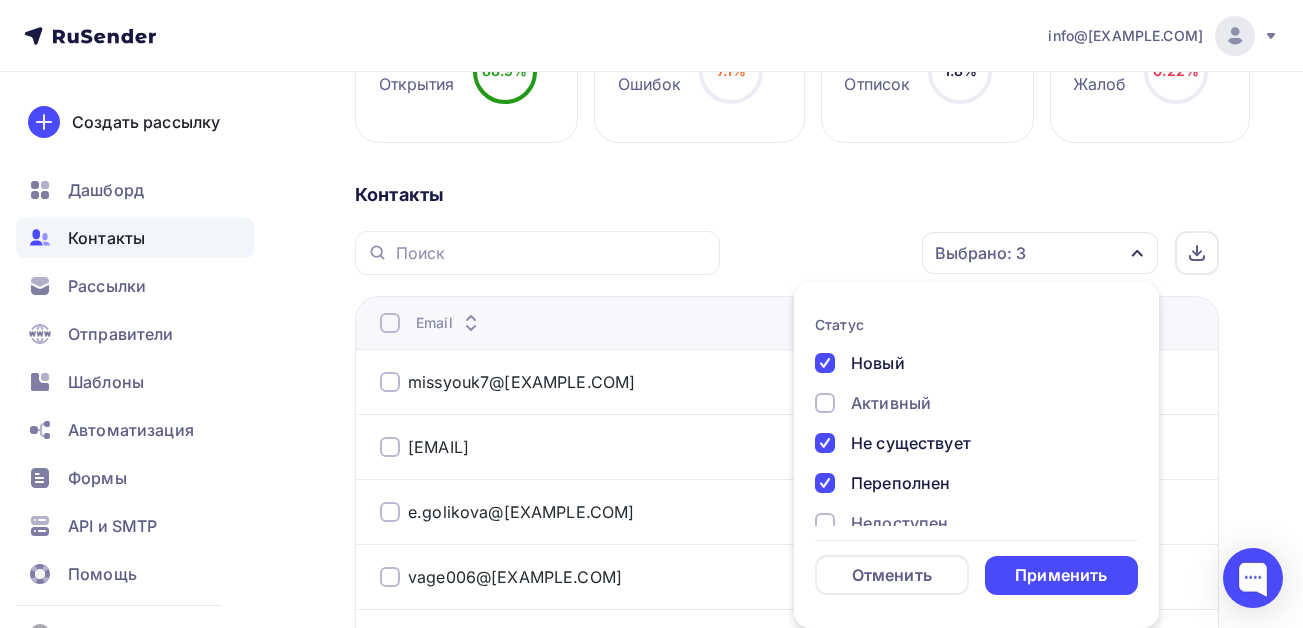 scroll, scrollTop: 100, scrollLeft: 0, axis: vertical 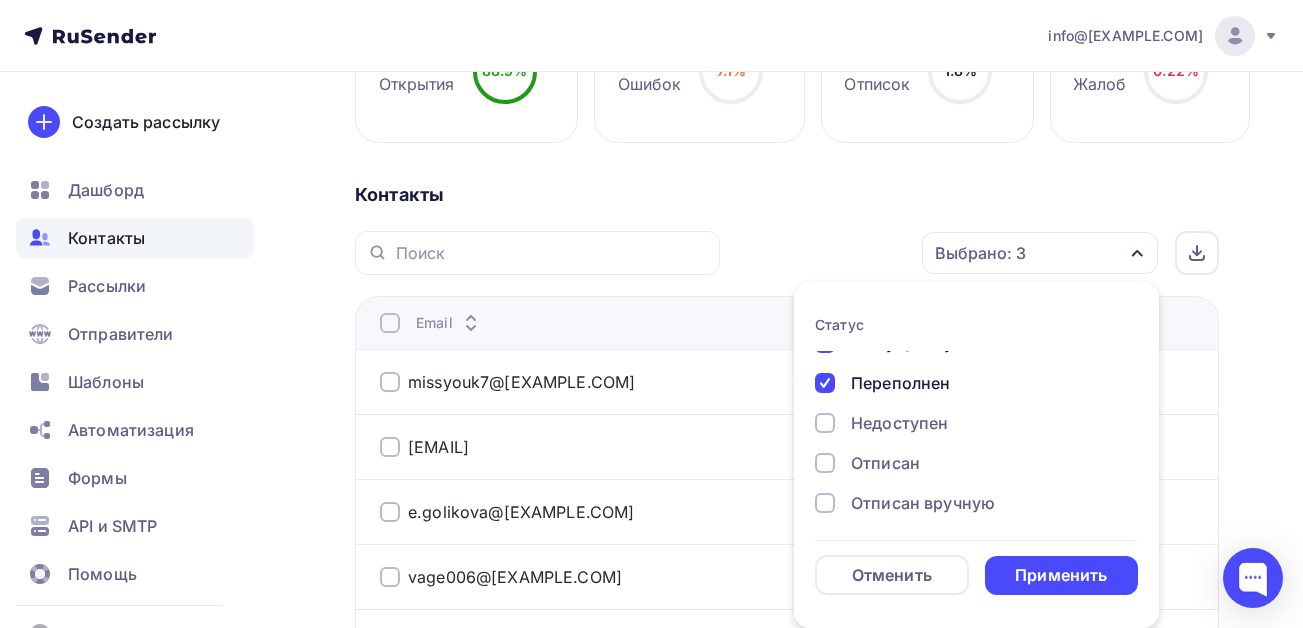 click at bounding box center [825, 263] 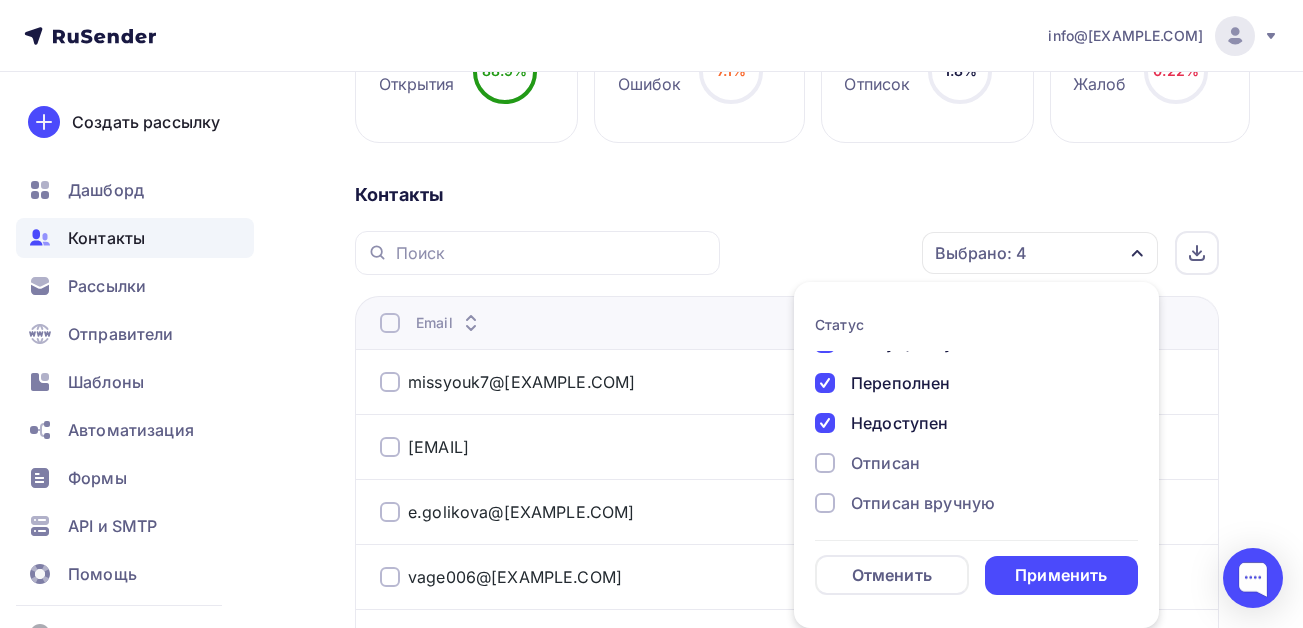 drag, startPoint x: 829, startPoint y: 460, endPoint x: 826, endPoint y: 497, distance: 37.12142 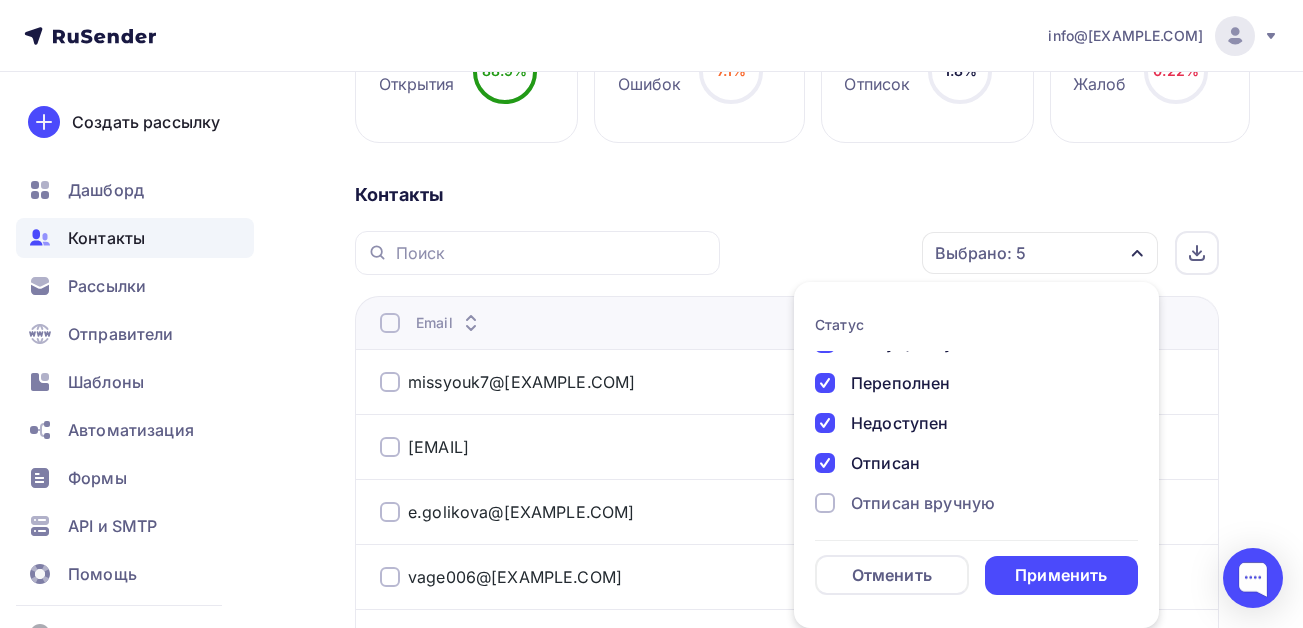 click at bounding box center (825, 263) 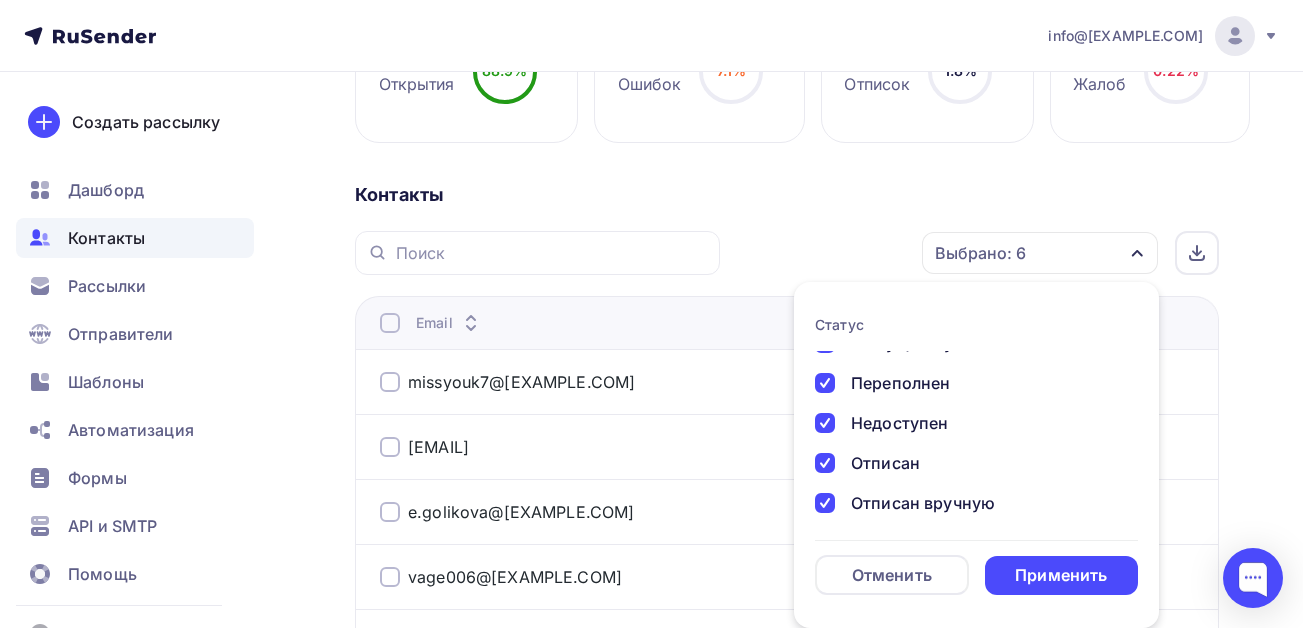 scroll, scrollTop: 145, scrollLeft: 0, axis: vertical 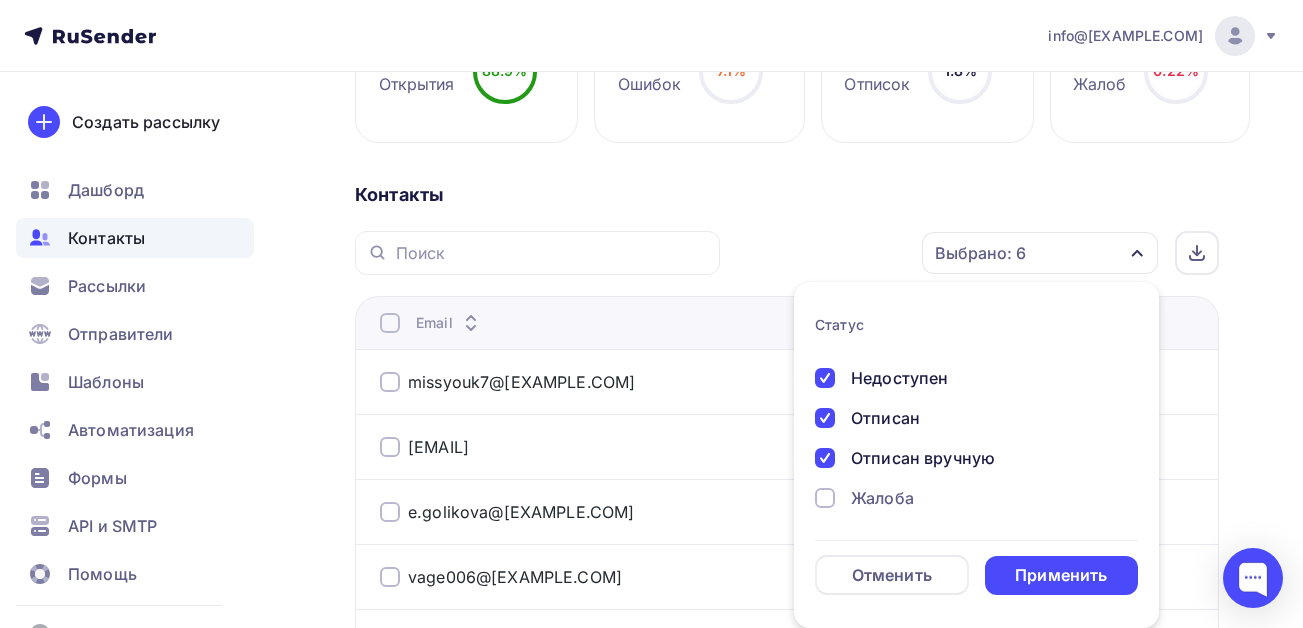 click at bounding box center [825, 218] 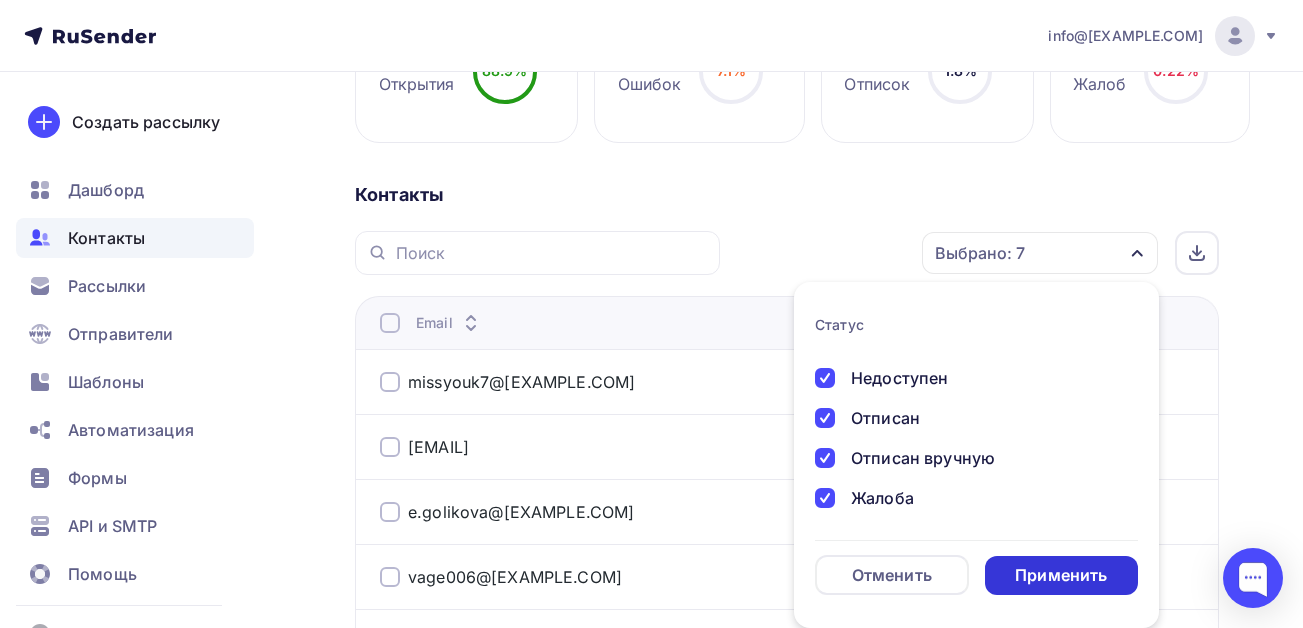 click on "Применить" at bounding box center [1061, 575] 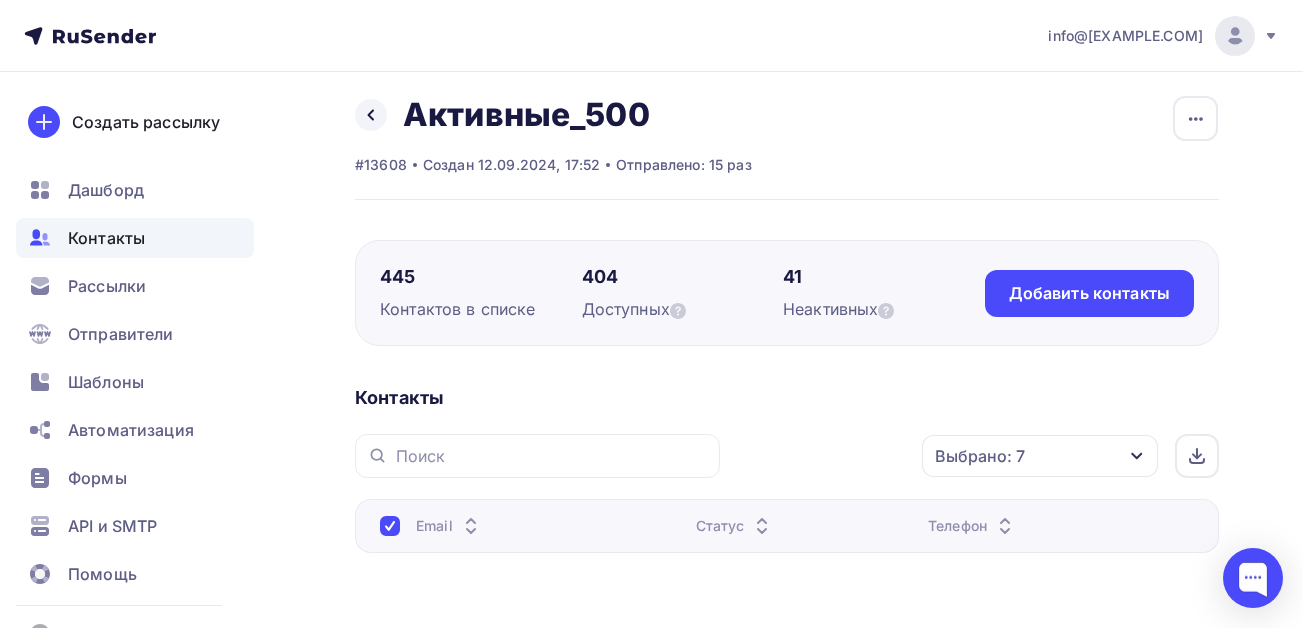 scroll, scrollTop: 0, scrollLeft: 0, axis: both 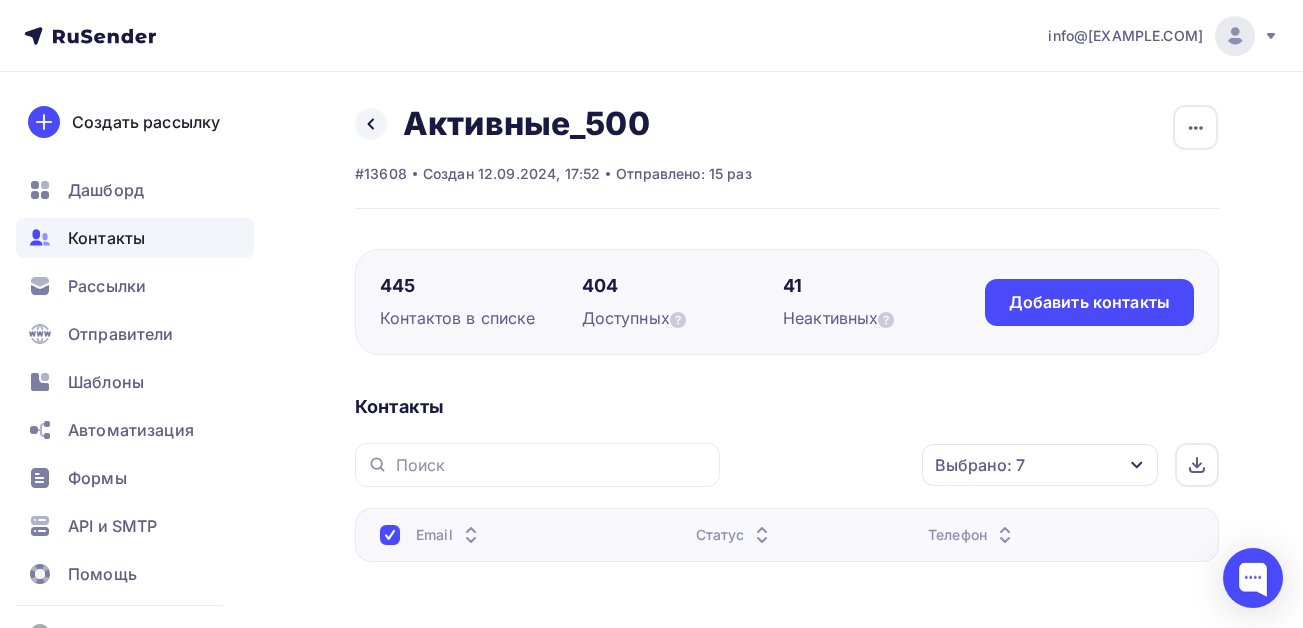 click on "Контакты" at bounding box center [106, 238] 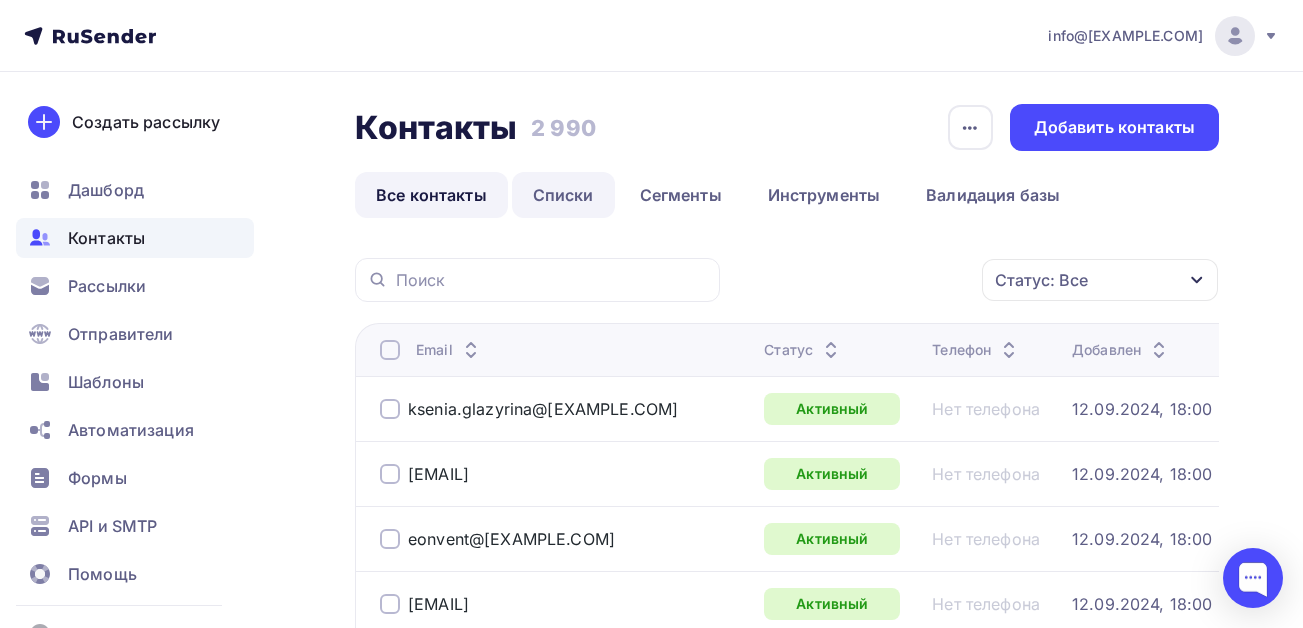 click on "Списки" at bounding box center (563, 195) 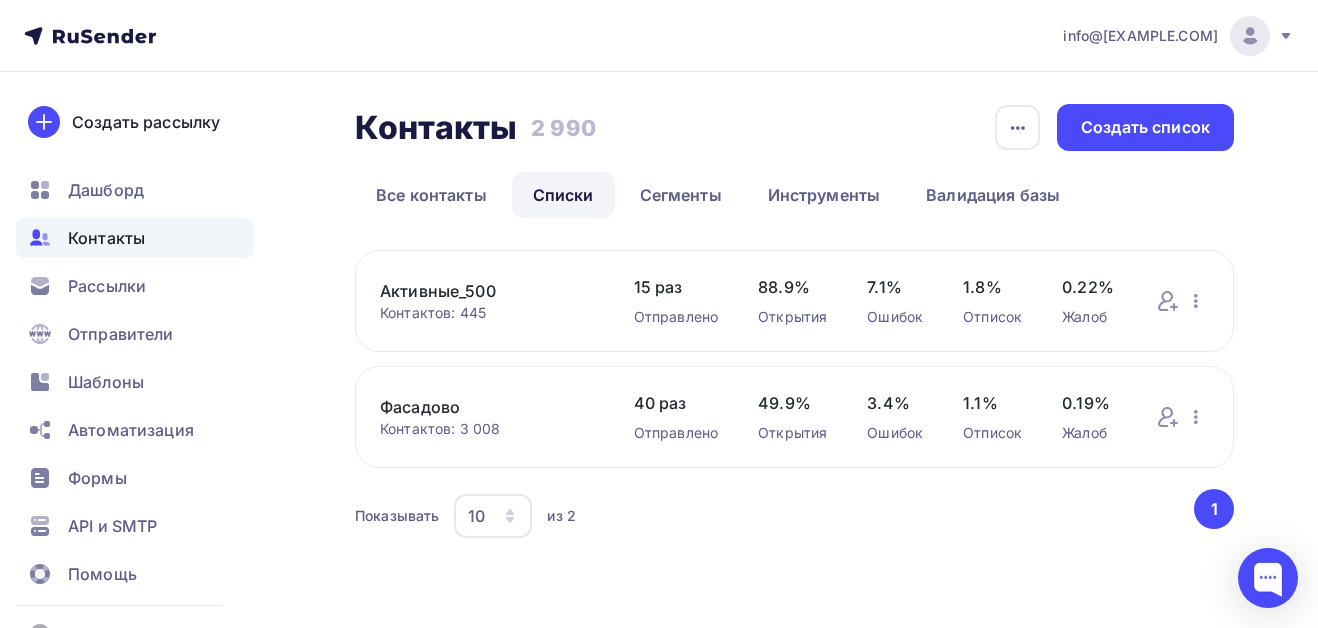 click on "Фасадово" at bounding box center (487, 291) 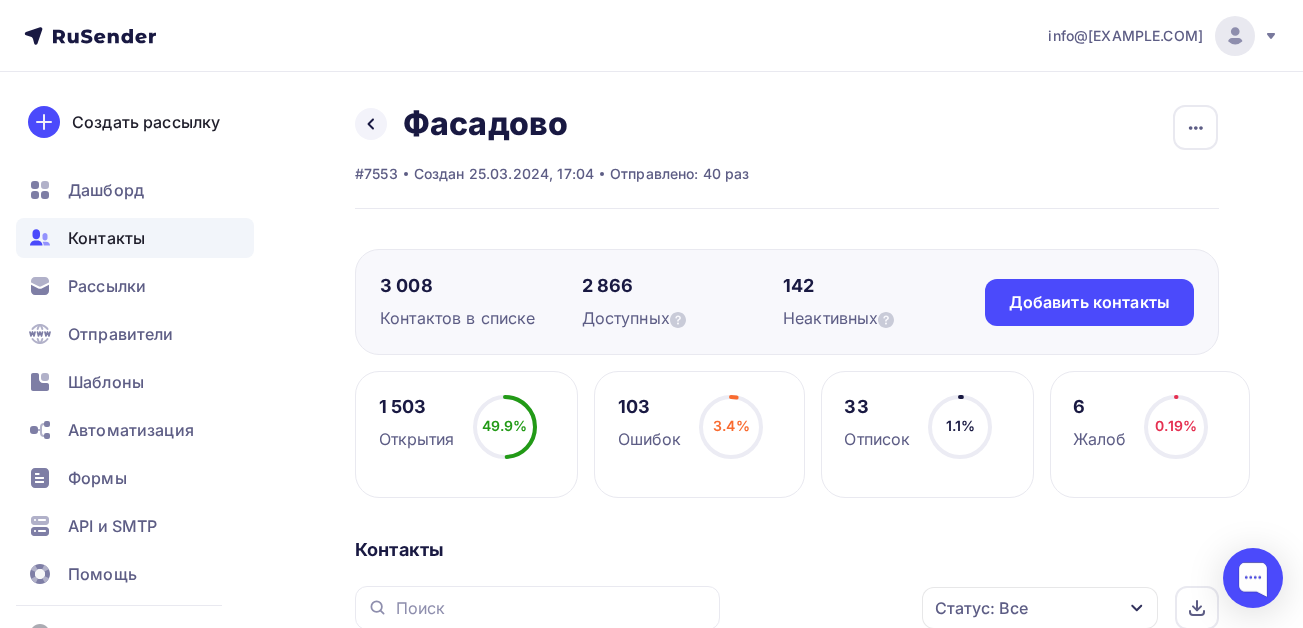 scroll, scrollTop: 200, scrollLeft: 0, axis: vertical 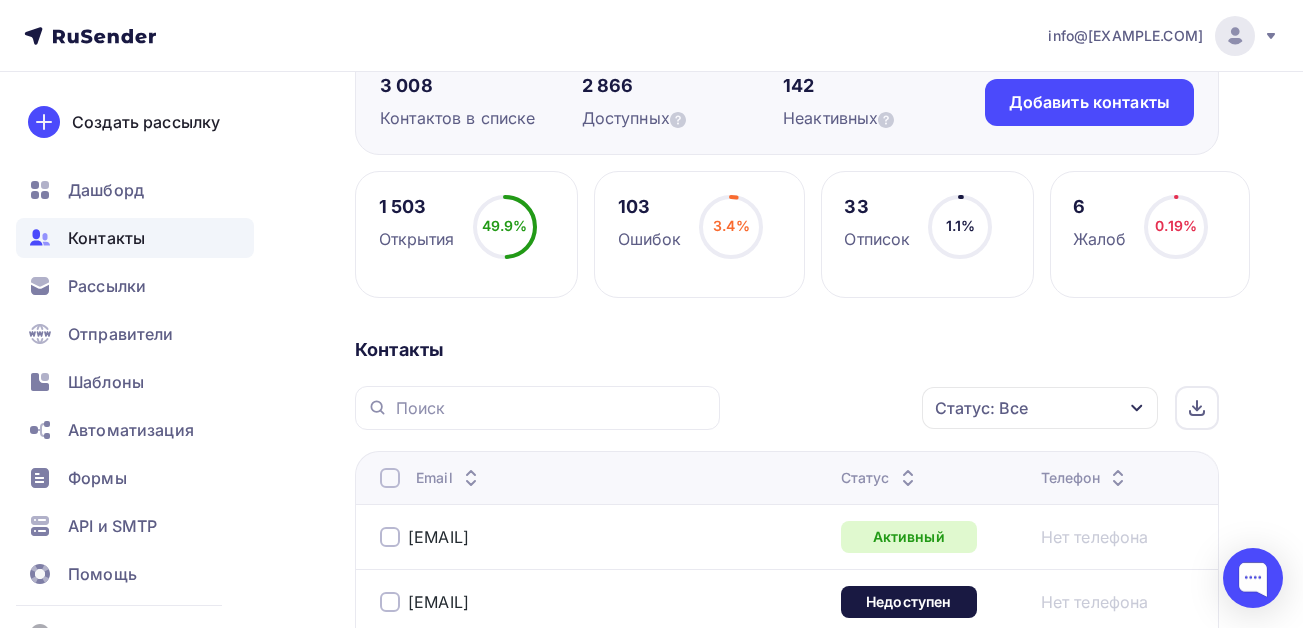 click at bounding box center (1137, 408) 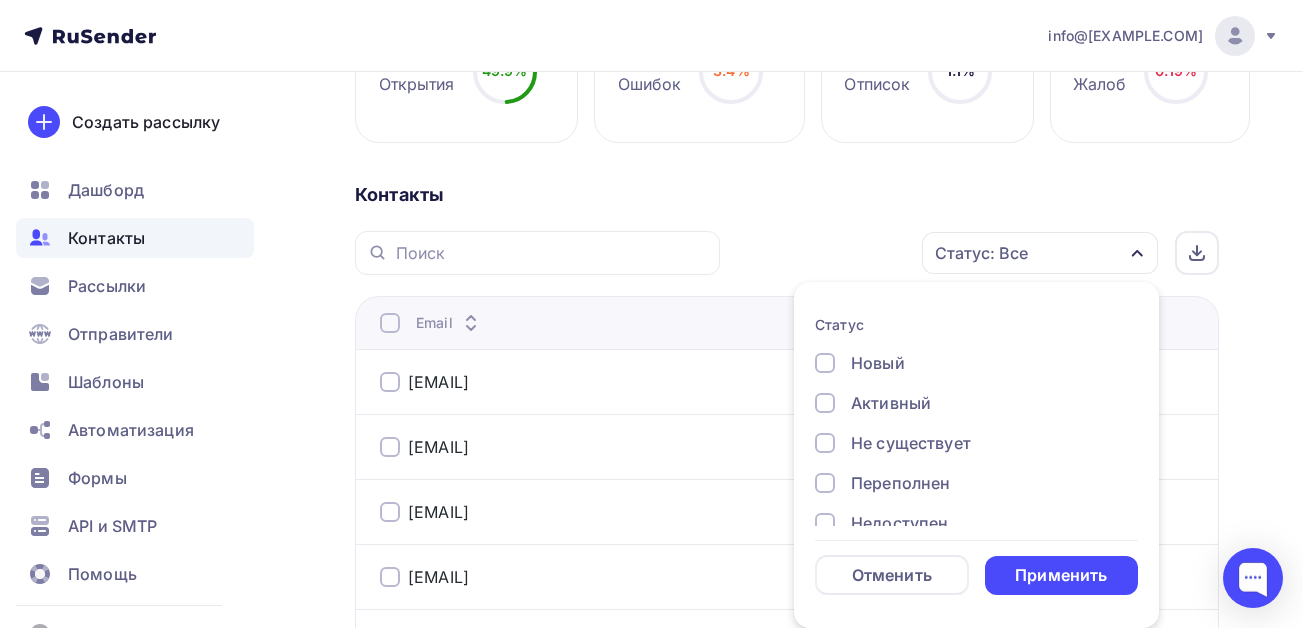 click at bounding box center (825, 363) 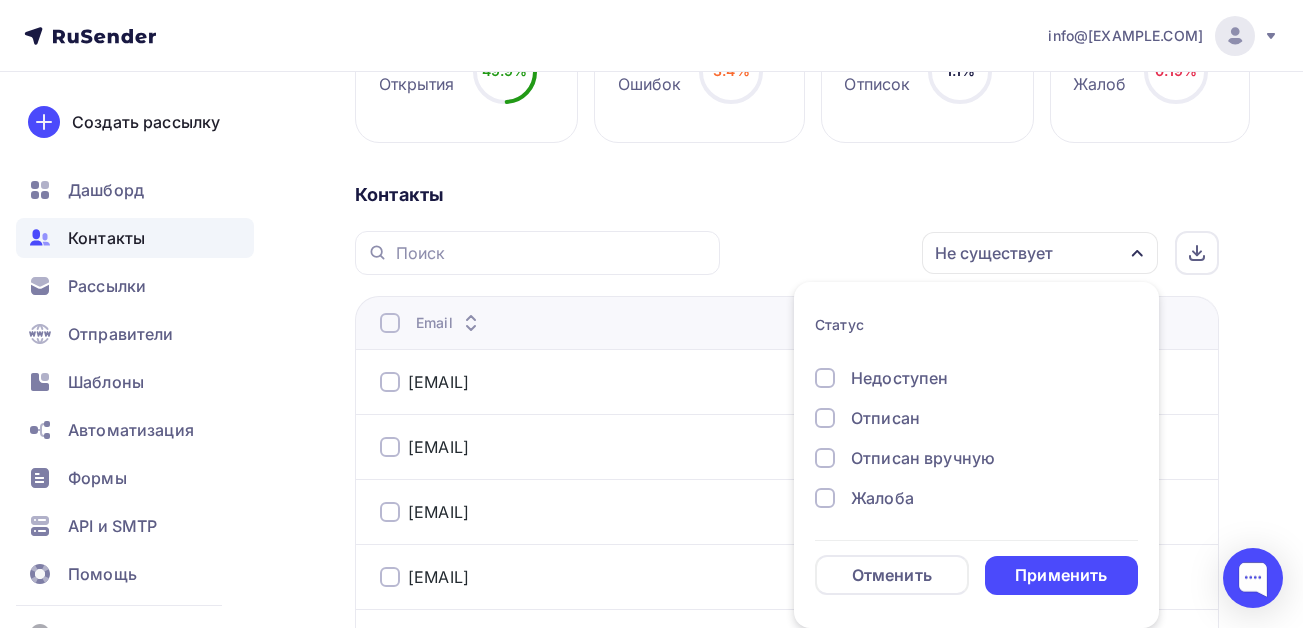 scroll, scrollTop: 45, scrollLeft: 0, axis: vertical 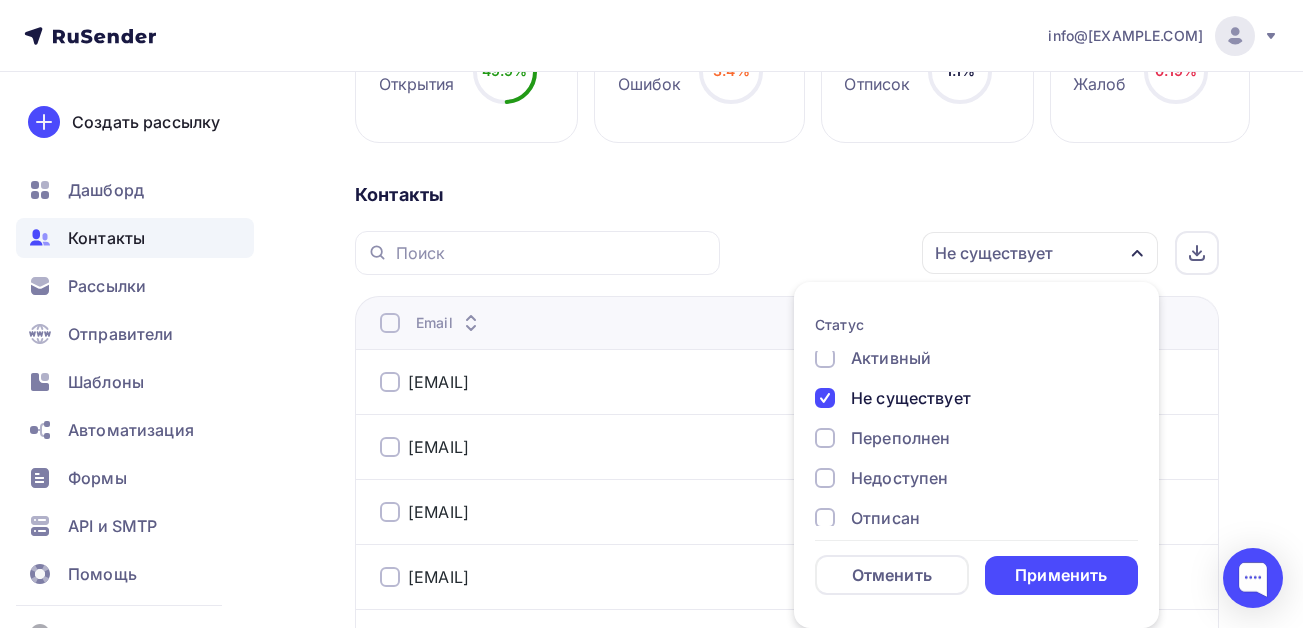 drag, startPoint x: 826, startPoint y: 478, endPoint x: 828, endPoint y: 512, distance: 34.058773 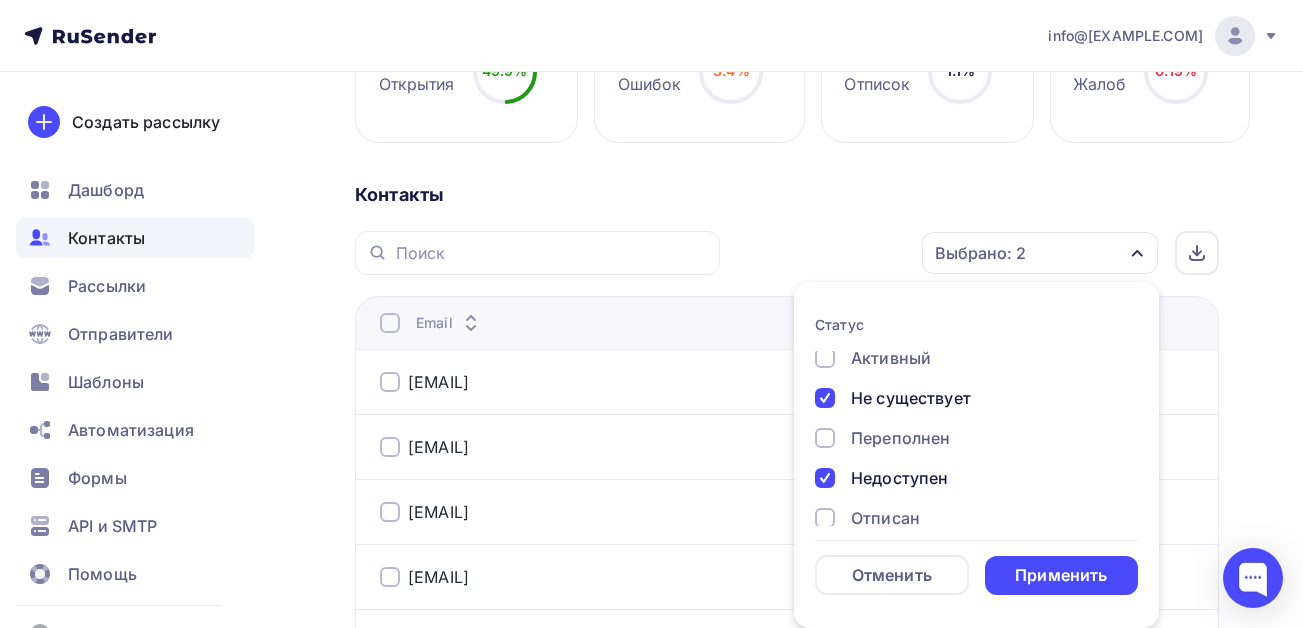 drag, startPoint x: 828, startPoint y: 517, endPoint x: 981, endPoint y: 444, distance: 169.52286 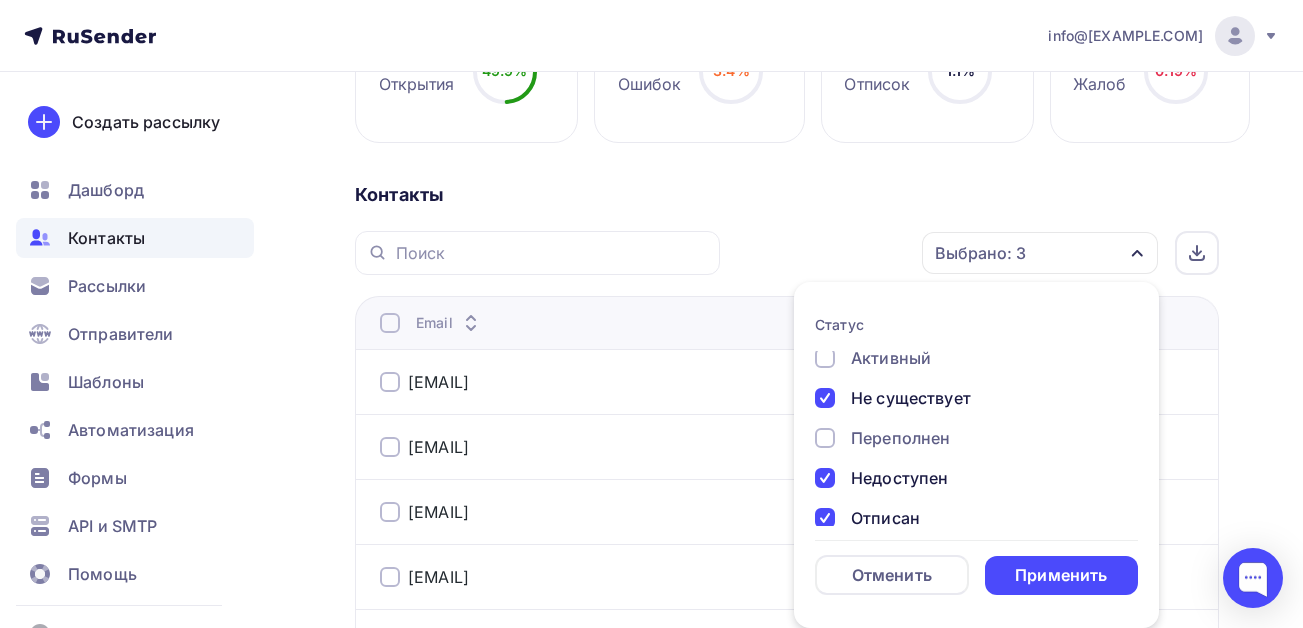 scroll, scrollTop: 145, scrollLeft: 0, axis: vertical 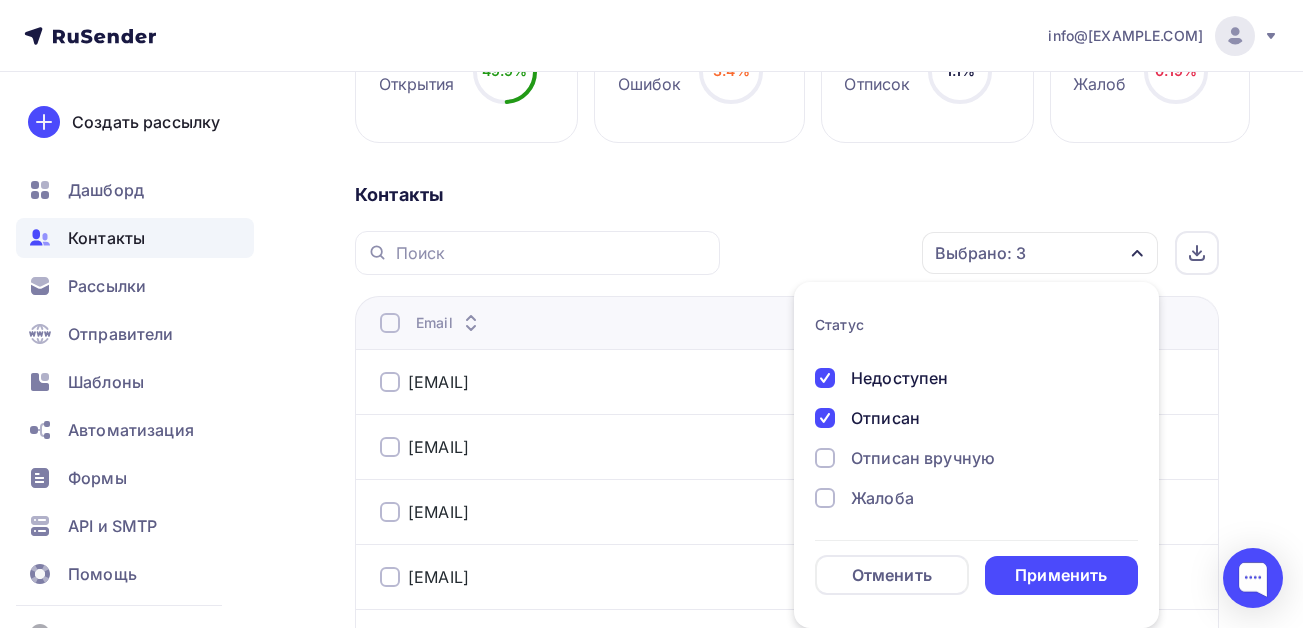 drag, startPoint x: 826, startPoint y: 456, endPoint x: 823, endPoint y: 481, distance: 25.179358 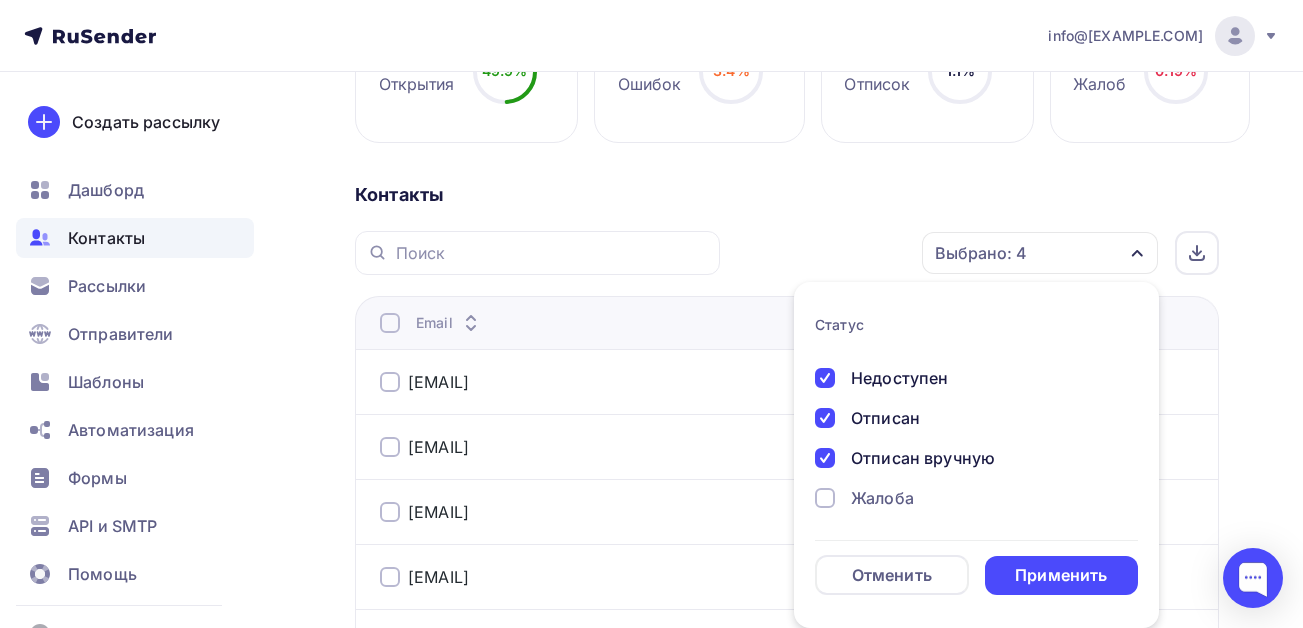 click at bounding box center (825, 218) 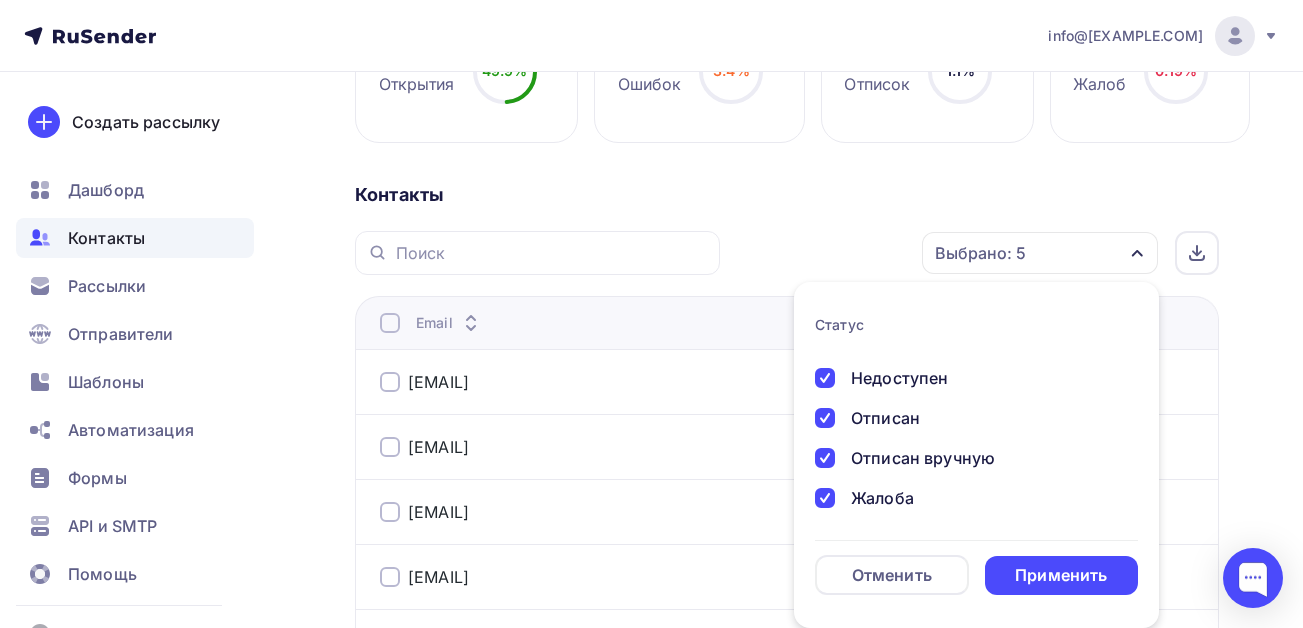 scroll, scrollTop: 555, scrollLeft: 0, axis: vertical 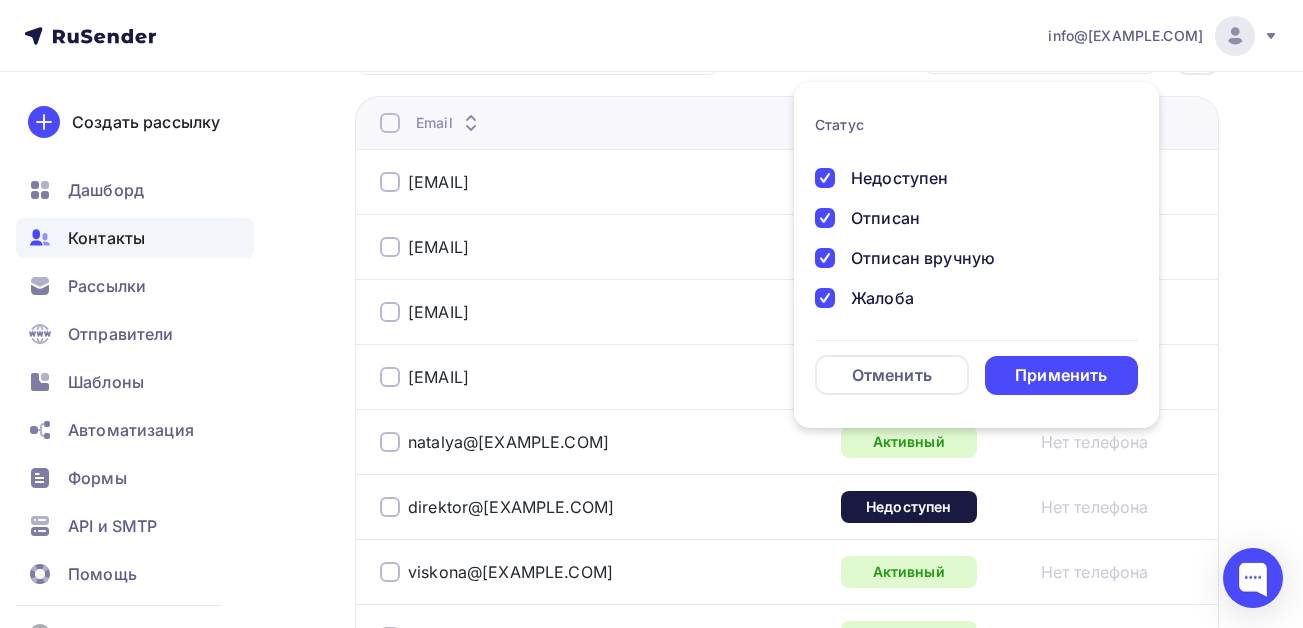 click on "Применить" at bounding box center (1061, 375) 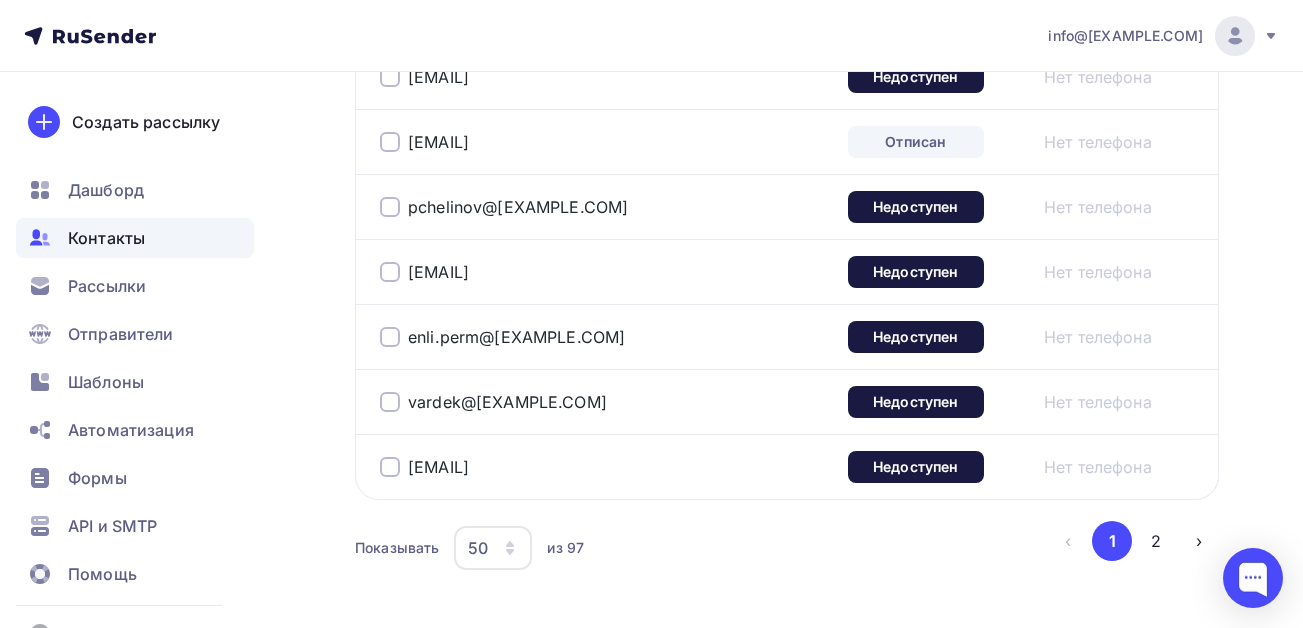 scroll, scrollTop: 3531, scrollLeft: 0, axis: vertical 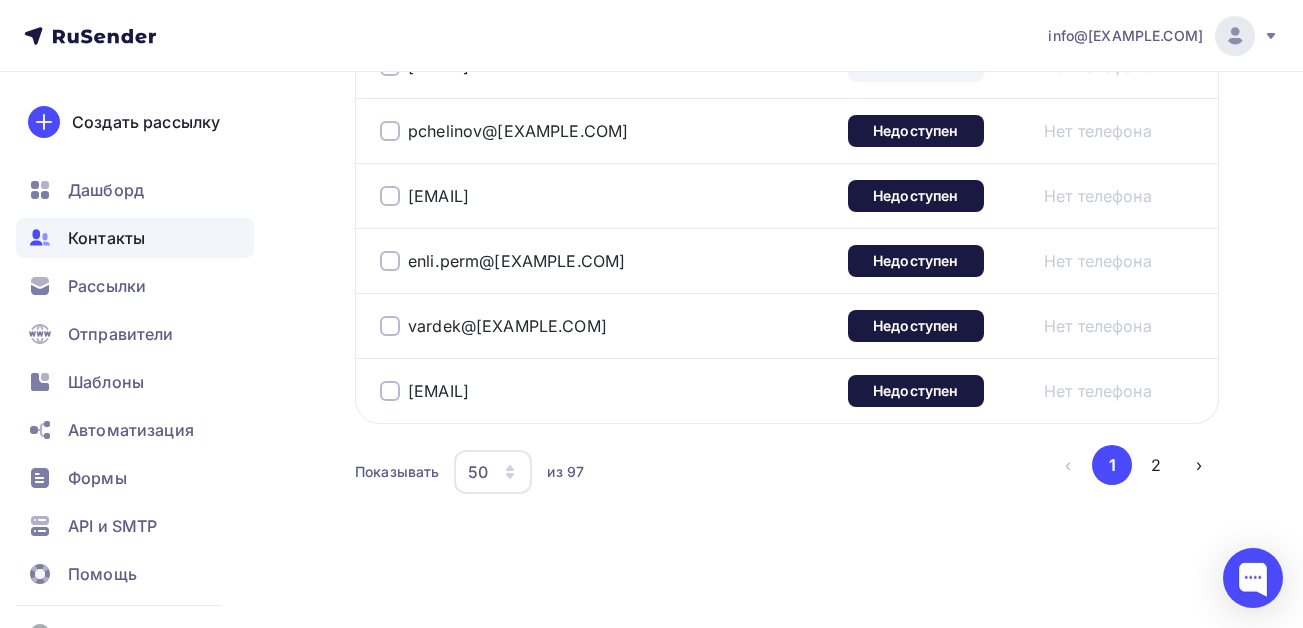click on "50" at bounding box center [493, 472] 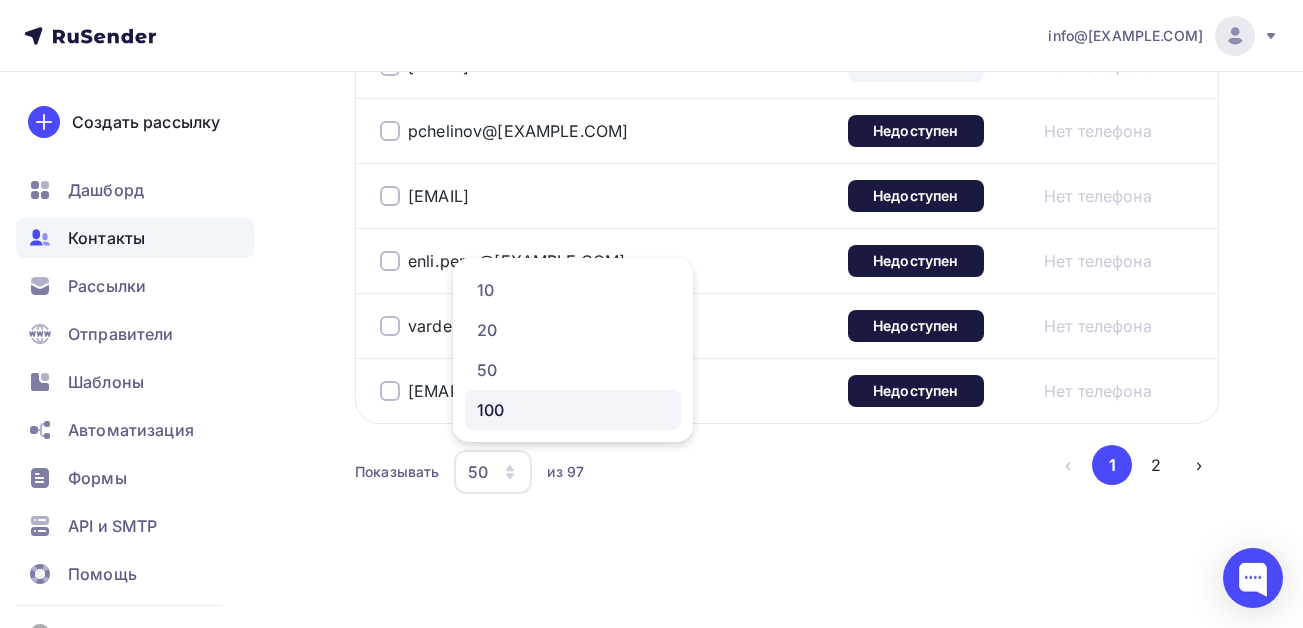click on "100" at bounding box center (573, 290) 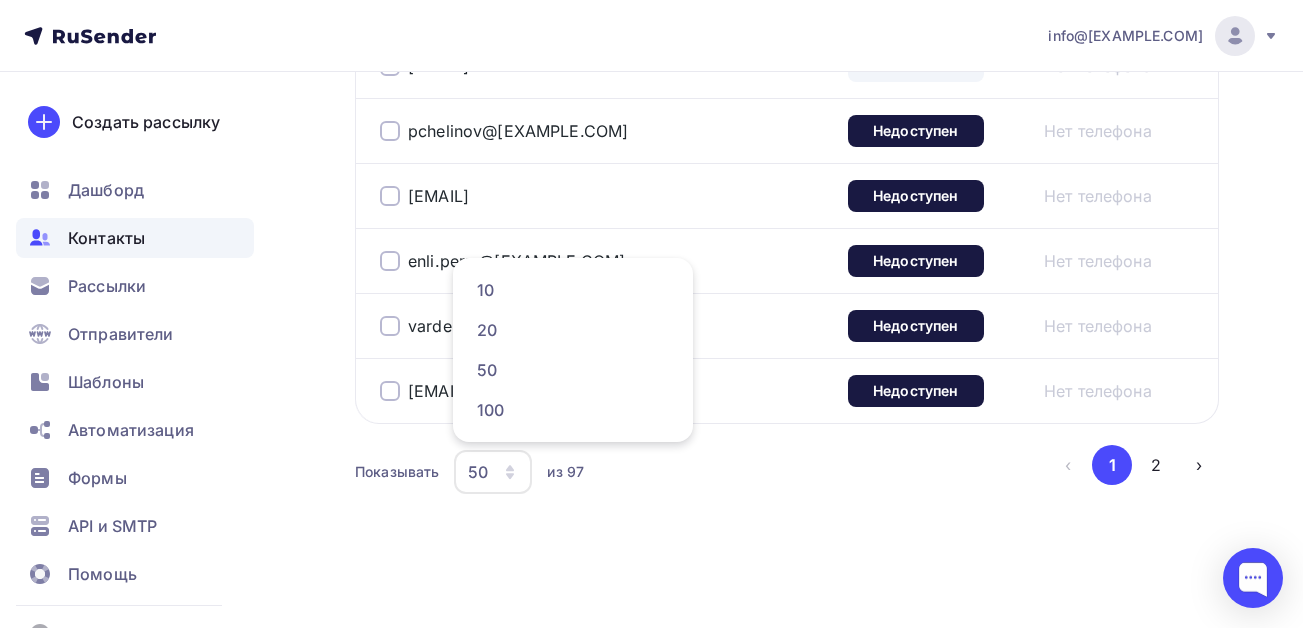 scroll, scrollTop: 486, scrollLeft: 0, axis: vertical 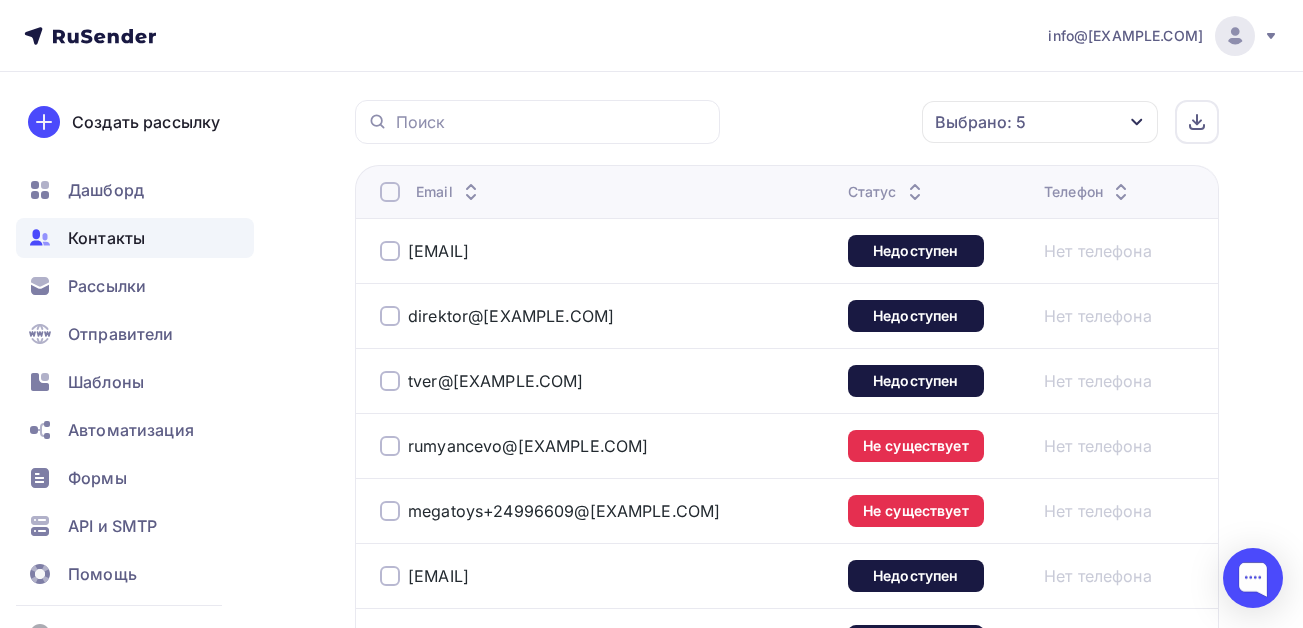click at bounding box center [390, 192] 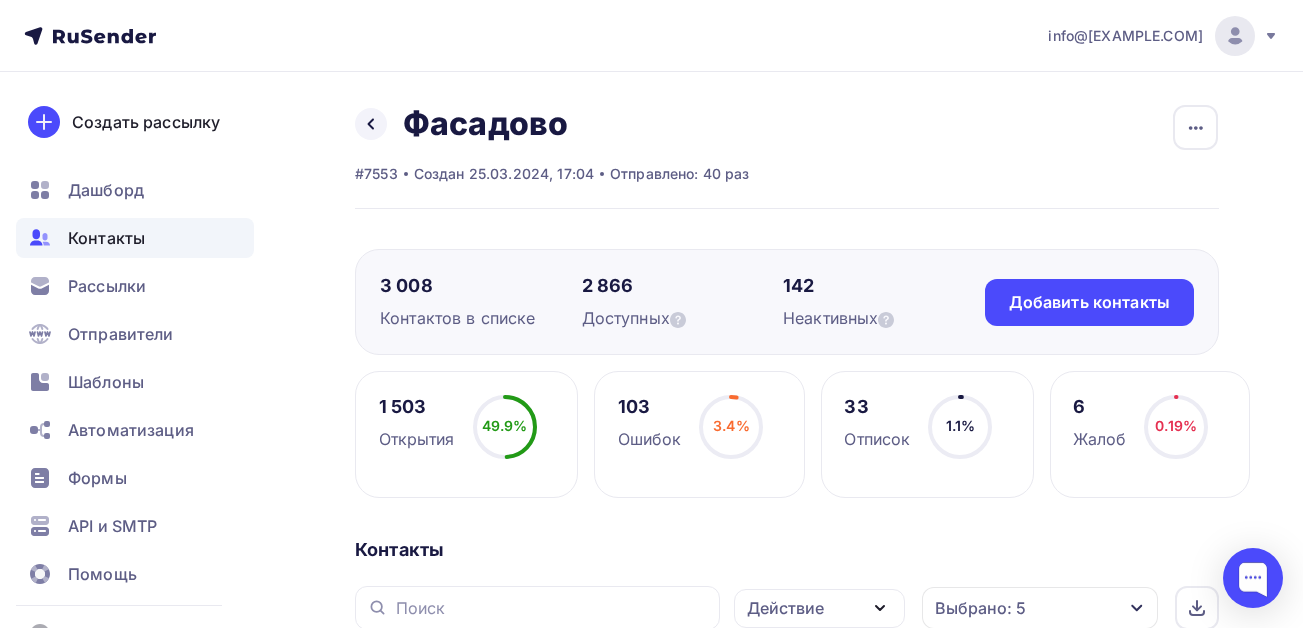 scroll, scrollTop: 200, scrollLeft: 0, axis: vertical 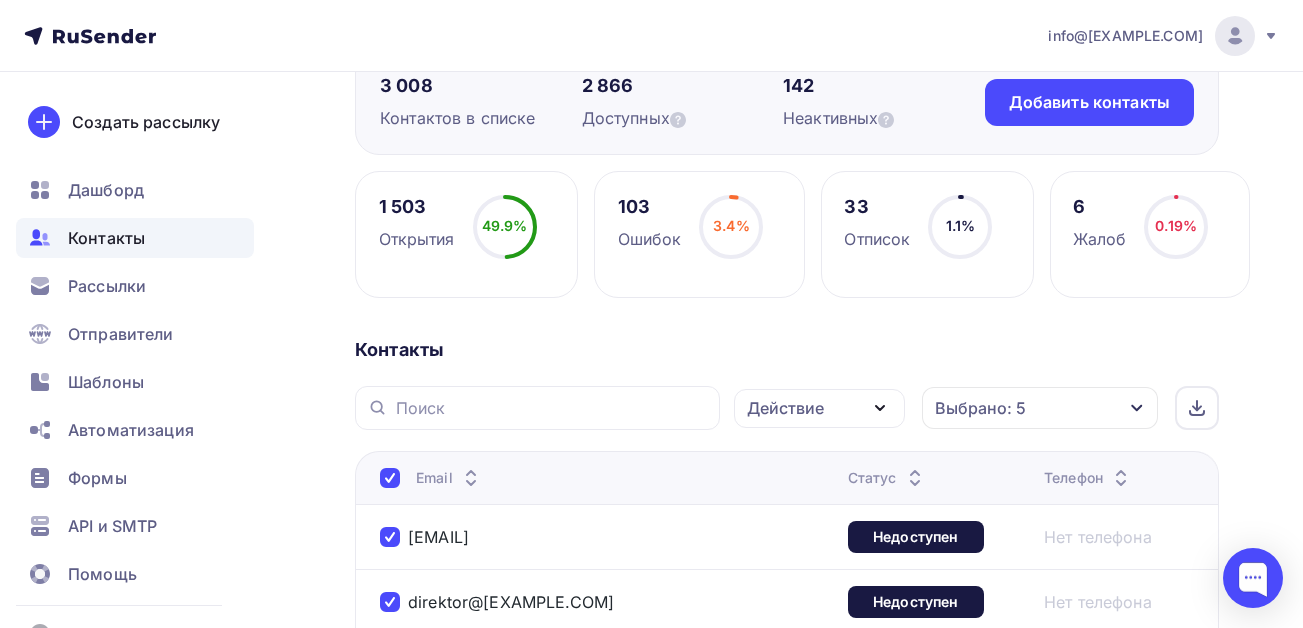 click at bounding box center (880, 408) 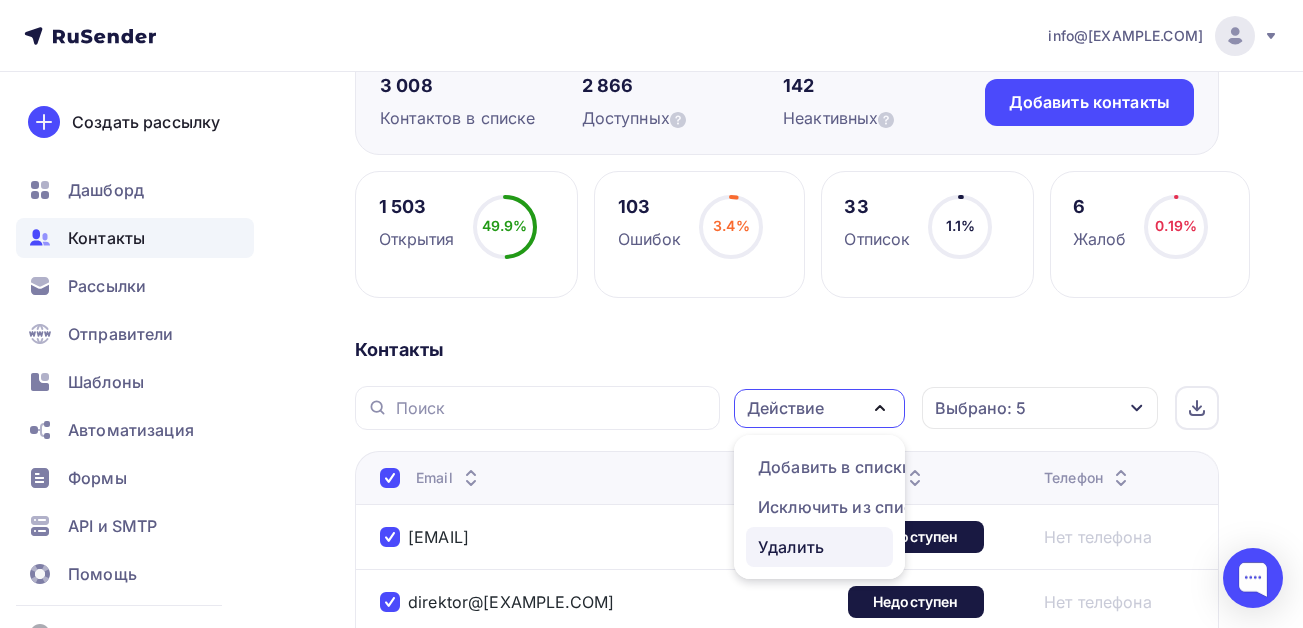 click on "Удалить" at bounding box center (835, 467) 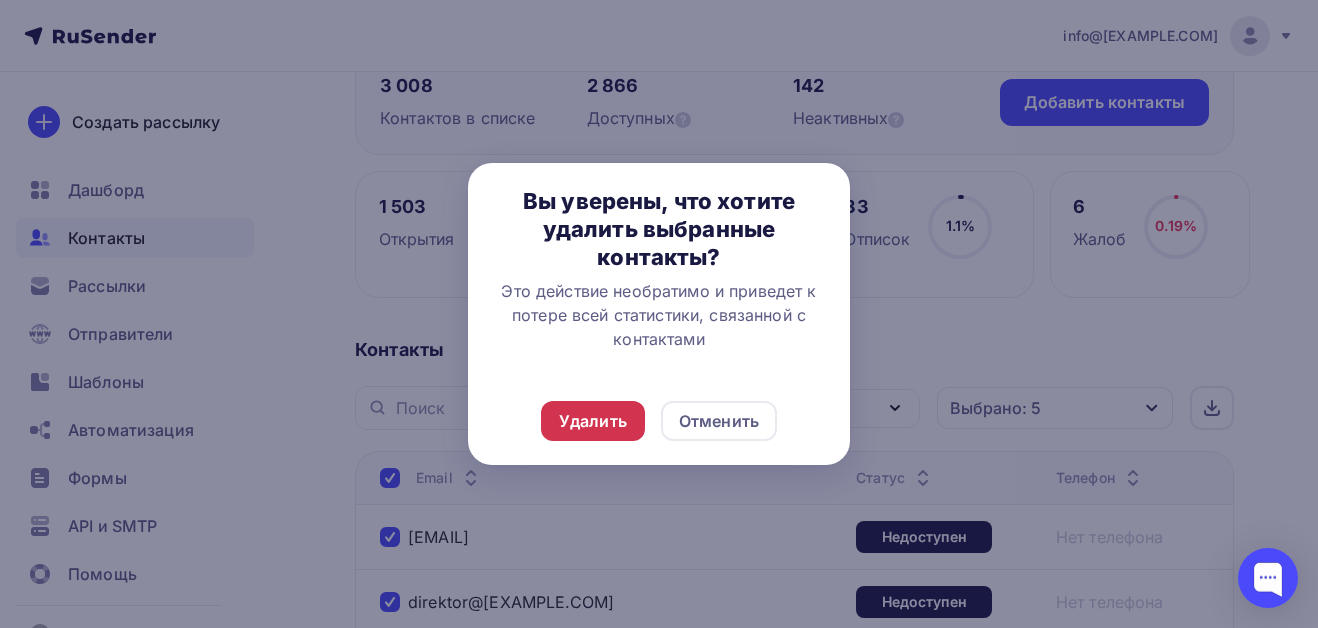 click on "Удалить" at bounding box center [593, 421] 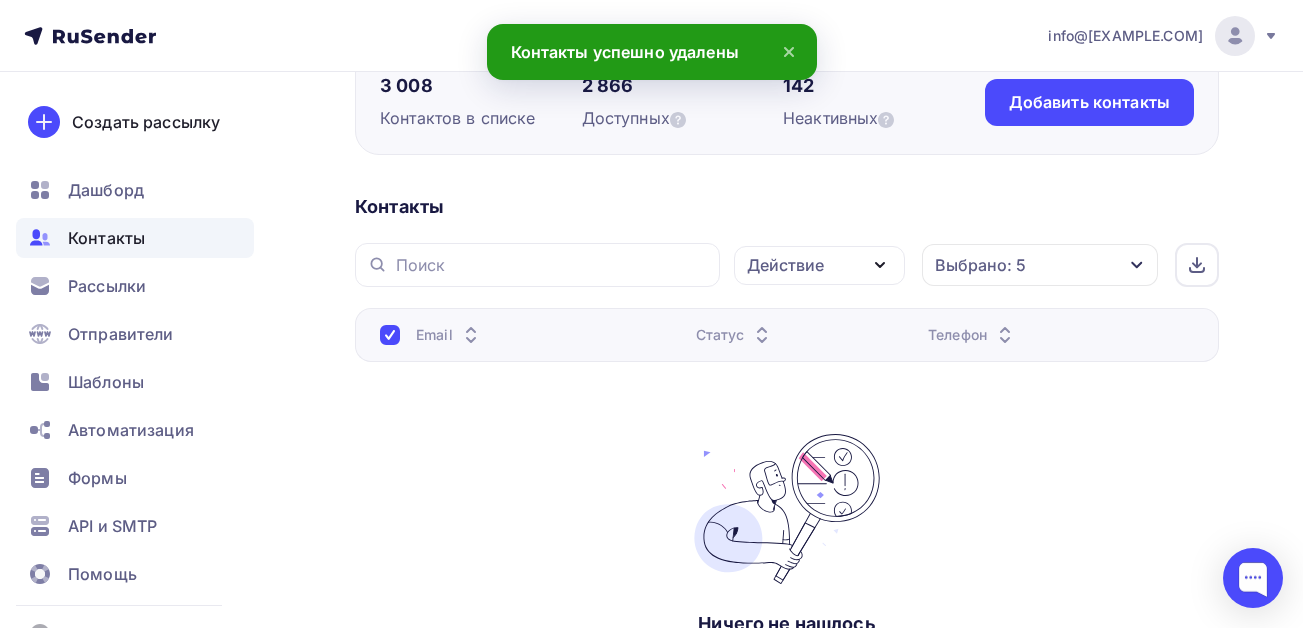 click on "Контакты" at bounding box center [106, 238] 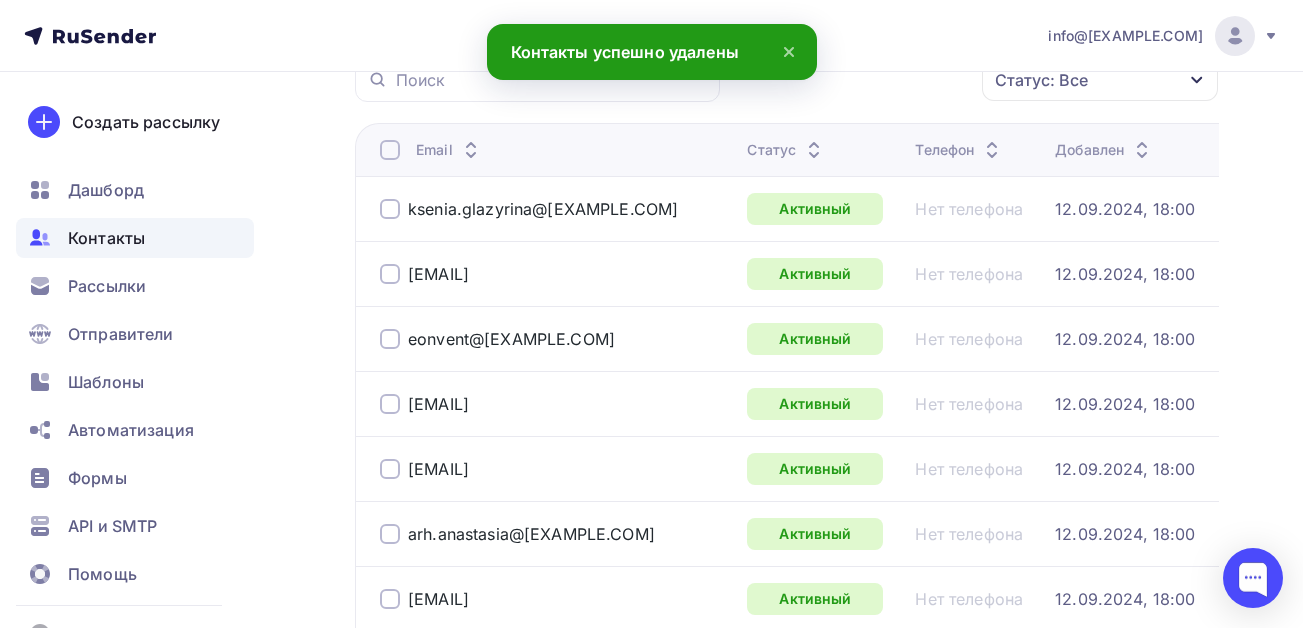 scroll, scrollTop: 0, scrollLeft: 0, axis: both 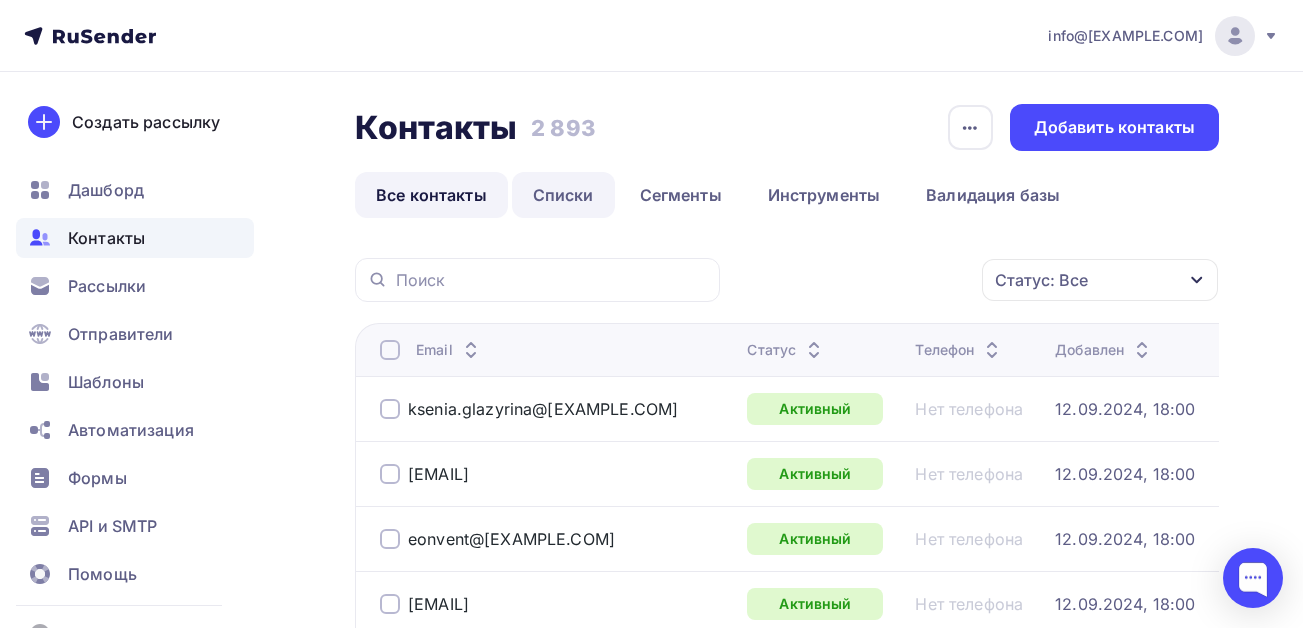 click on "Списки" at bounding box center [563, 195] 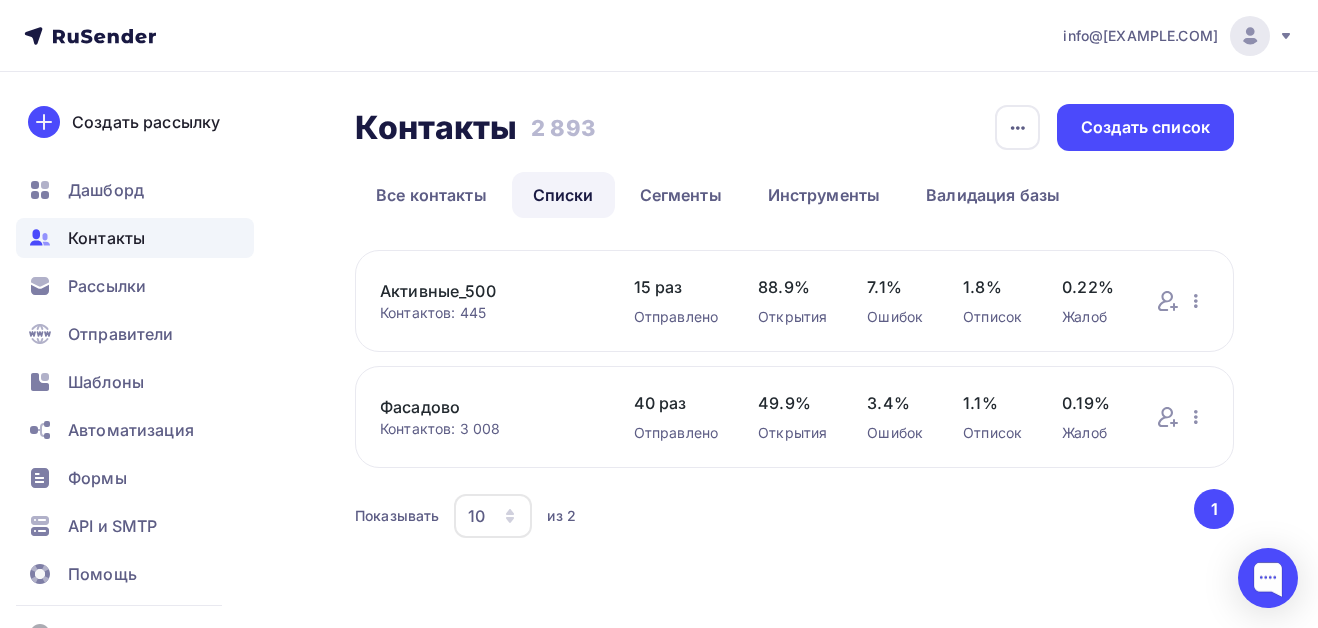 click on "Фасадово" at bounding box center [487, 291] 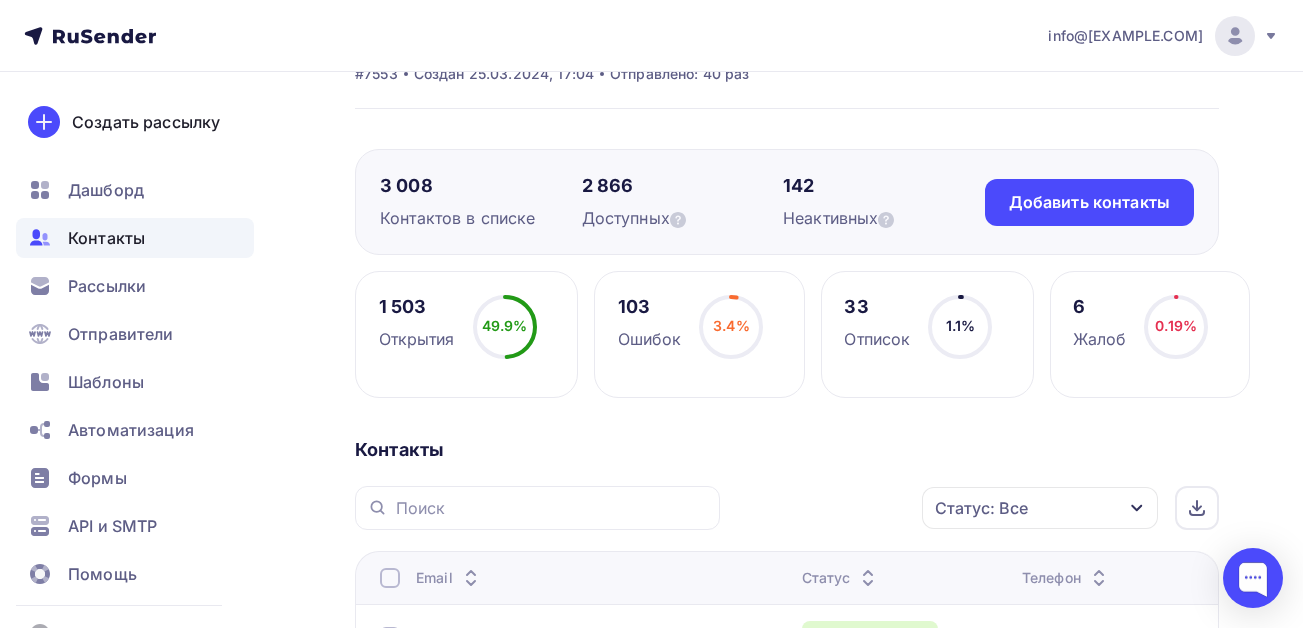 scroll, scrollTop: 0, scrollLeft: 0, axis: both 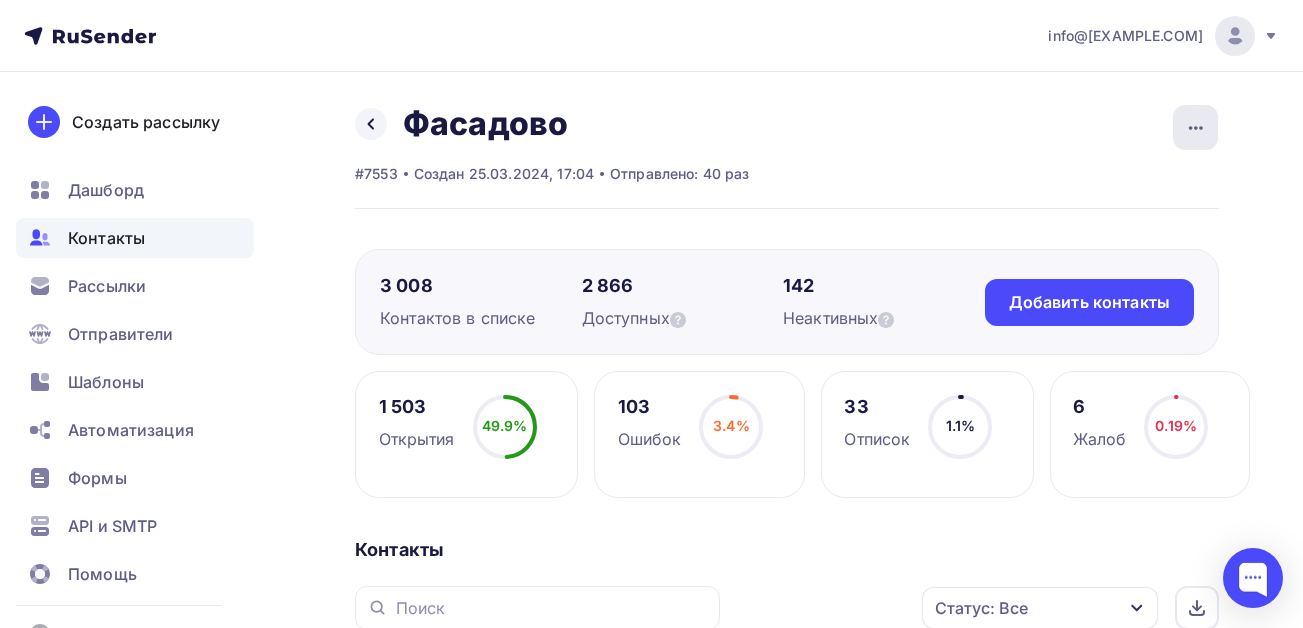 click at bounding box center (1196, 128) 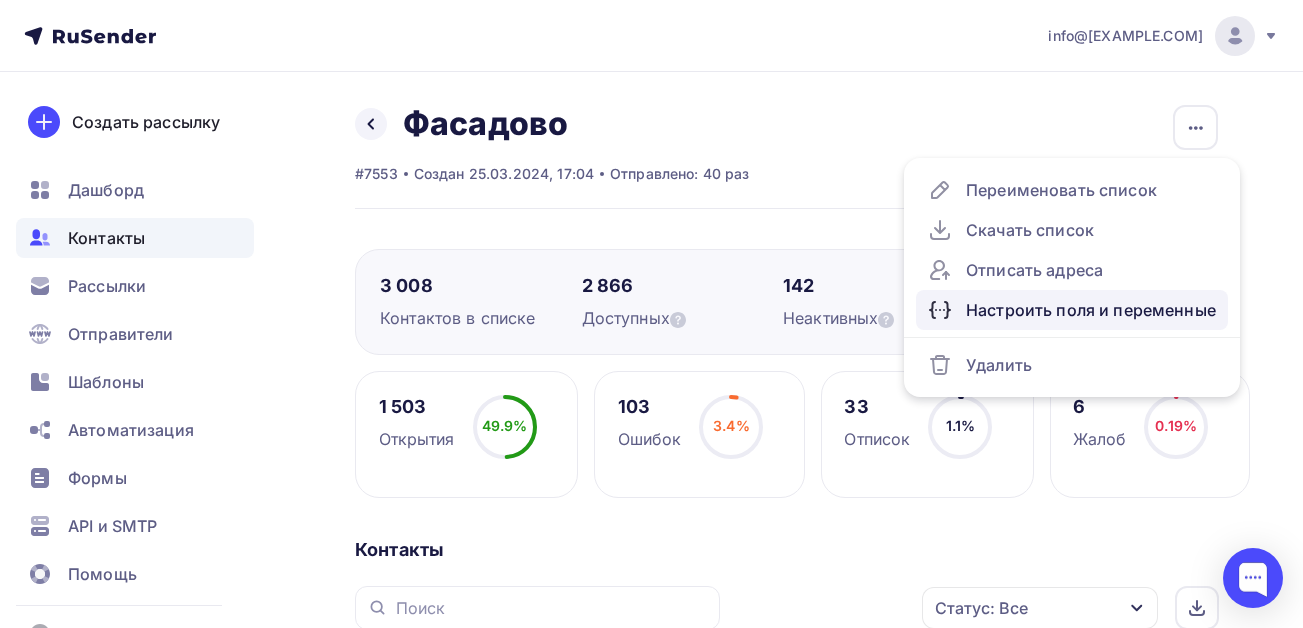 click on "Настроить поля и переменные" at bounding box center (1072, 190) 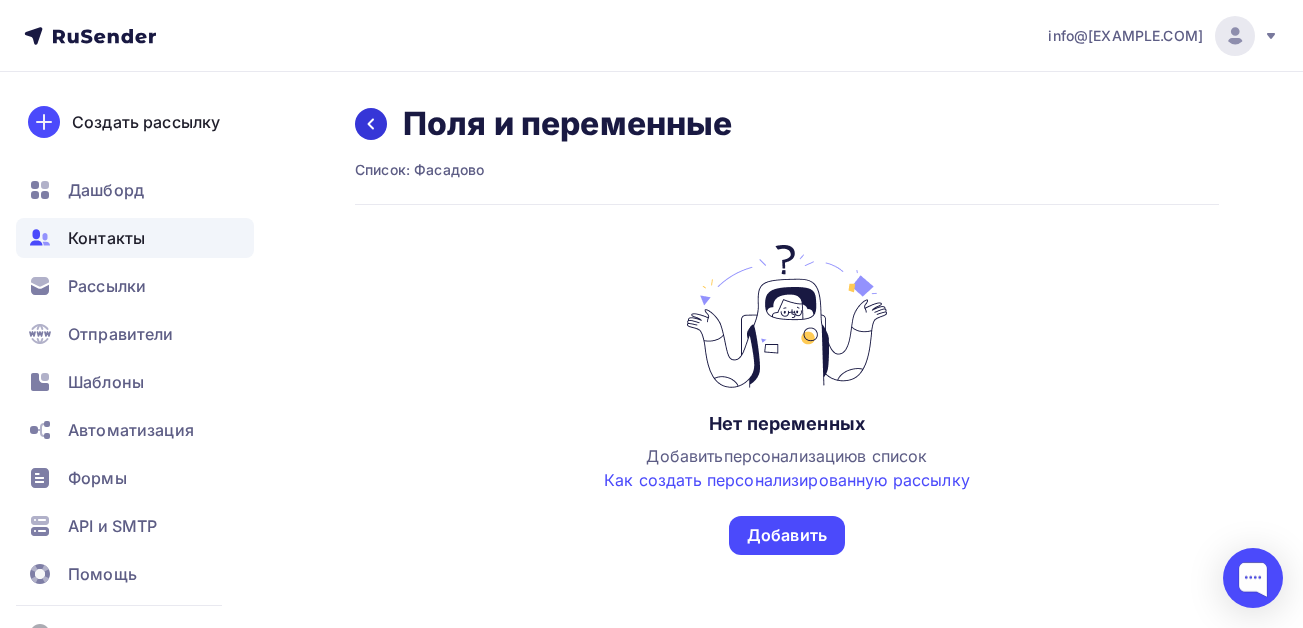 click at bounding box center [371, 124] 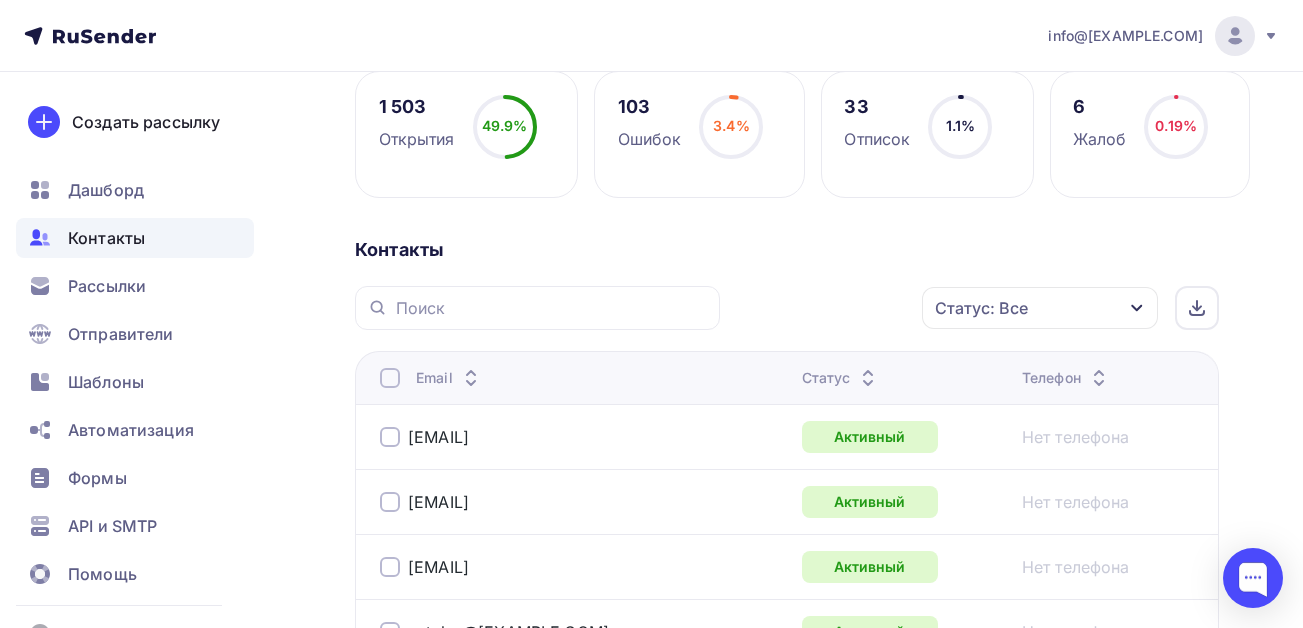 scroll, scrollTop: 0, scrollLeft: 0, axis: both 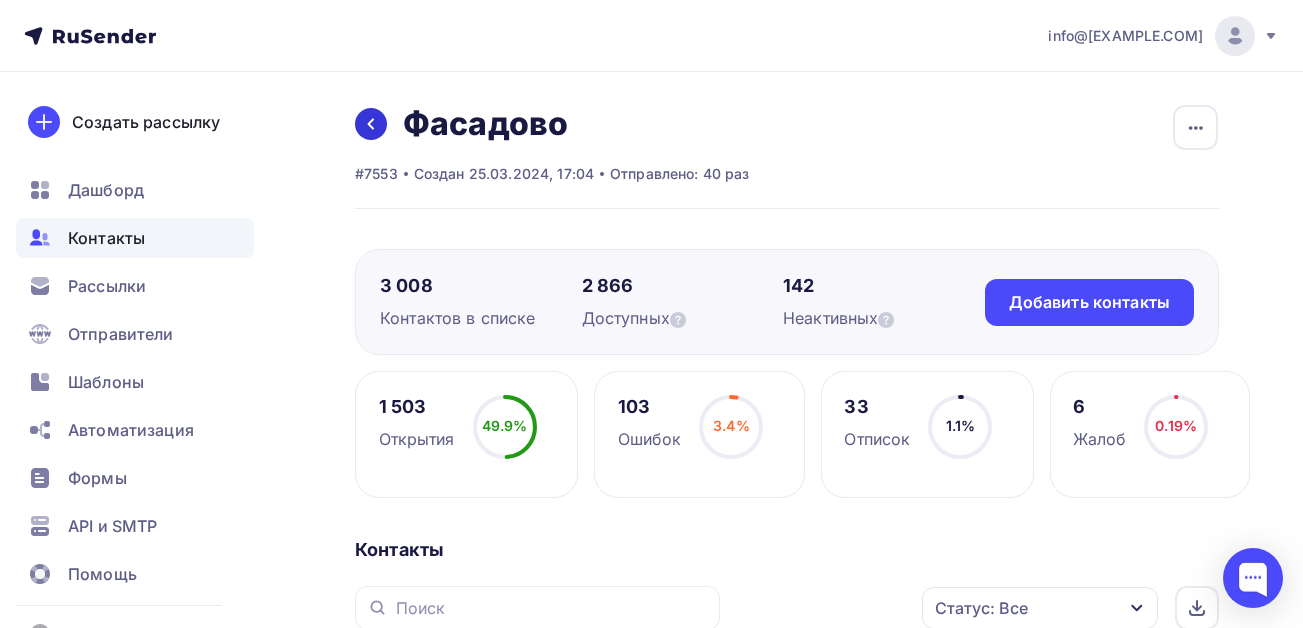 click at bounding box center [371, 124] 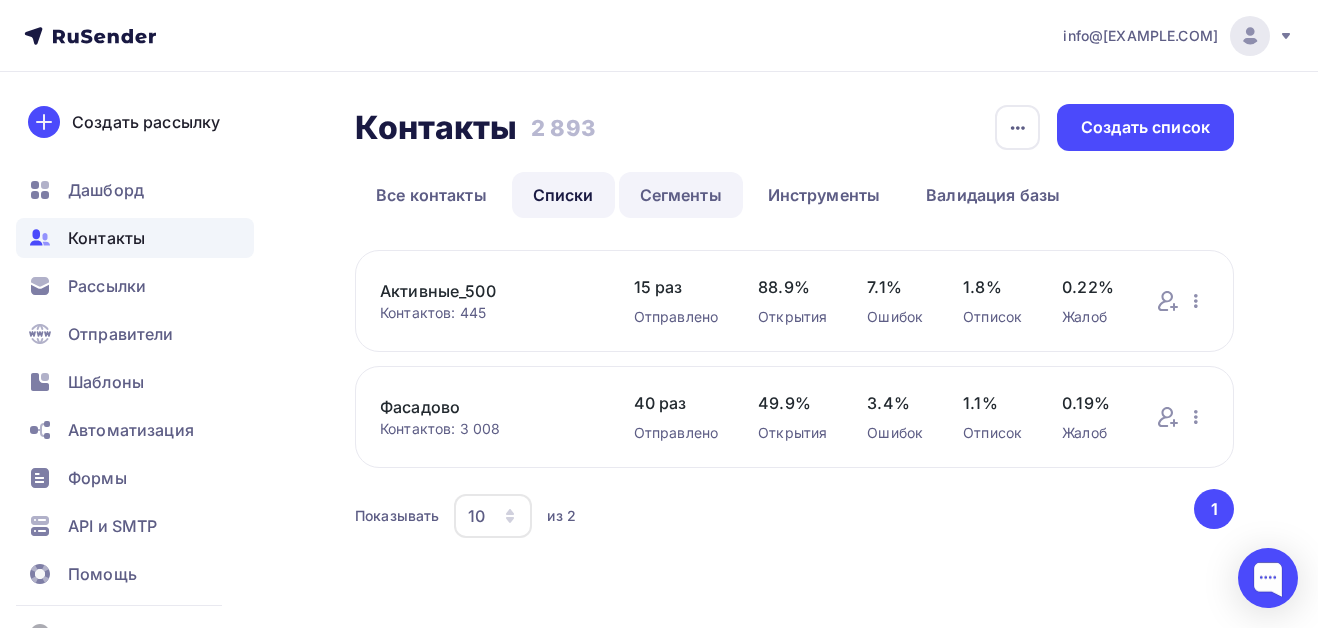 click on "Сегменты" at bounding box center (681, 195) 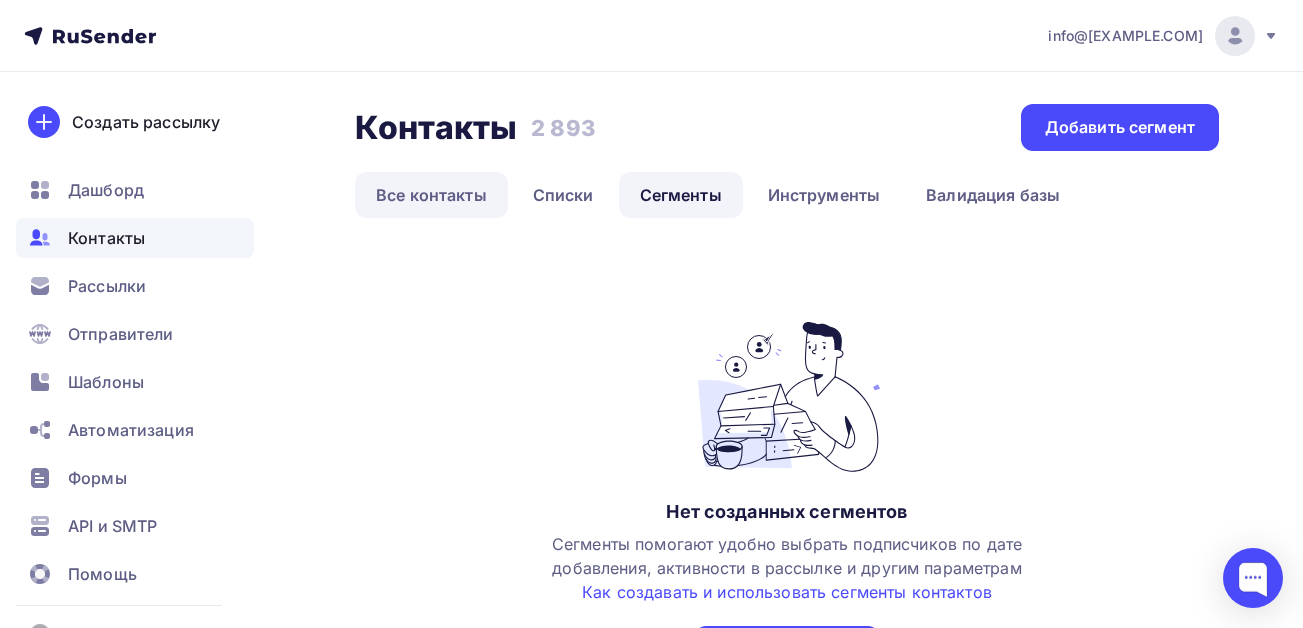 click on "Все контакты" at bounding box center [431, 195] 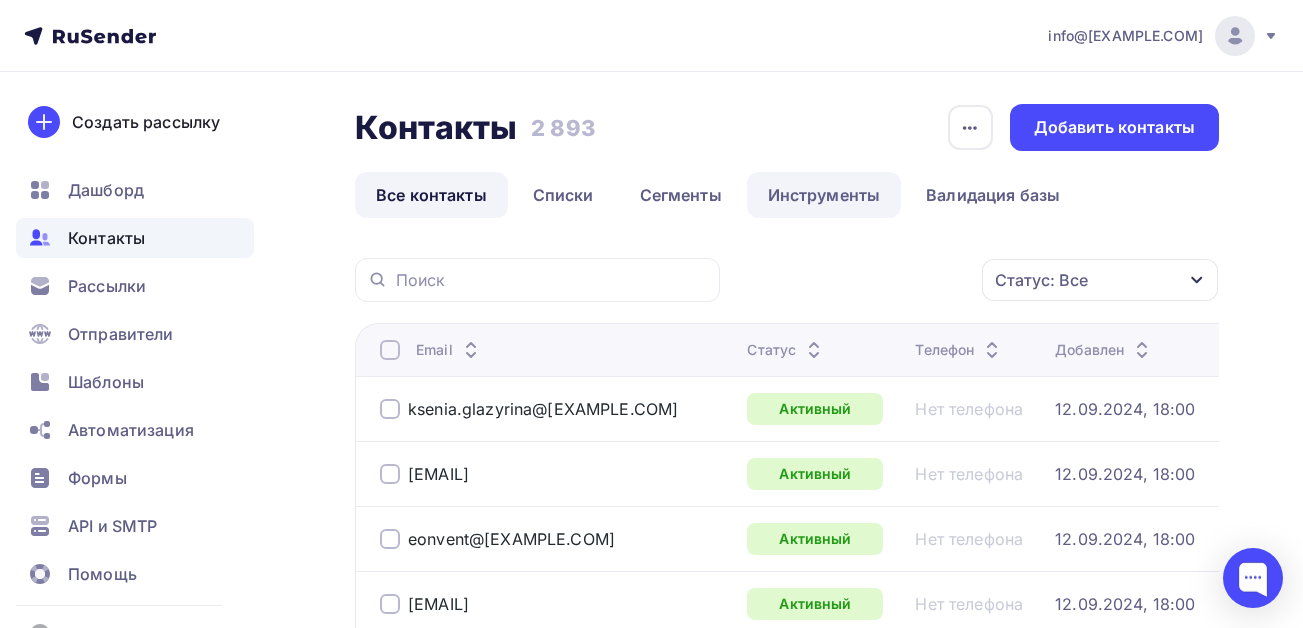 click on "Инструменты" at bounding box center (824, 195) 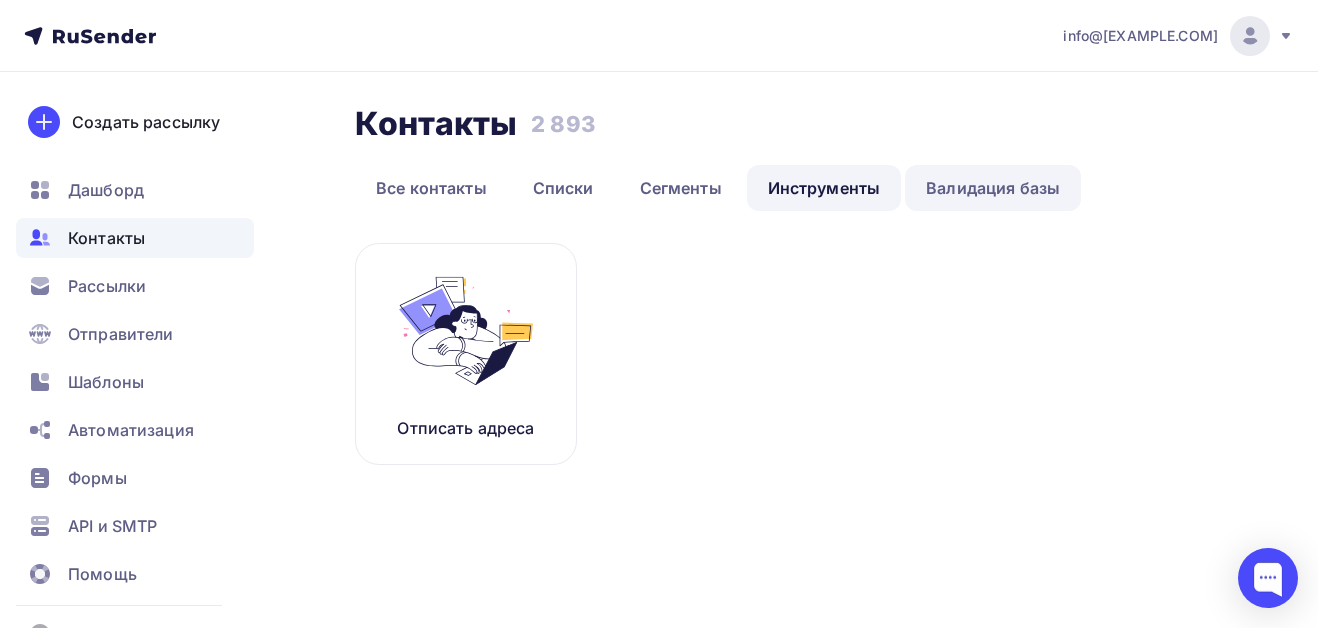 click on "Валидация базы" at bounding box center [993, 188] 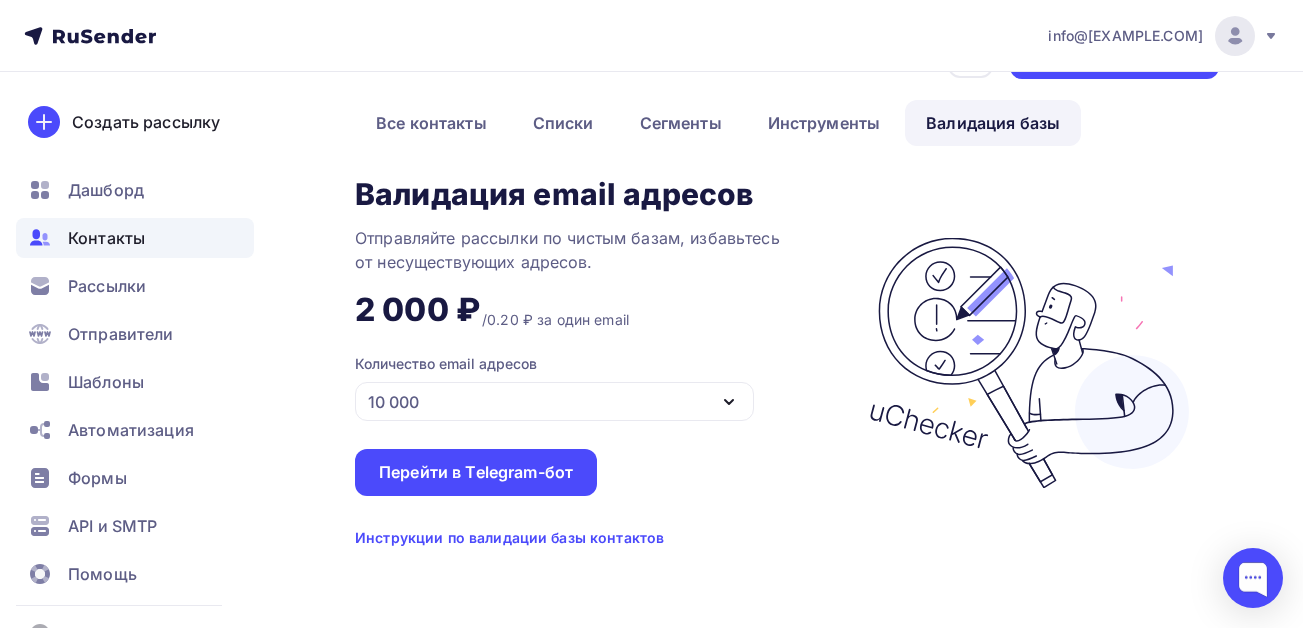 scroll, scrollTop: 0, scrollLeft: 0, axis: both 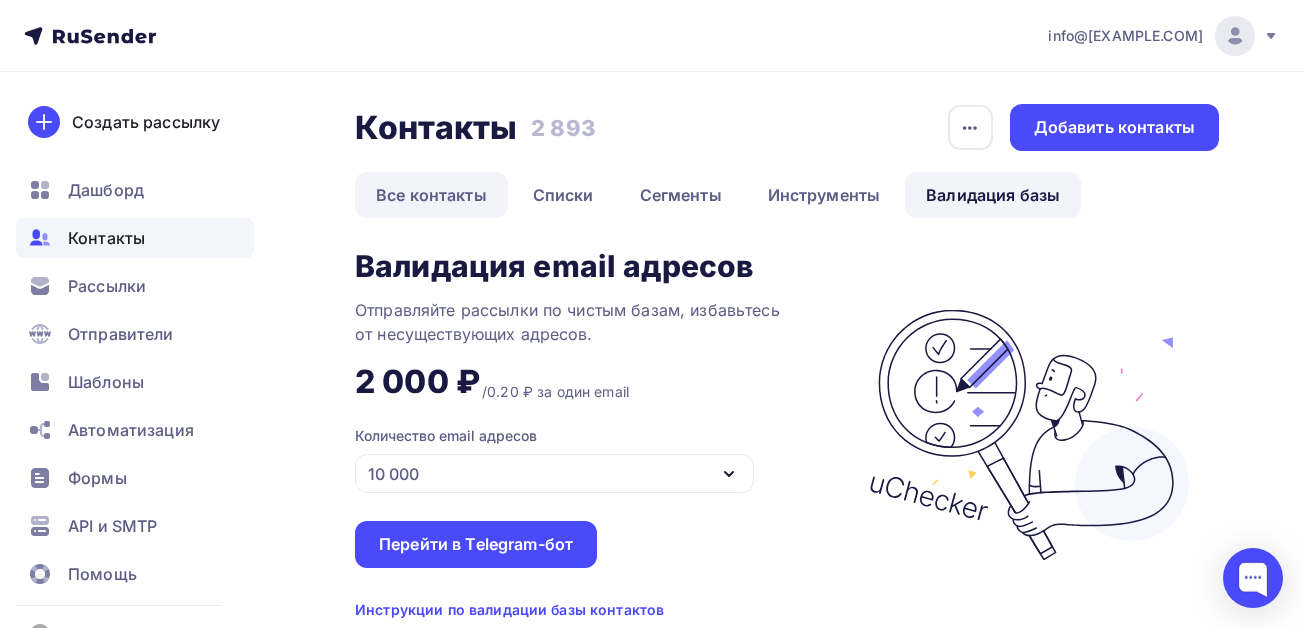 click on "Все контакты" at bounding box center (431, 195) 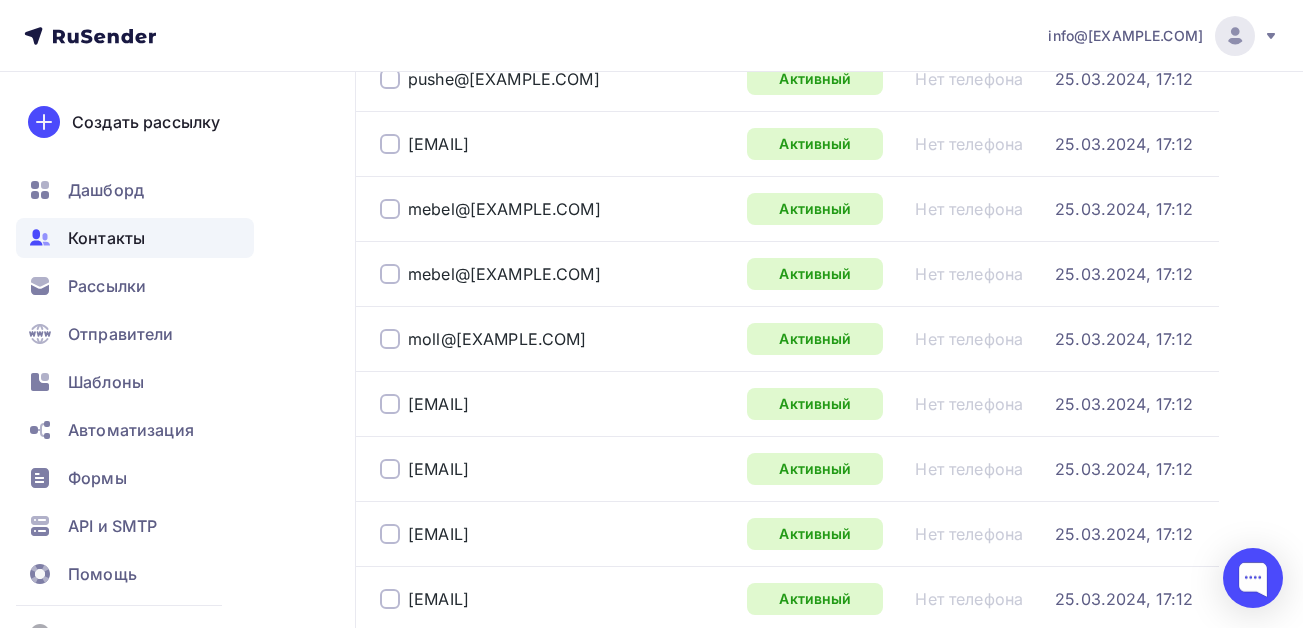scroll, scrollTop: 3218, scrollLeft: 0, axis: vertical 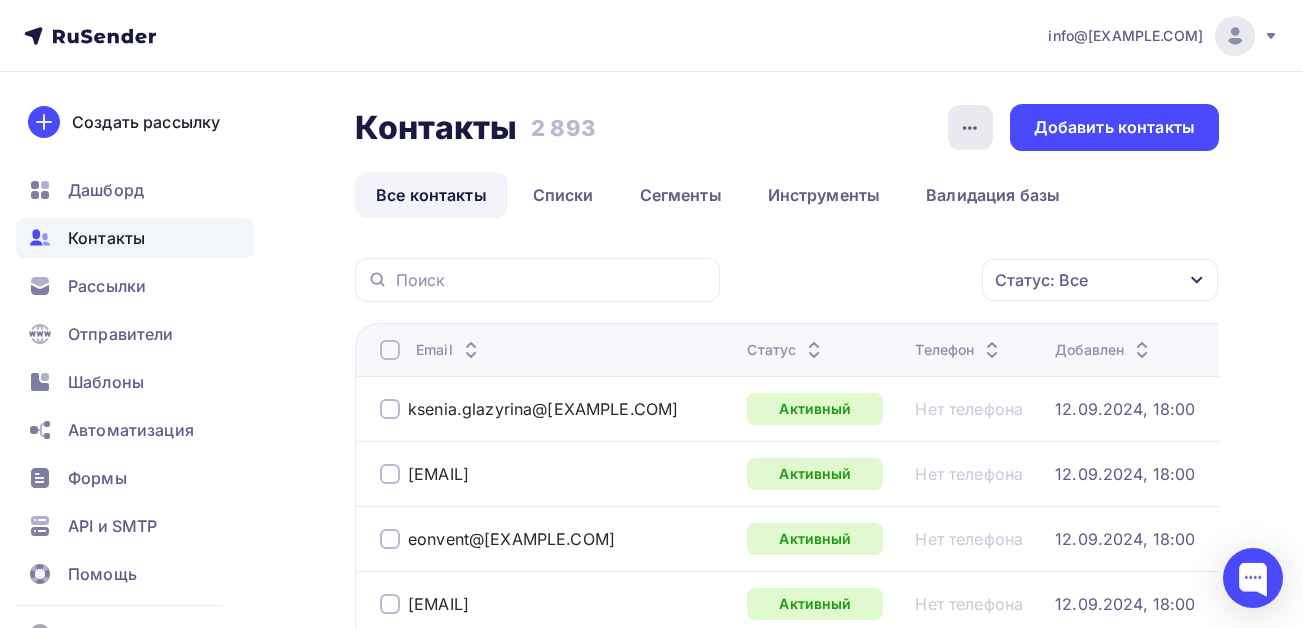 click at bounding box center [970, 128] 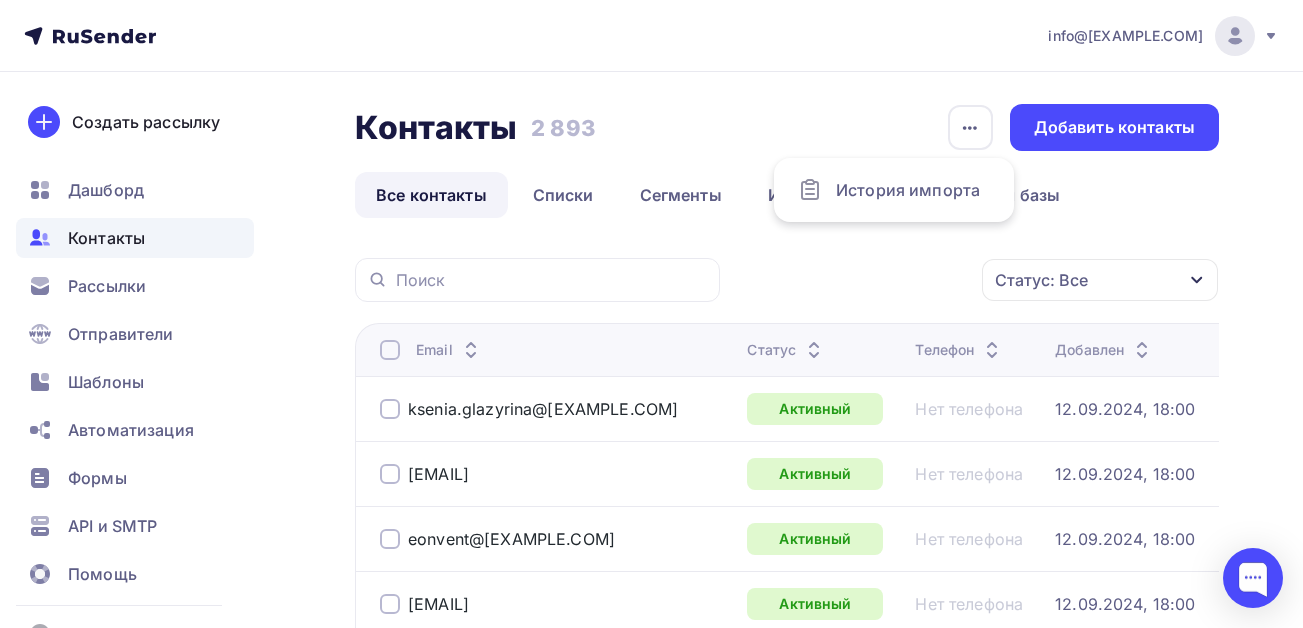 click on "Все контакты
Списки
Сегменты
Инструменты
Валидация базы" at bounding box center [787, 195] 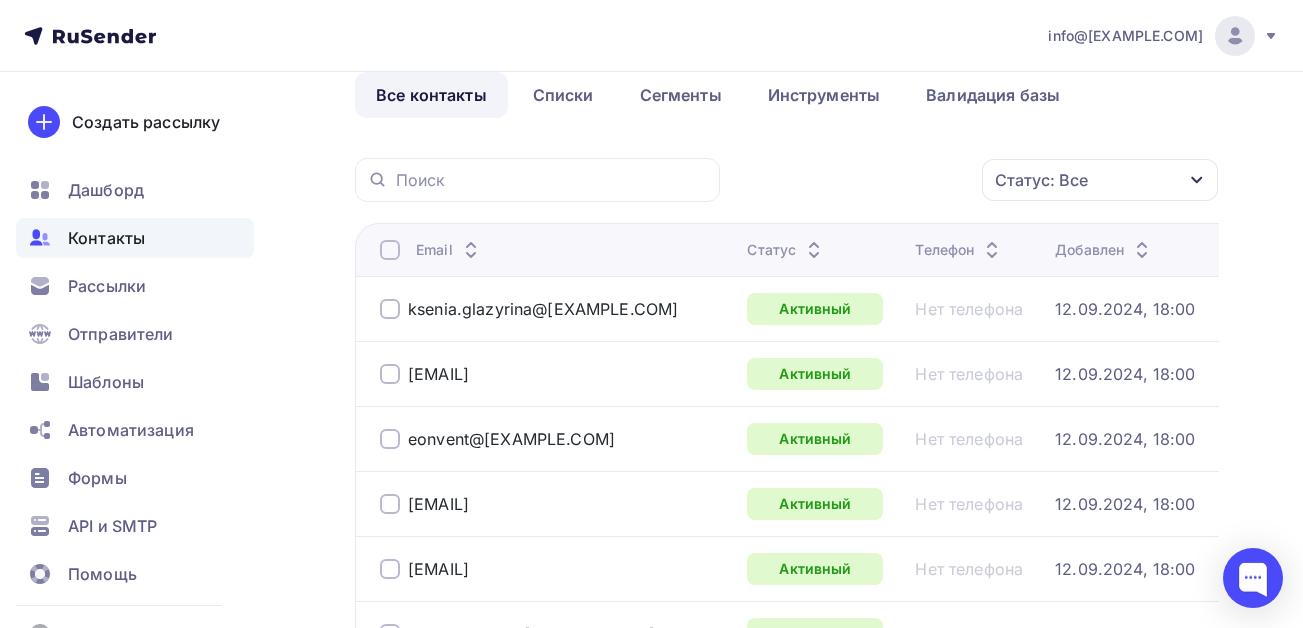 scroll, scrollTop: 0, scrollLeft: 0, axis: both 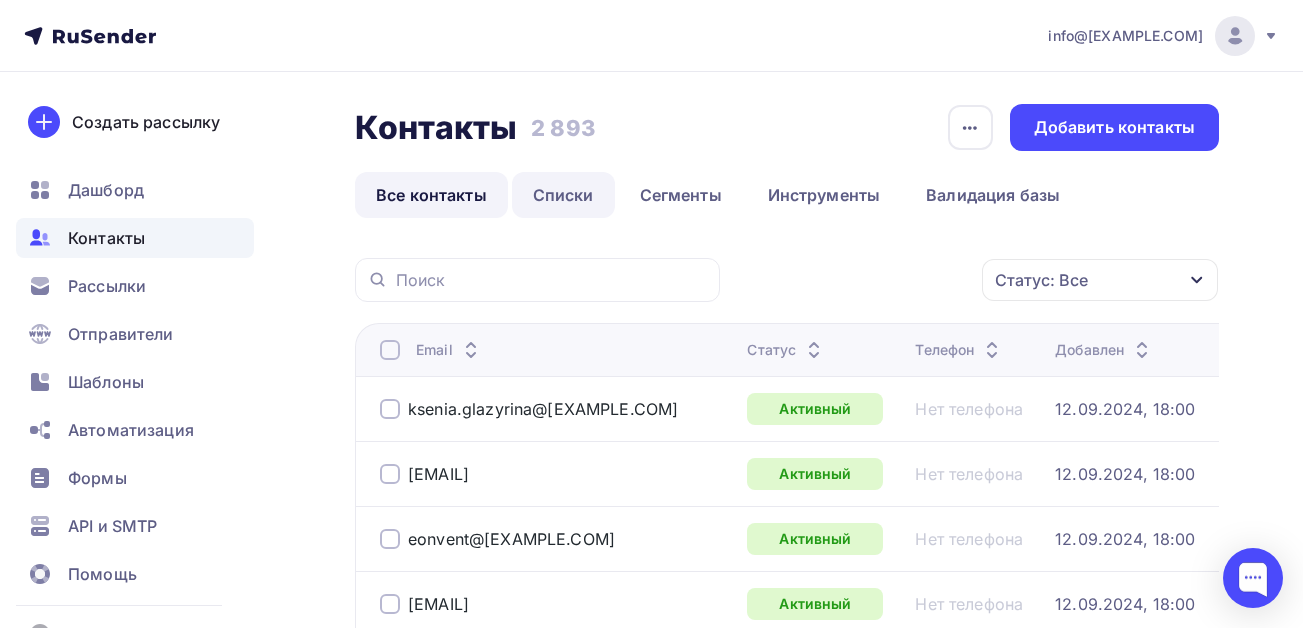 drag, startPoint x: 549, startPoint y: 185, endPoint x: 551, endPoint y: 199, distance: 14.142136 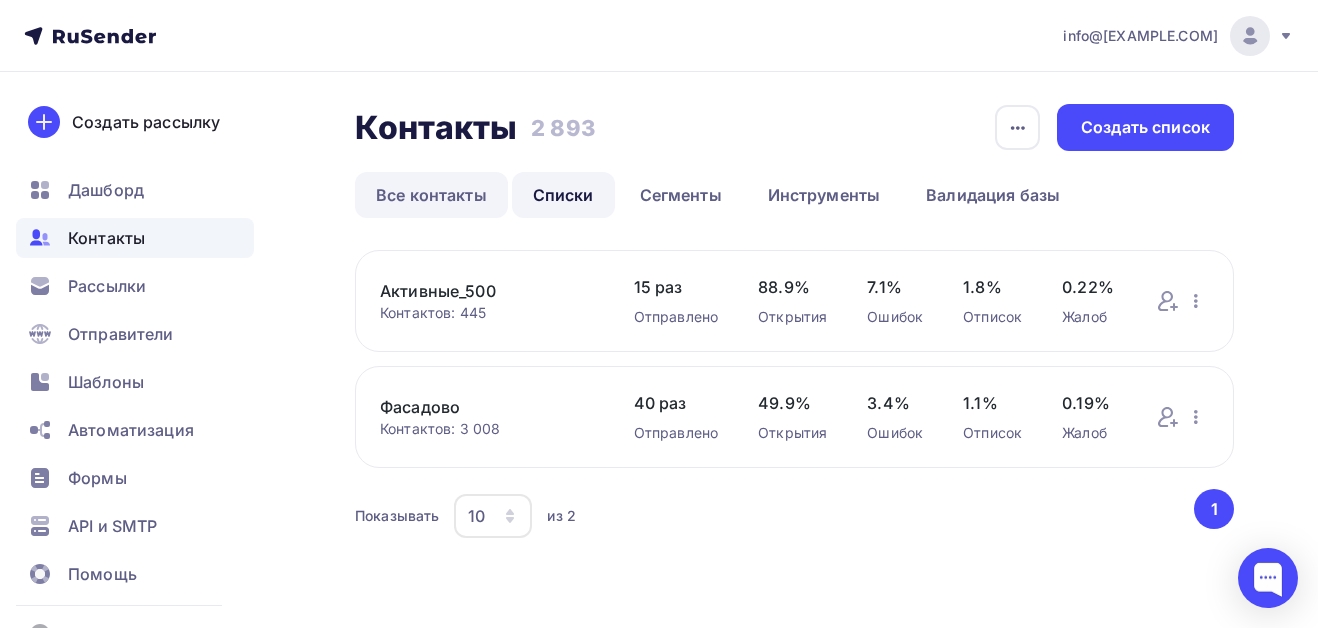 click on "Все контакты" at bounding box center (431, 195) 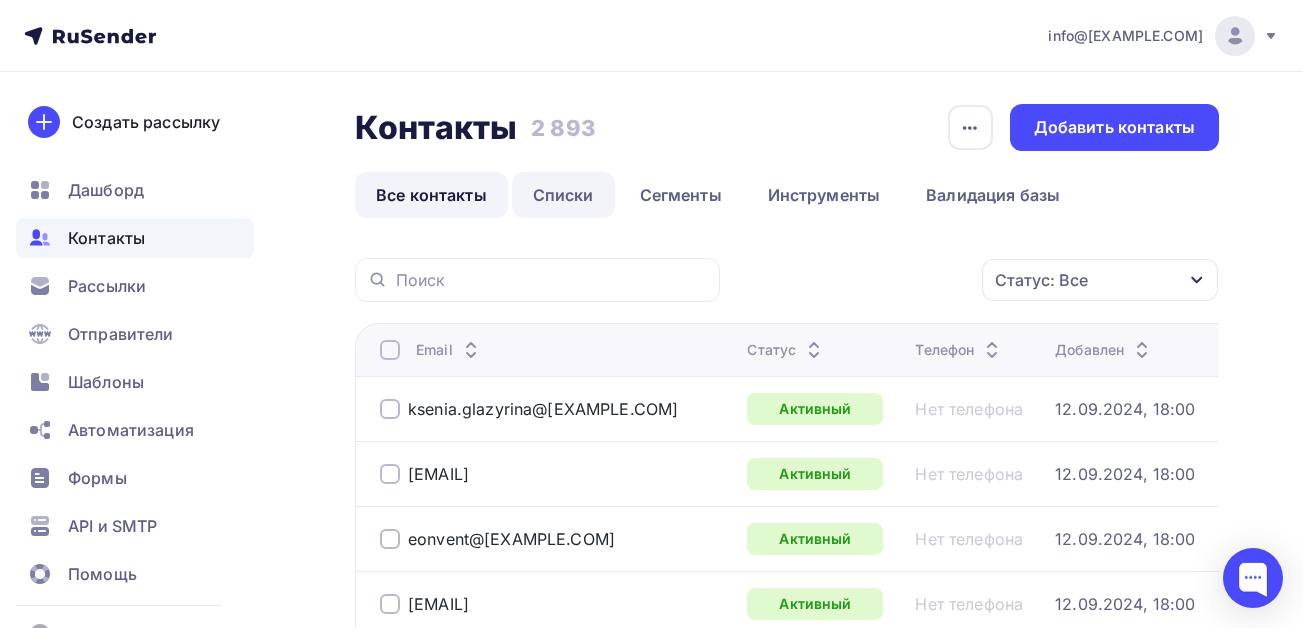 click on "Списки" at bounding box center [563, 195] 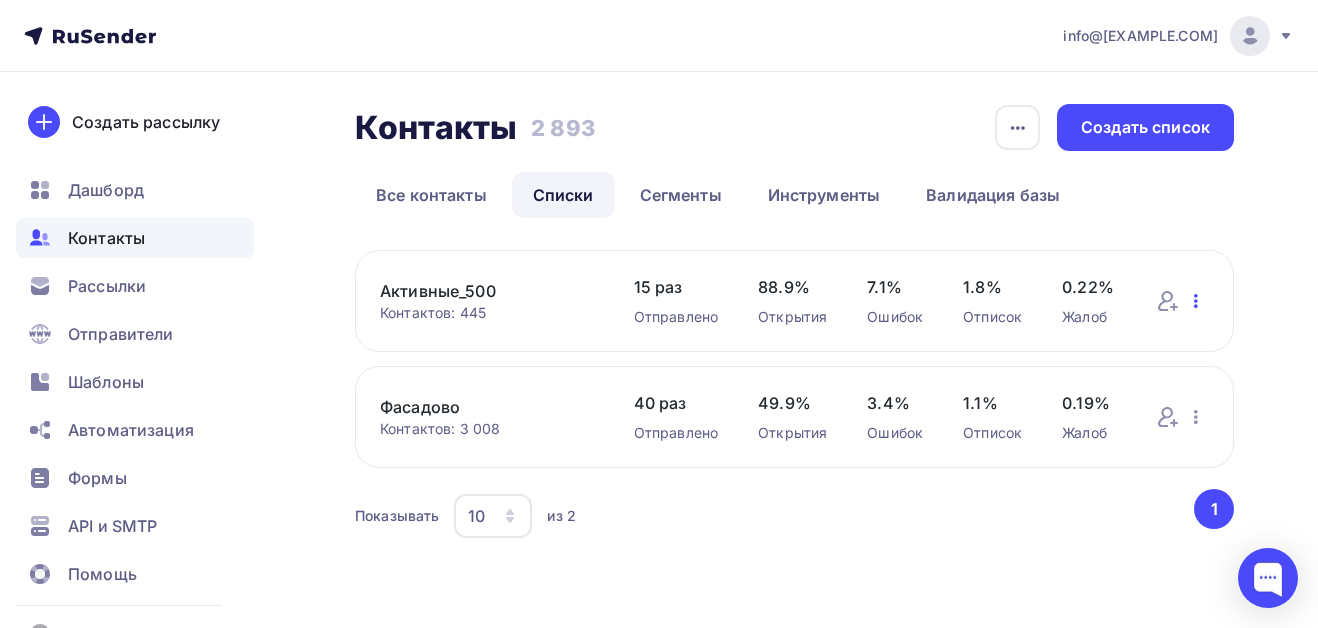 click at bounding box center (1196, 301) 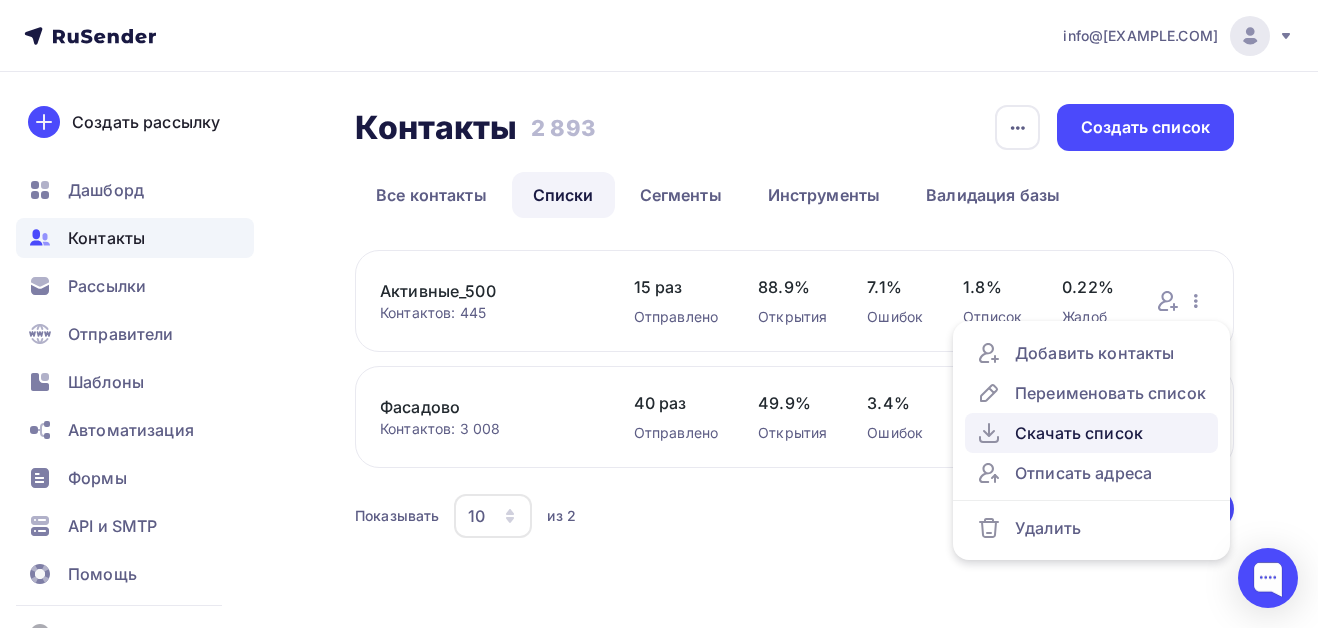 click on "Скачать список" at bounding box center (1091, 433) 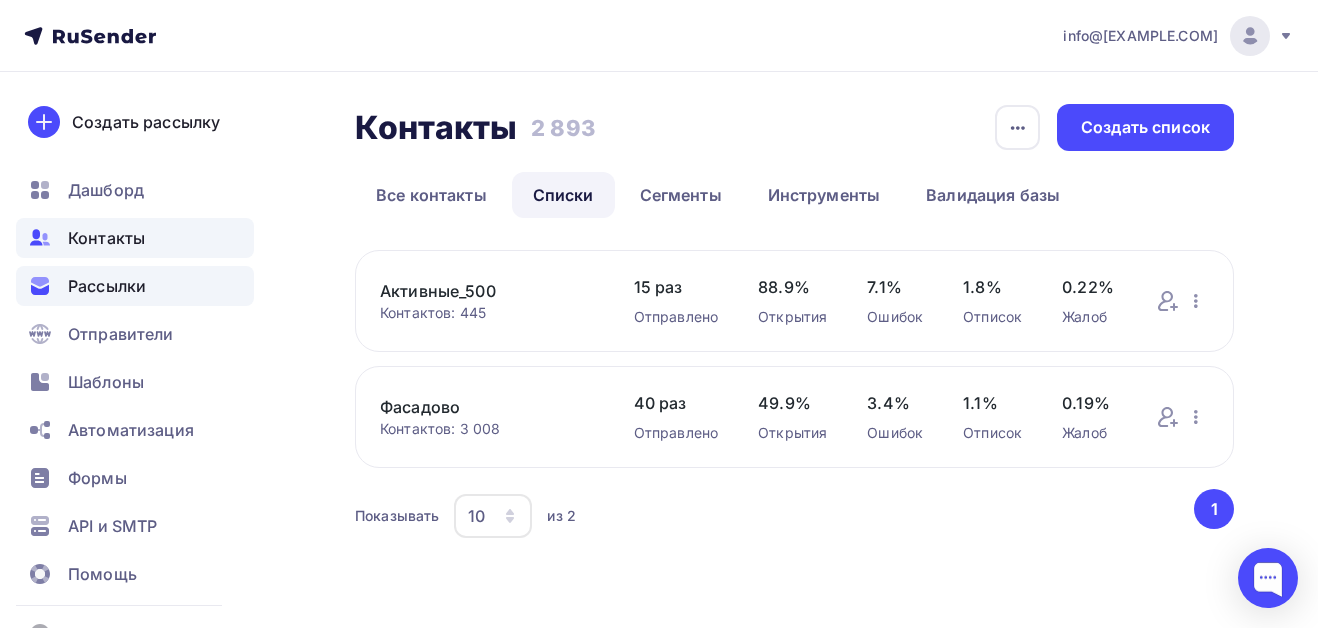 click on "Рассылки" at bounding box center [107, 286] 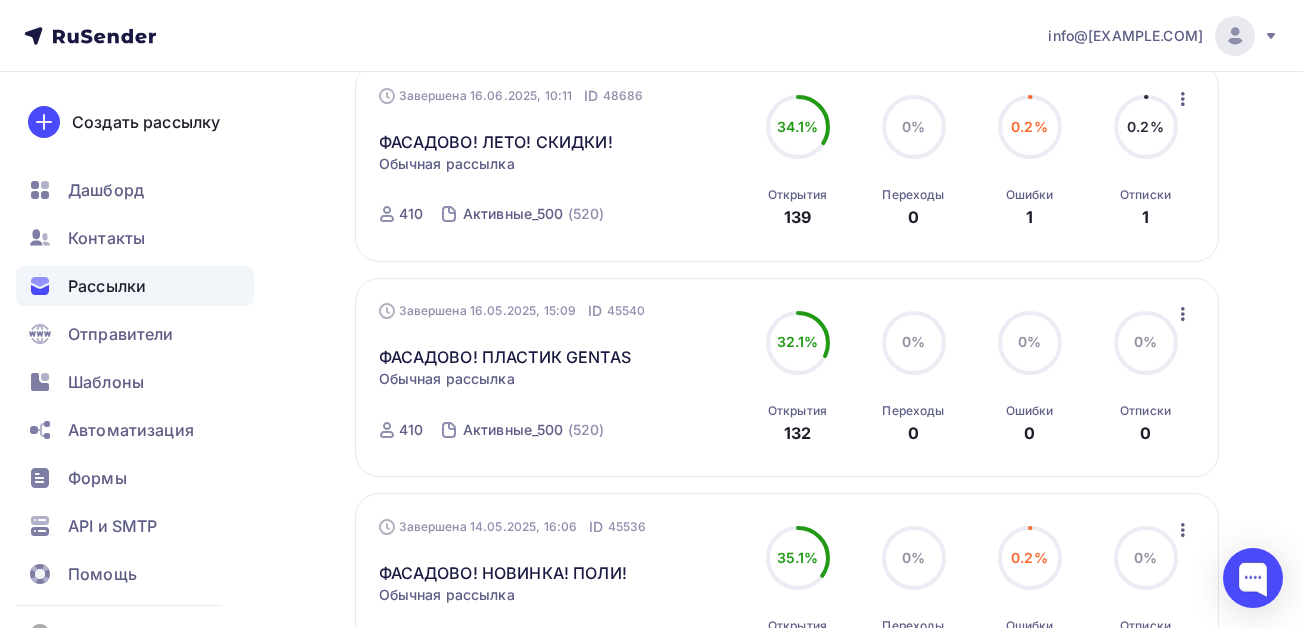 scroll, scrollTop: 900, scrollLeft: 0, axis: vertical 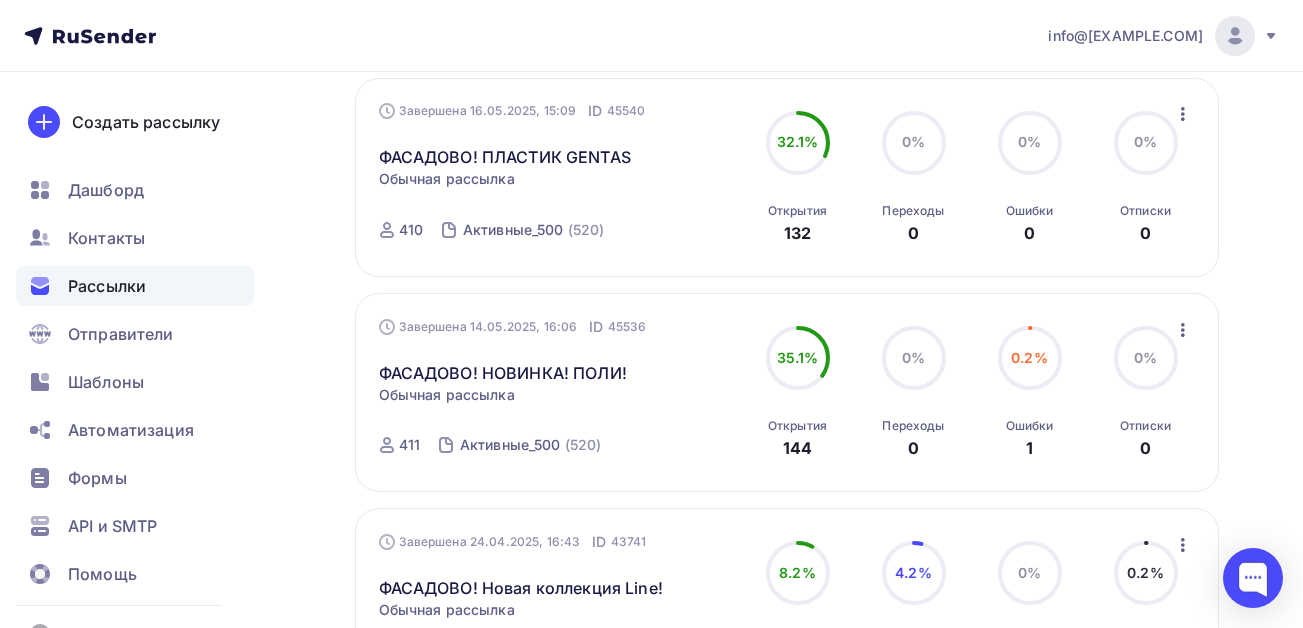 click at bounding box center [1183, 330] 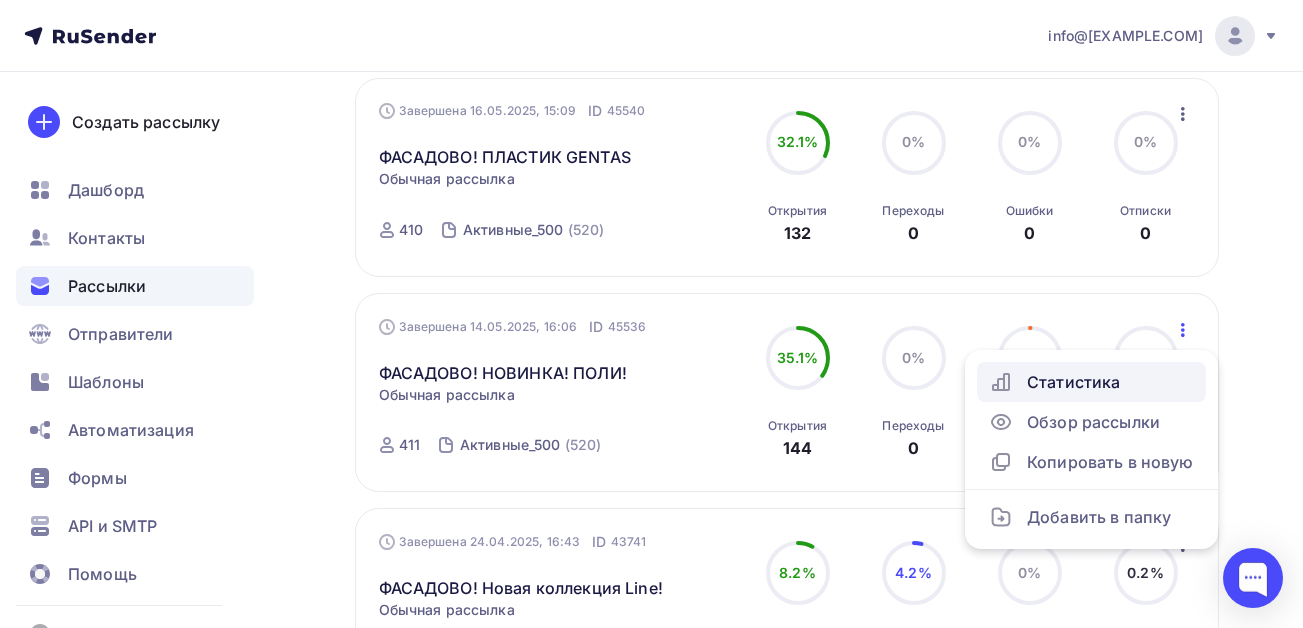 click on "Статистика" at bounding box center [1091, 382] 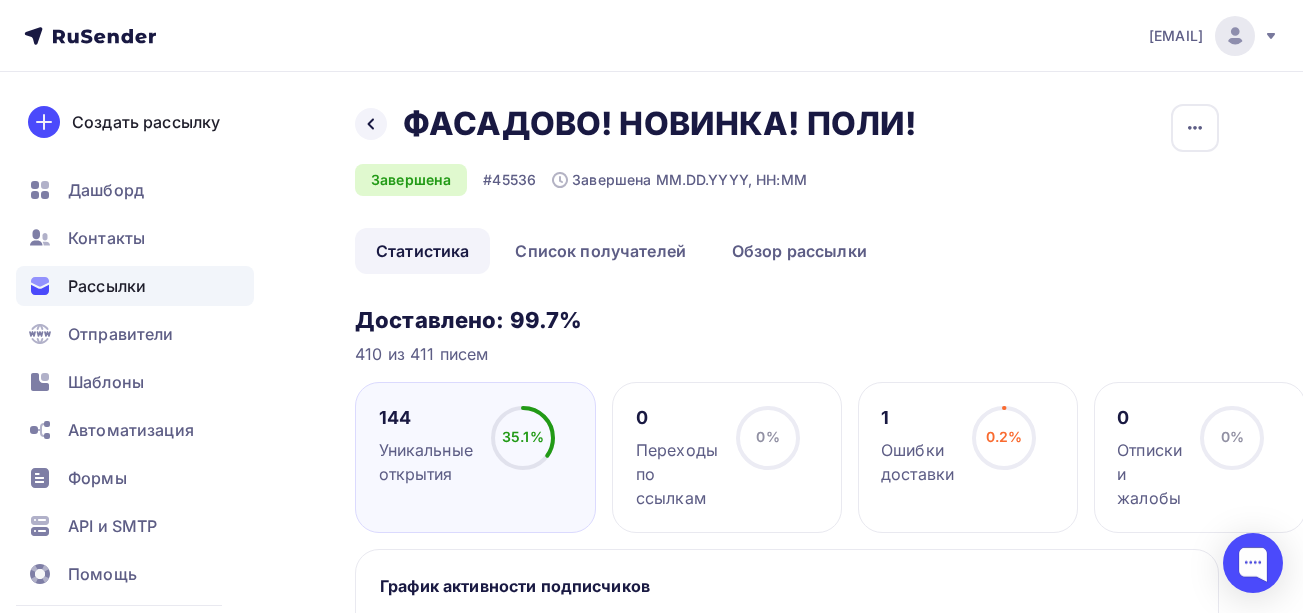 scroll, scrollTop: 200, scrollLeft: 0, axis: vertical 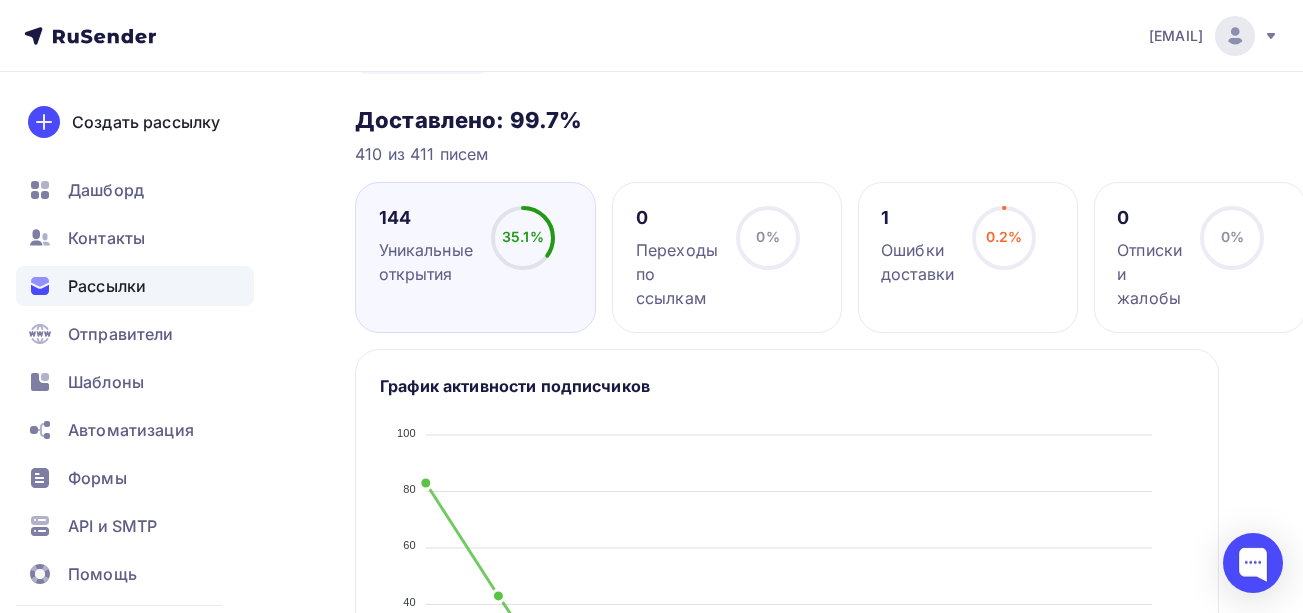 click on "Уникальные открытия" at bounding box center (426, 262) 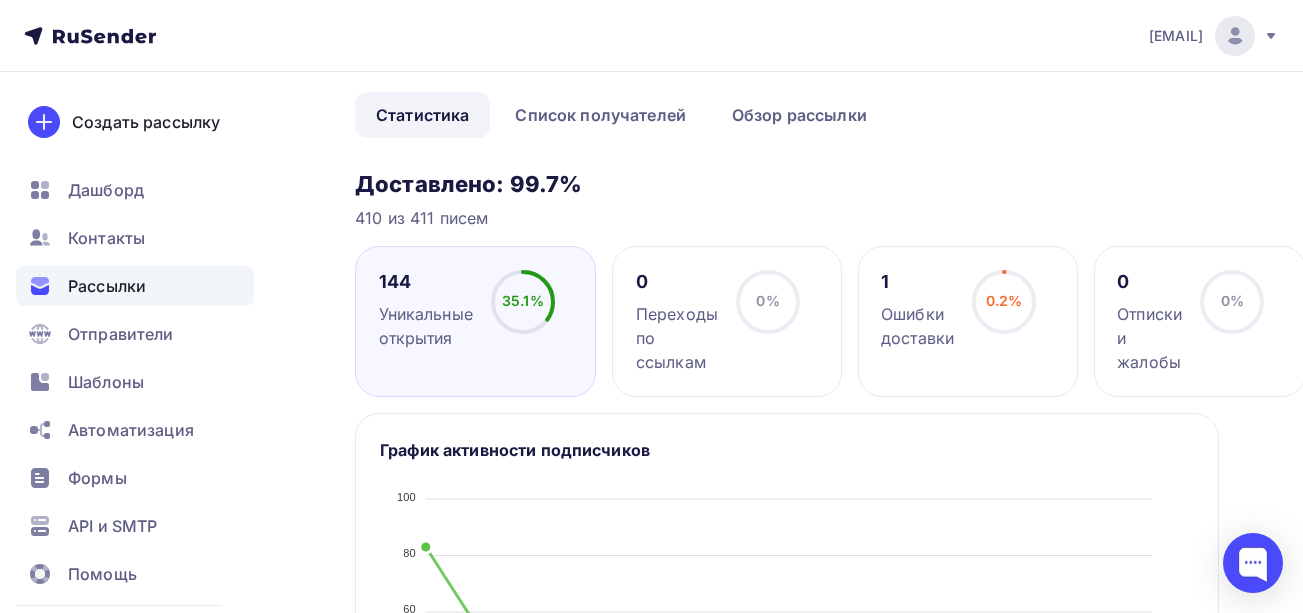 scroll, scrollTop: 36, scrollLeft: 0, axis: vertical 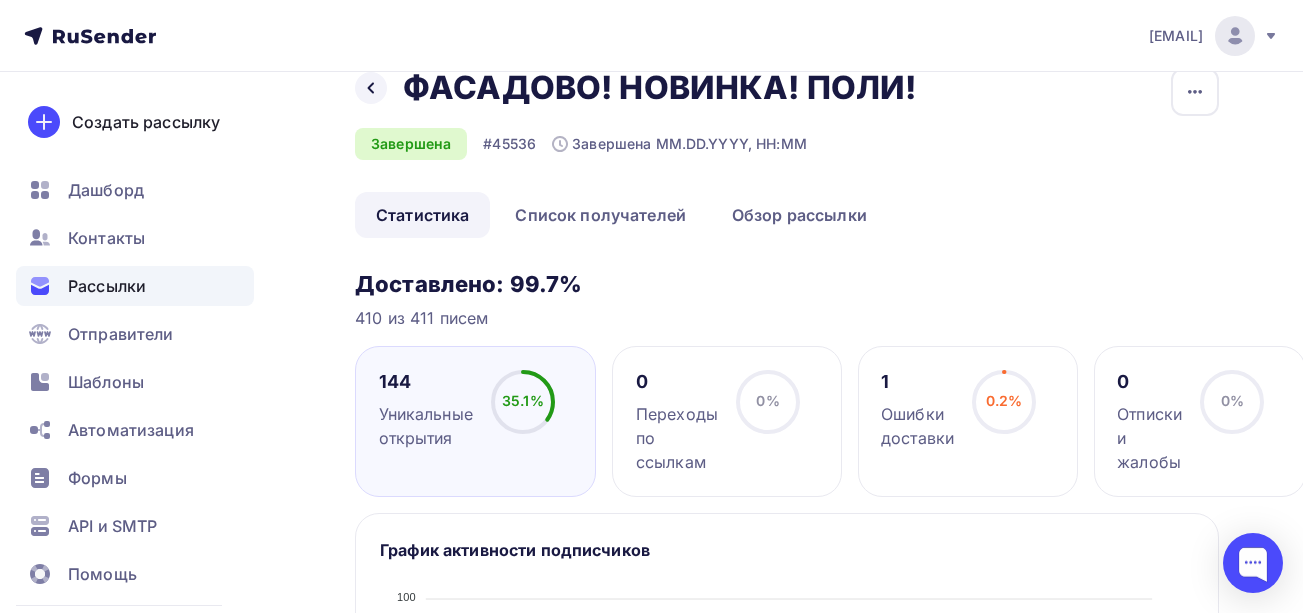 click on "Уникальные открытия" at bounding box center [426, 426] 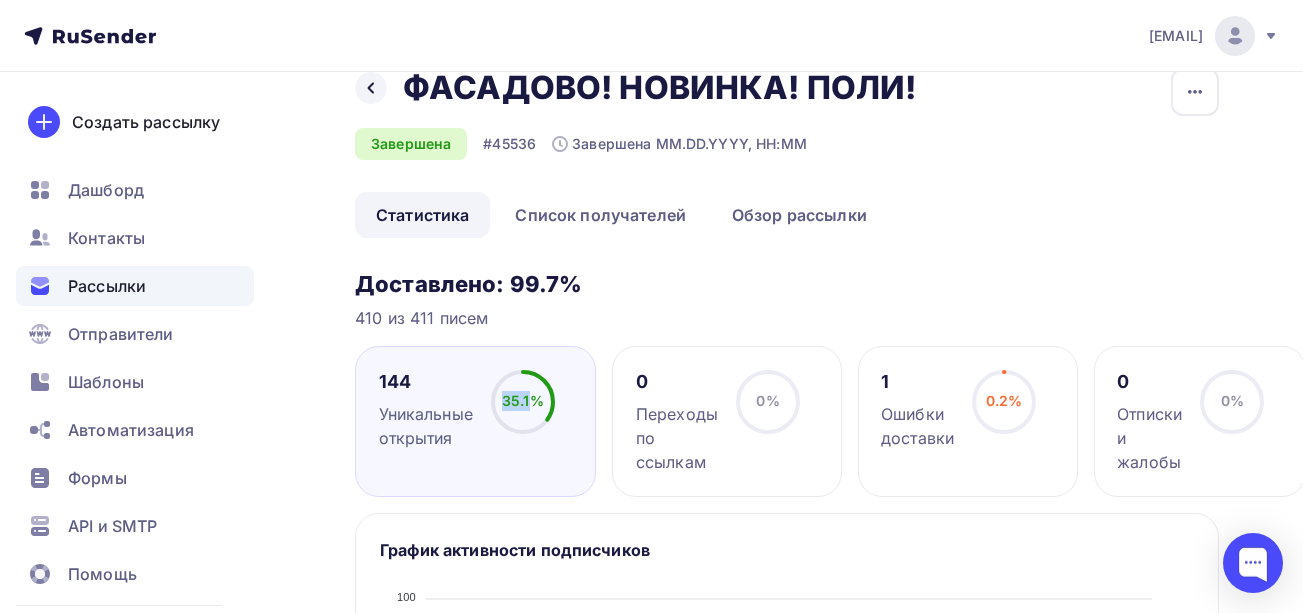 click on "35.1%" at bounding box center (523, 400) 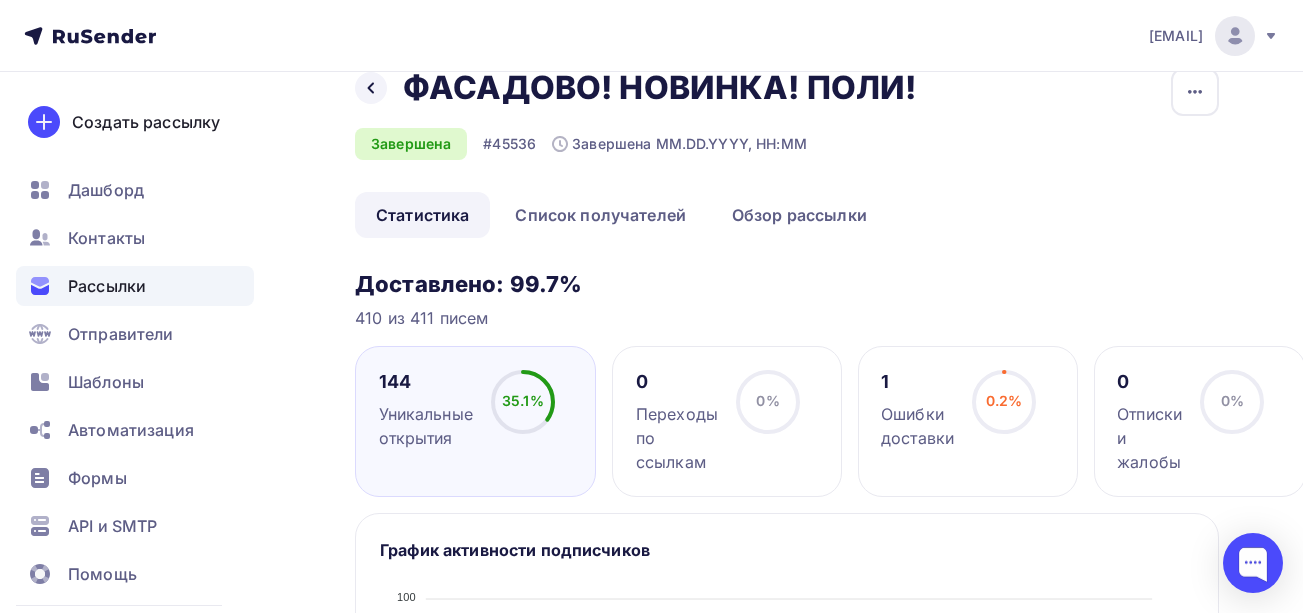 click on "Уникальные открытия" at bounding box center (426, 426) 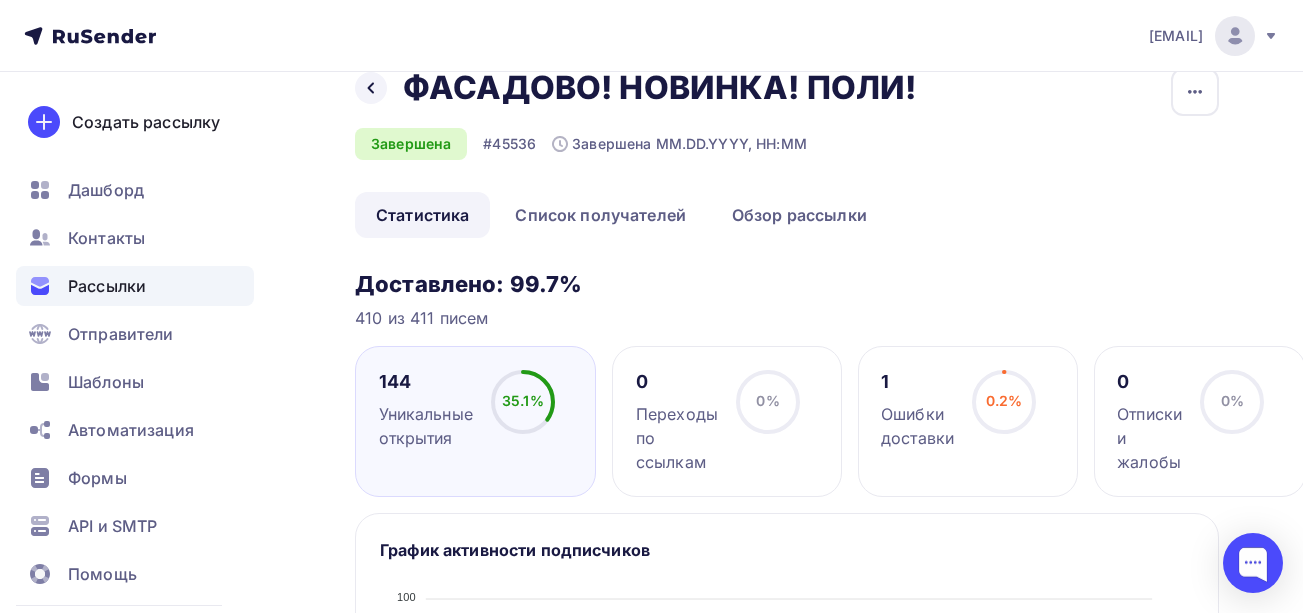 scroll, scrollTop: 36, scrollLeft: 5, axis: both 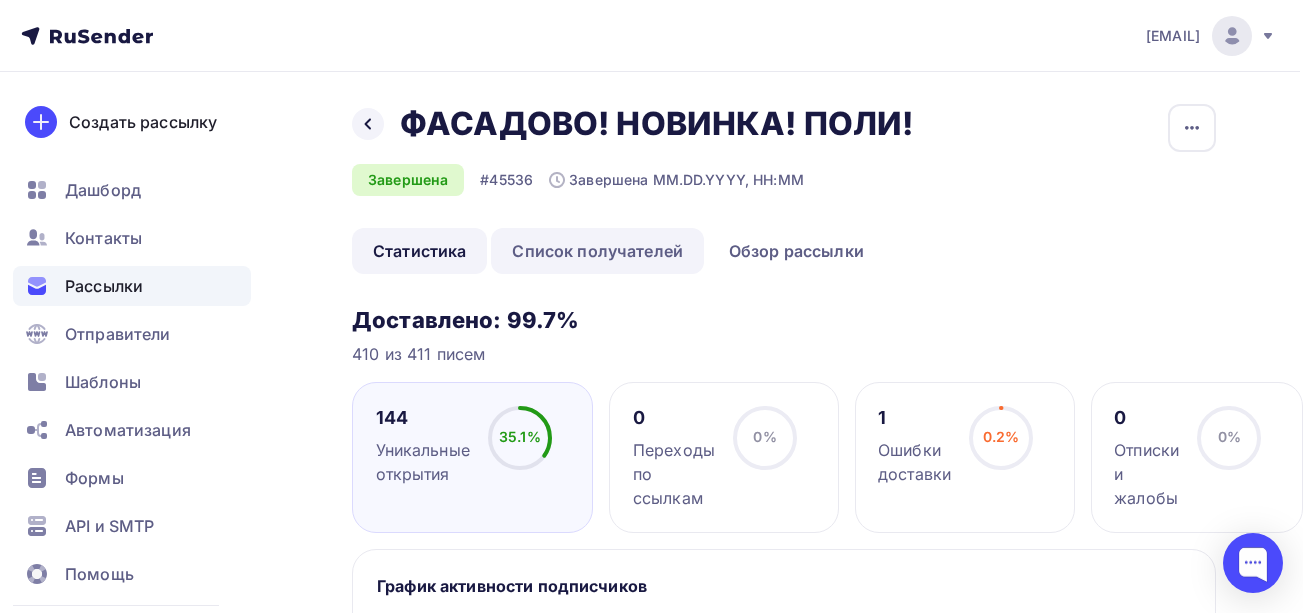 click on "Список получателей" at bounding box center [597, 251] 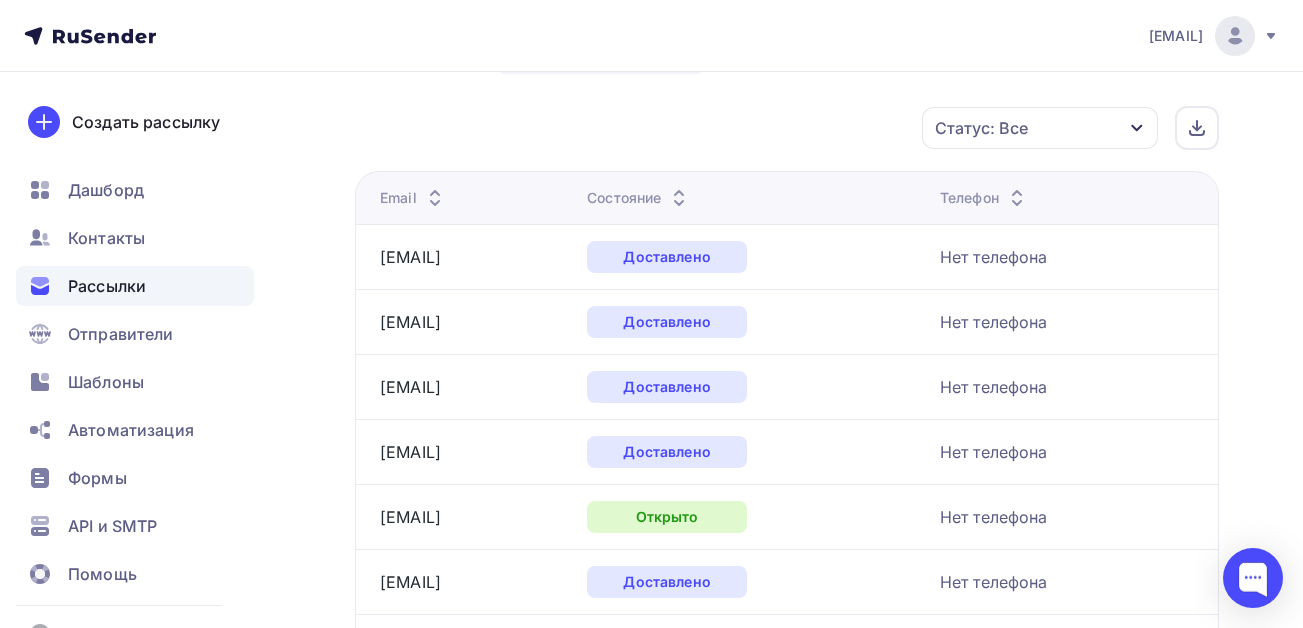 scroll, scrollTop: 100, scrollLeft: 0, axis: vertical 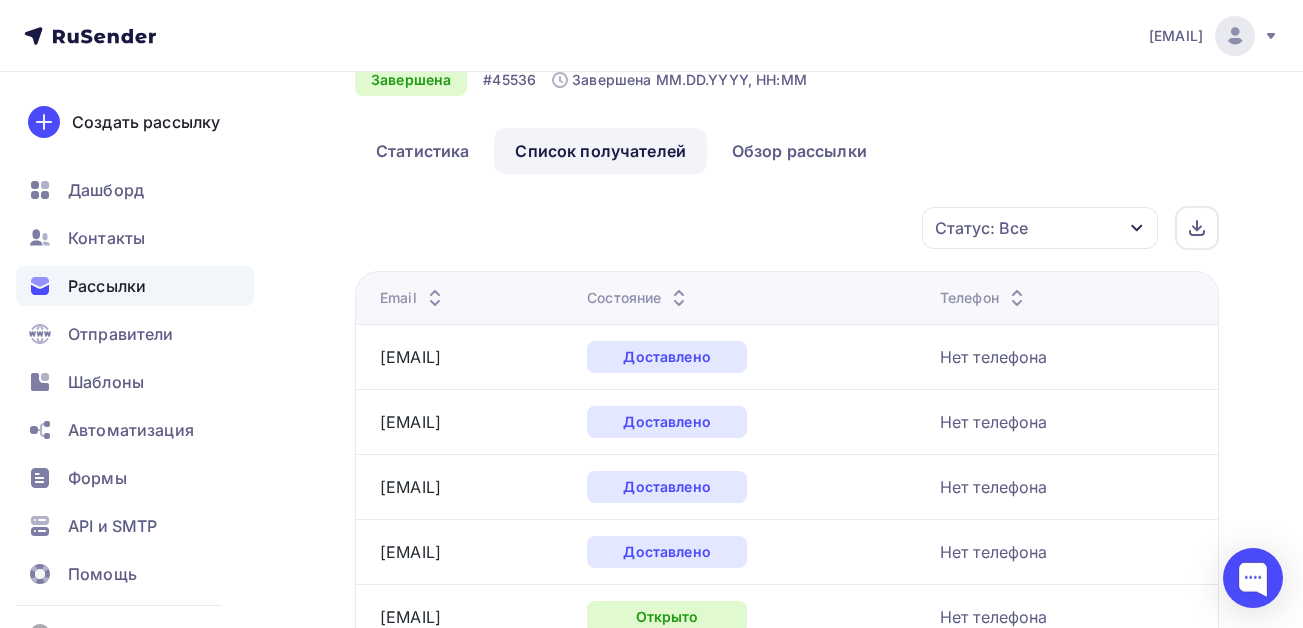 click at bounding box center (1137, 228) 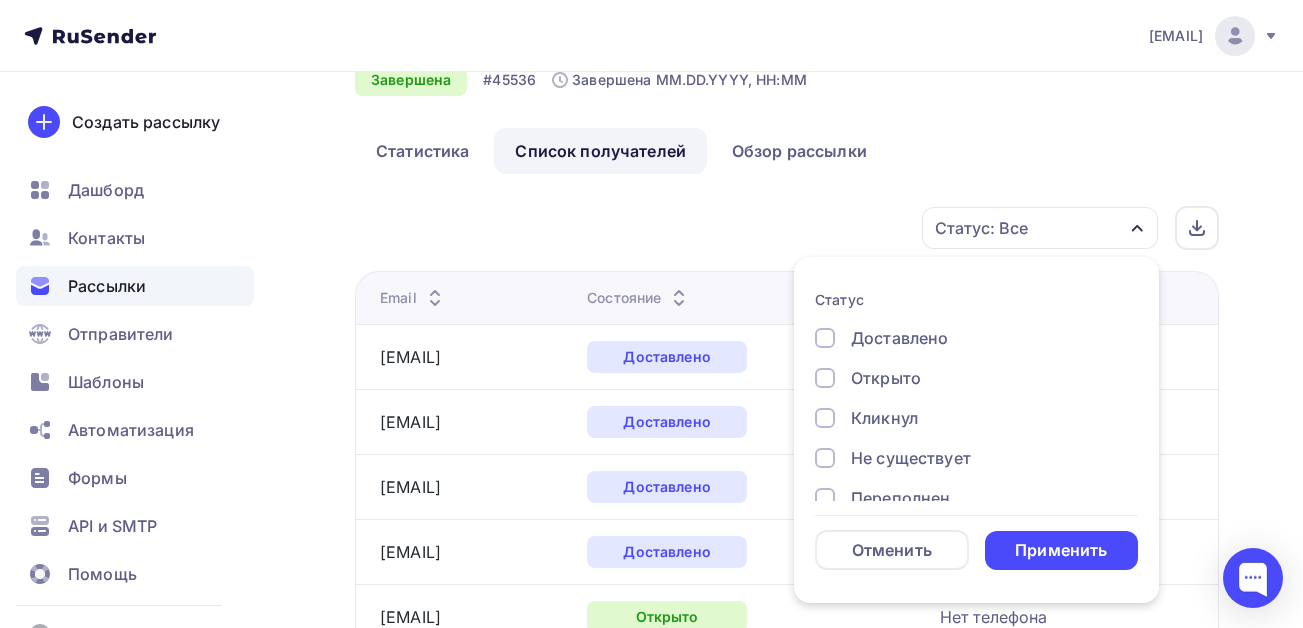 click on "Открыто" at bounding box center [899, 338] 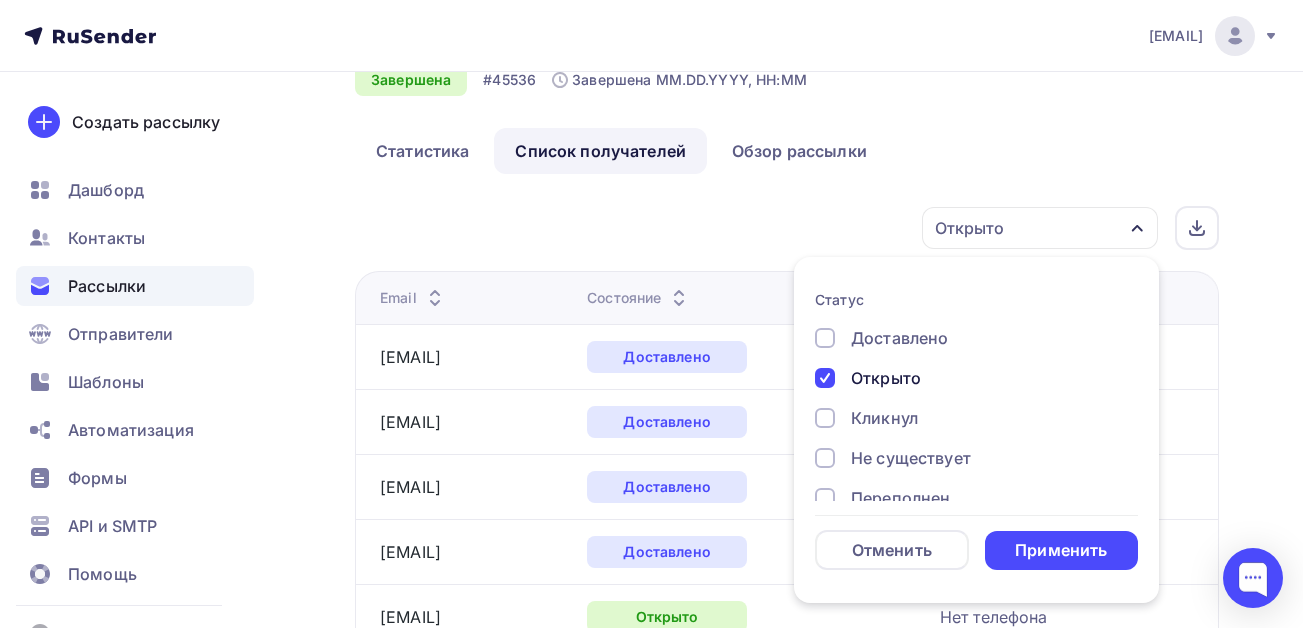 click on "Применить" at bounding box center (1061, 550) 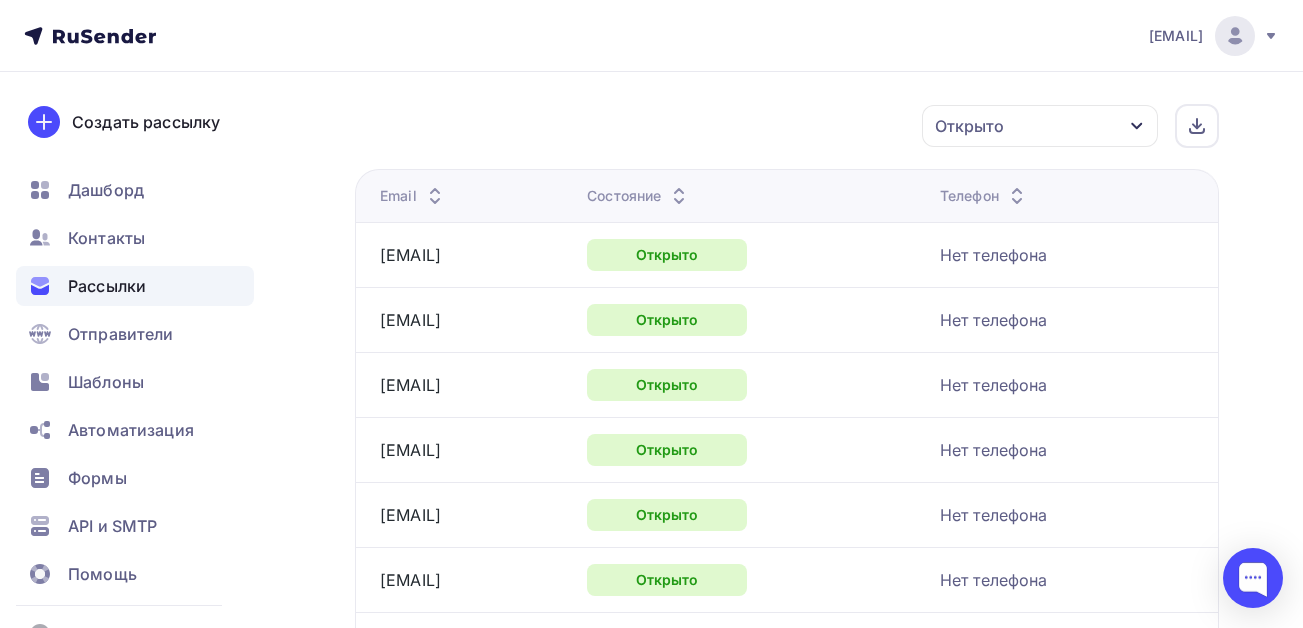 scroll, scrollTop: 2, scrollLeft: 0, axis: vertical 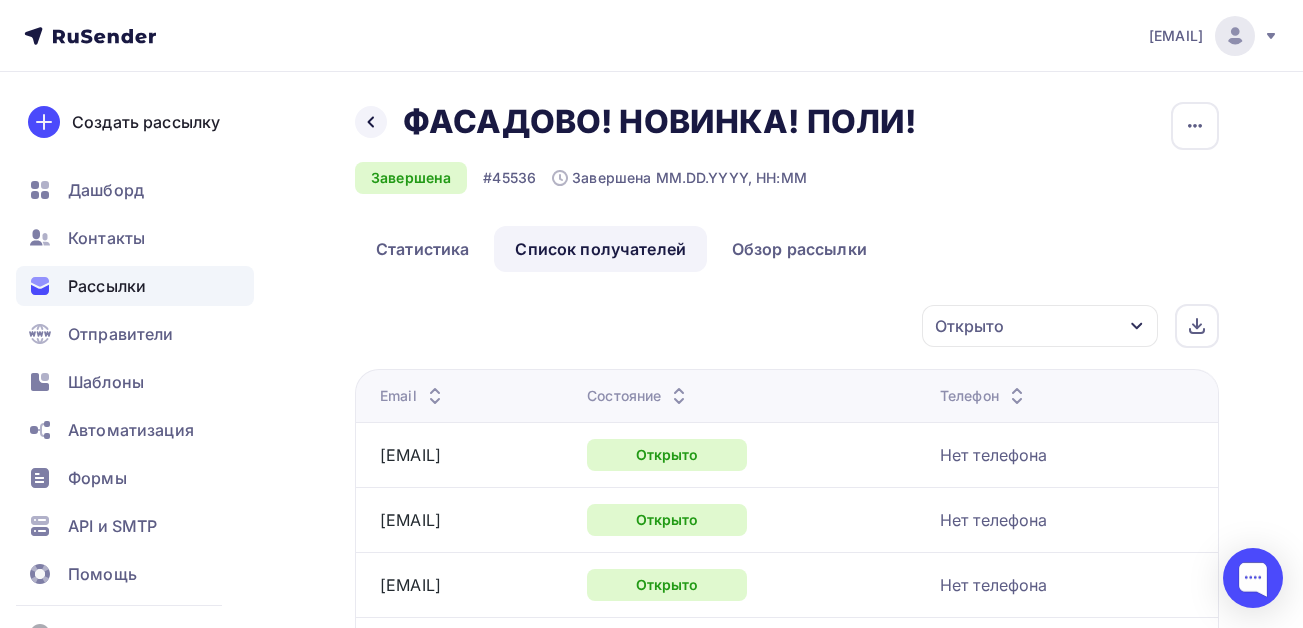 click at bounding box center [1136, 326] 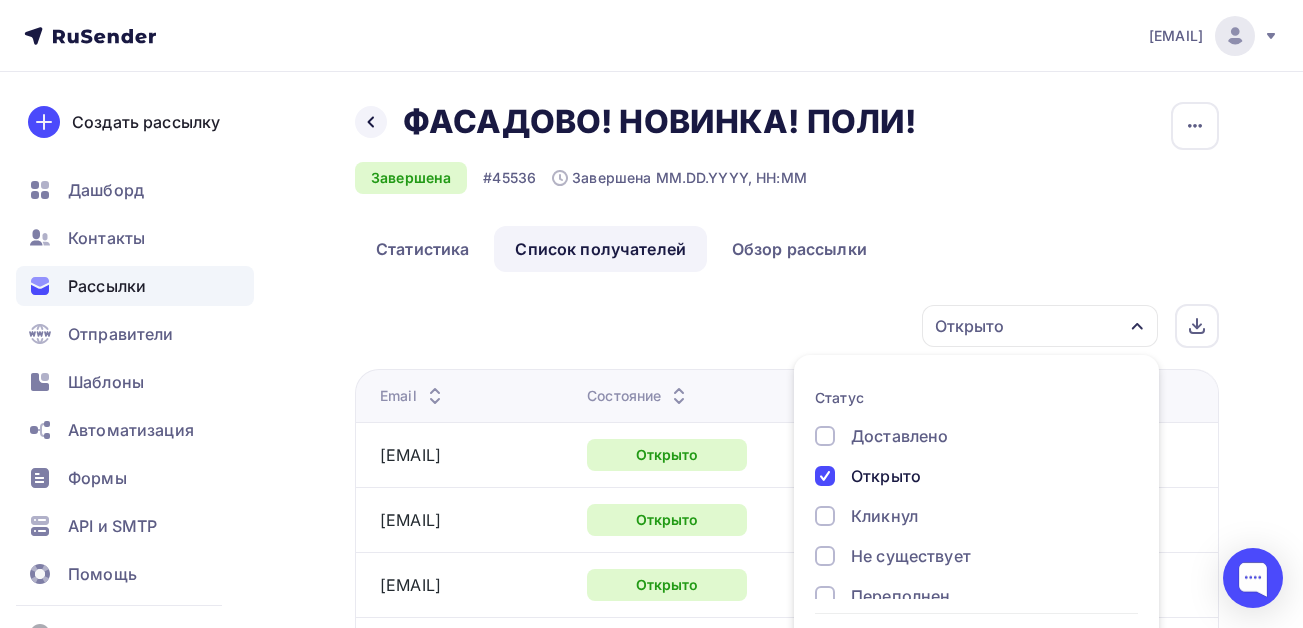 scroll, scrollTop: 75, scrollLeft: 0, axis: vertical 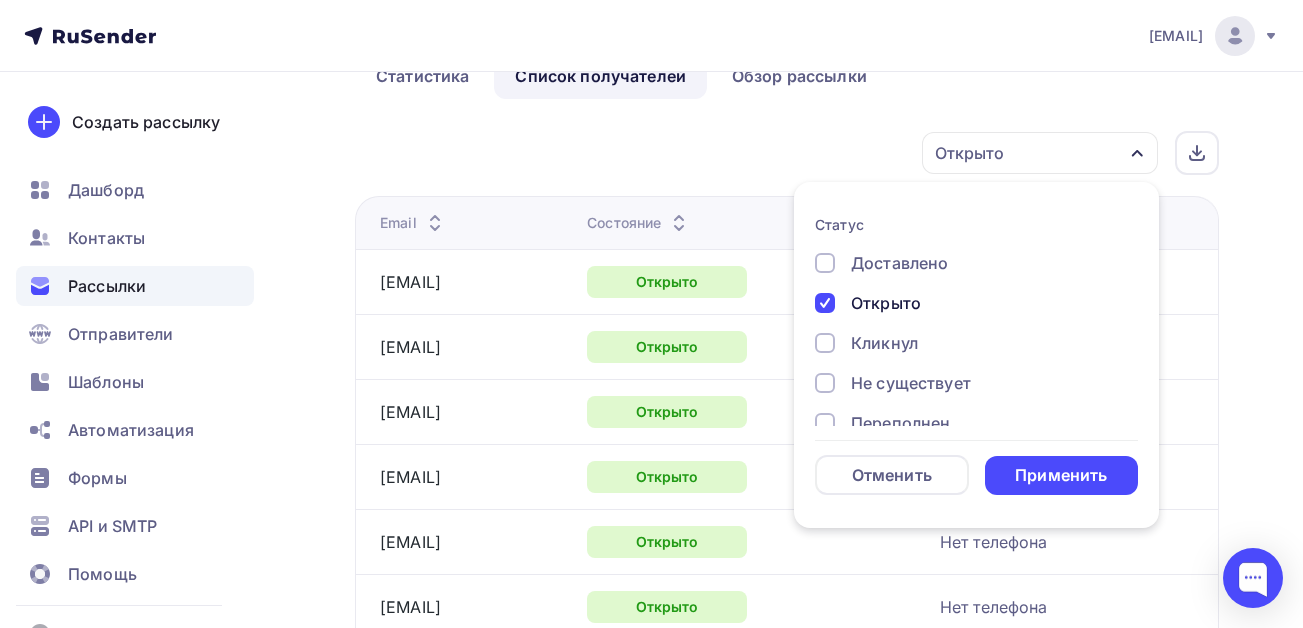 drag, startPoint x: 826, startPoint y: 339, endPoint x: 1011, endPoint y: 358, distance: 185.97311 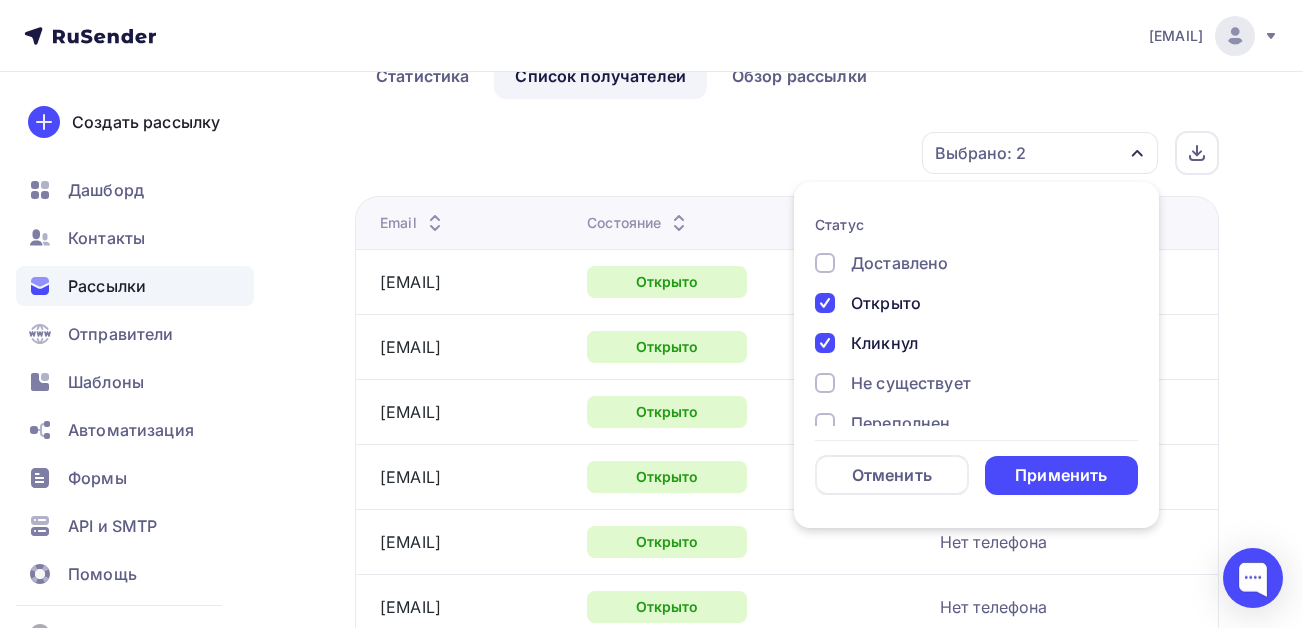 drag, startPoint x: 1068, startPoint y: 471, endPoint x: 1181, endPoint y: 445, distance: 115.952576 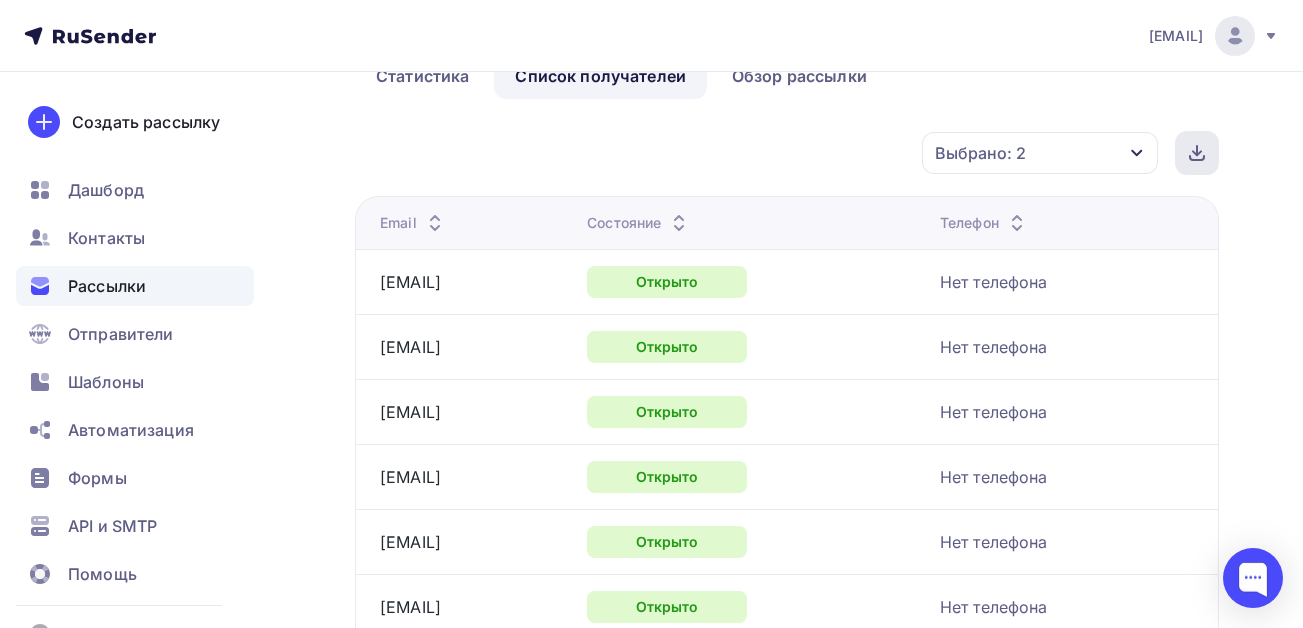 click at bounding box center [1197, 153] 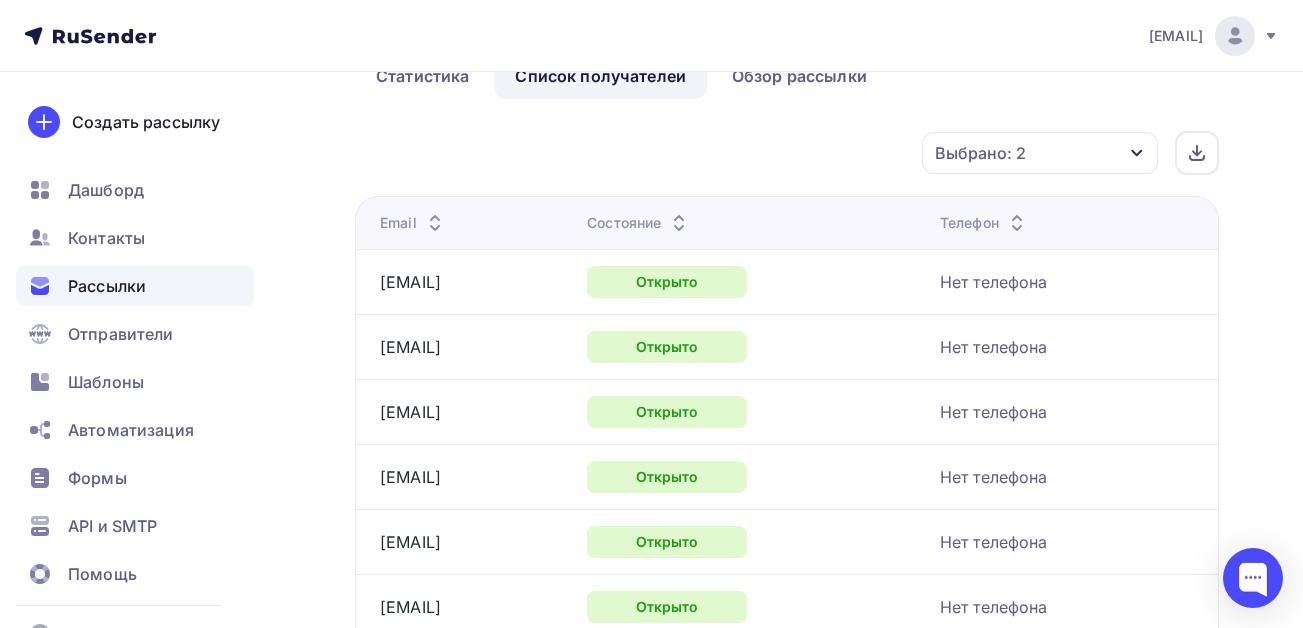 scroll, scrollTop: 0, scrollLeft: 0, axis: both 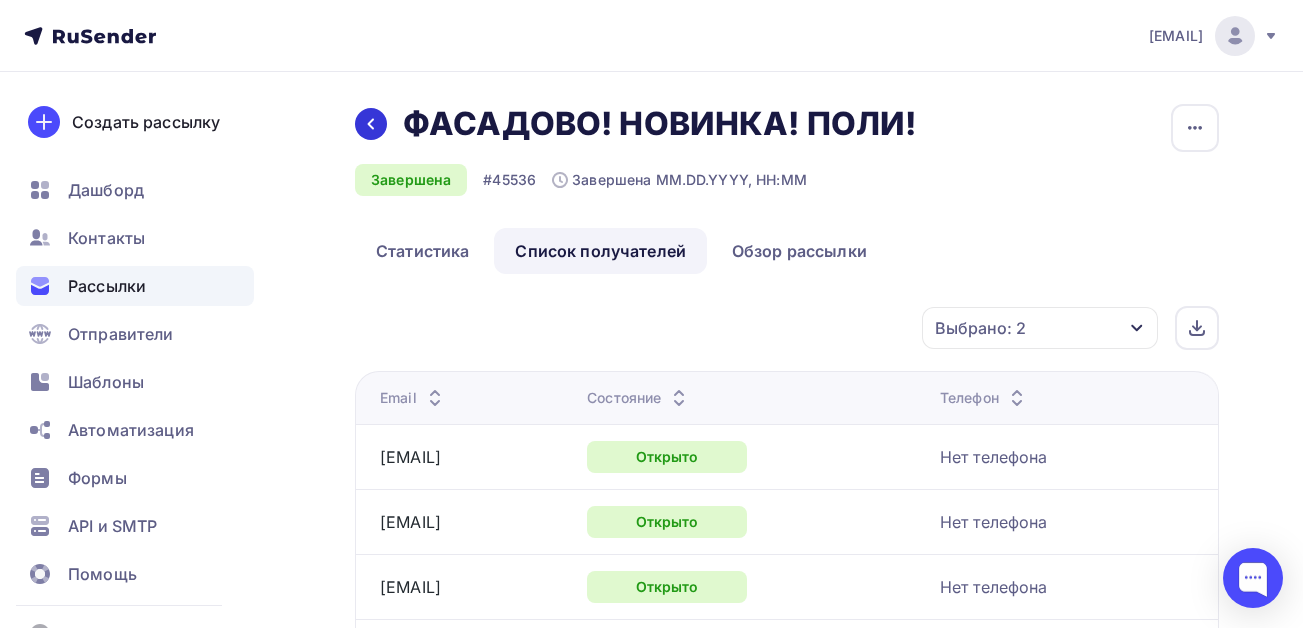 click at bounding box center [371, 124] 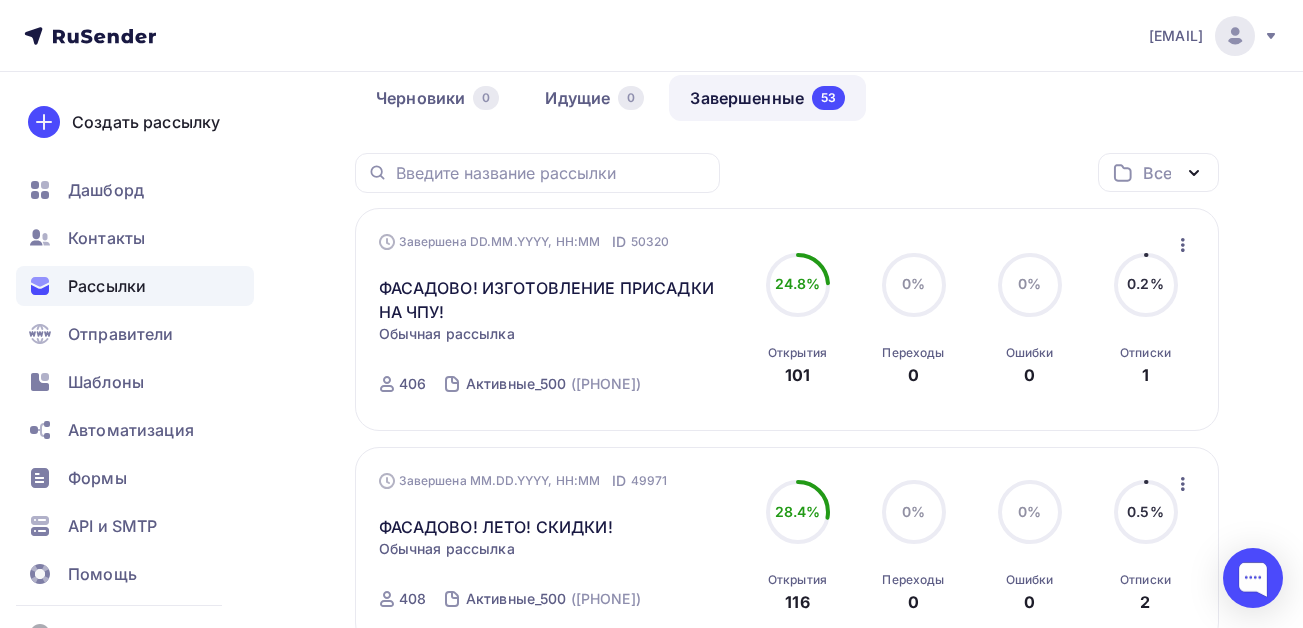 scroll, scrollTop: 0, scrollLeft: 0, axis: both 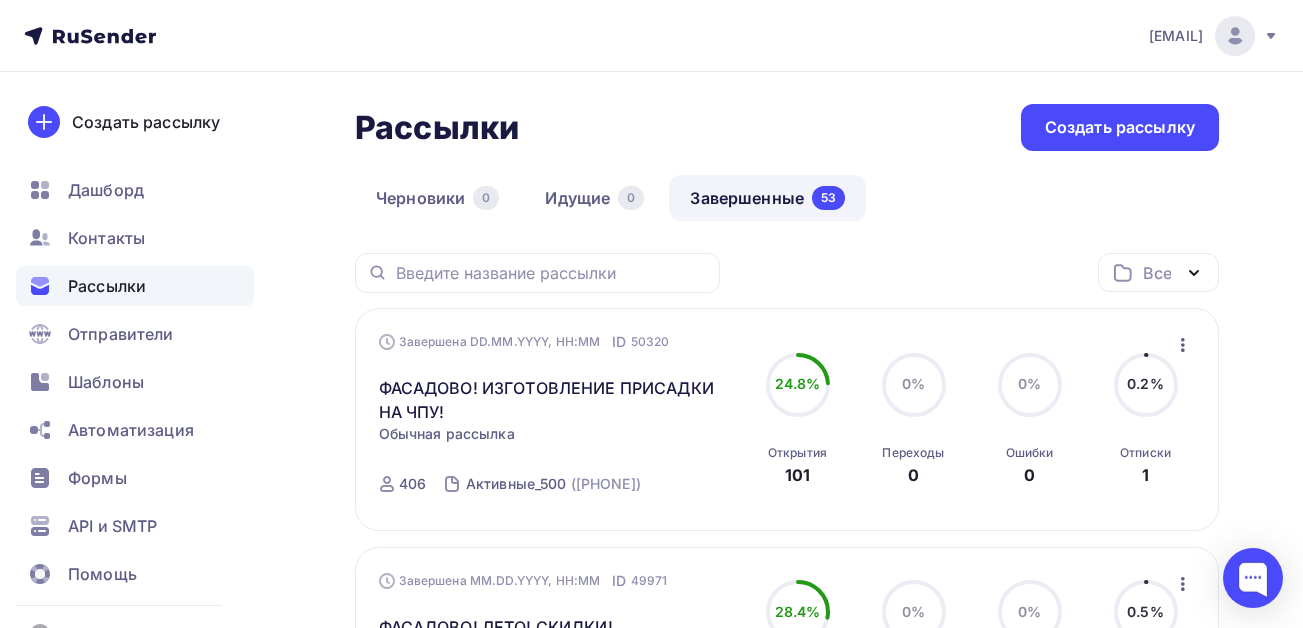 click at bounding box center [1183, 345] 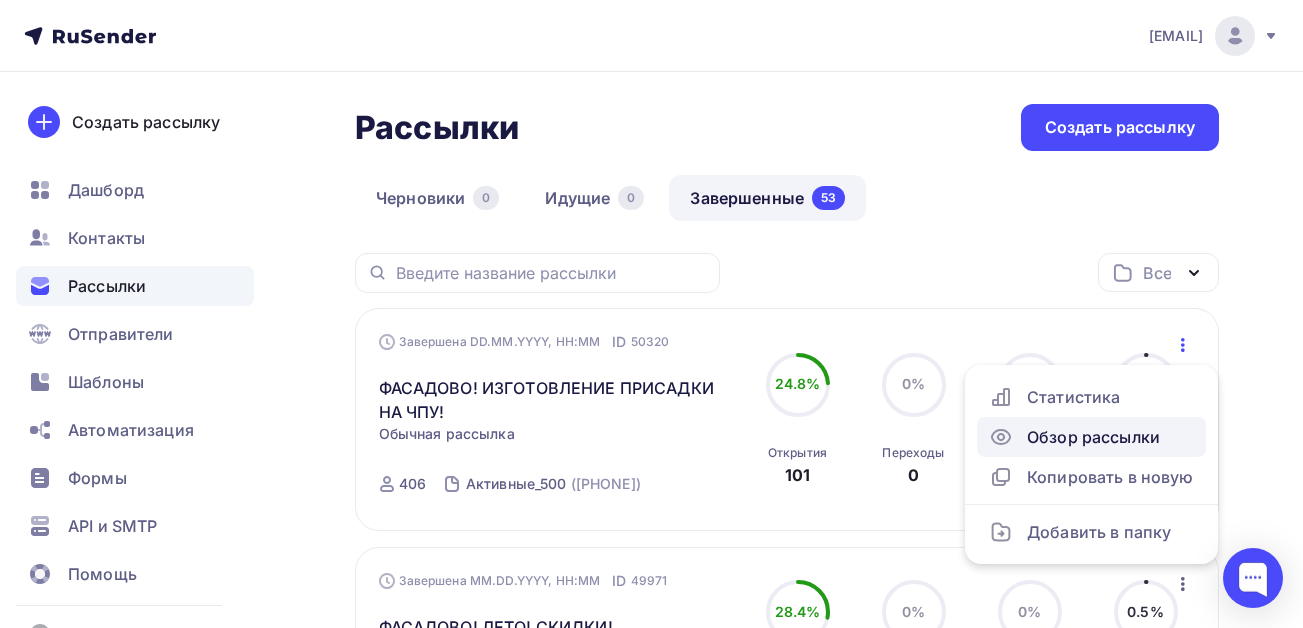 click on "Обзор рассылки" at bounding box center (1091, 437) 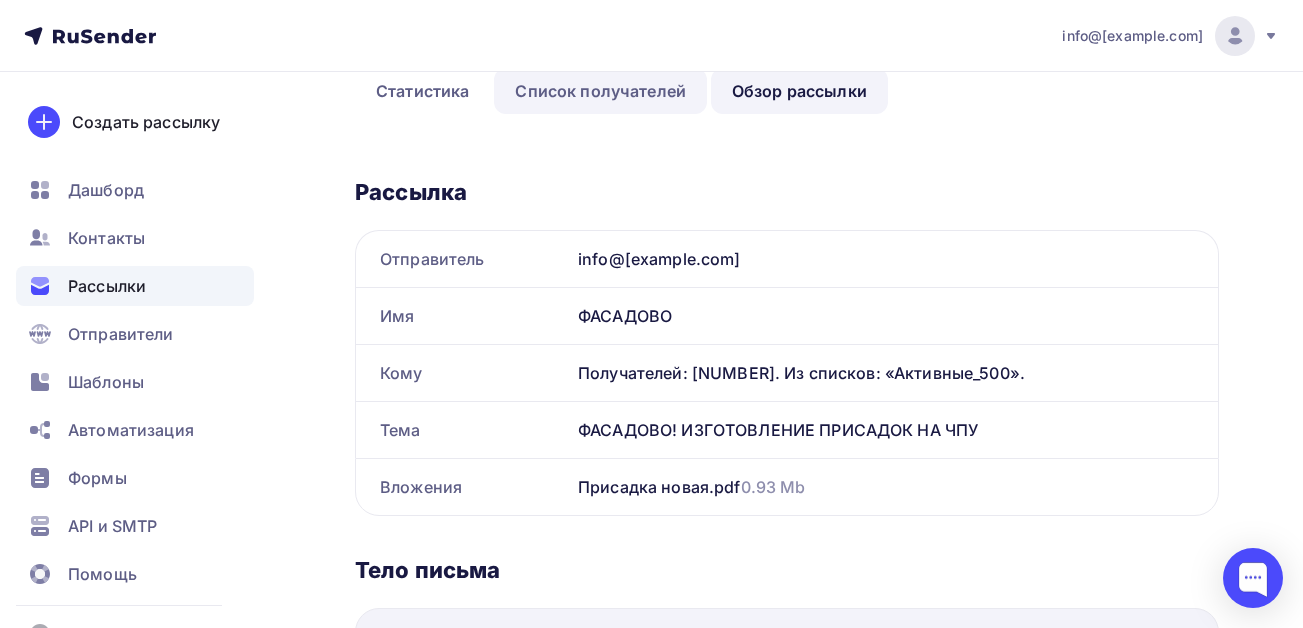 scroll, scrollTop: 0, scrollLeft: 0, axis: both 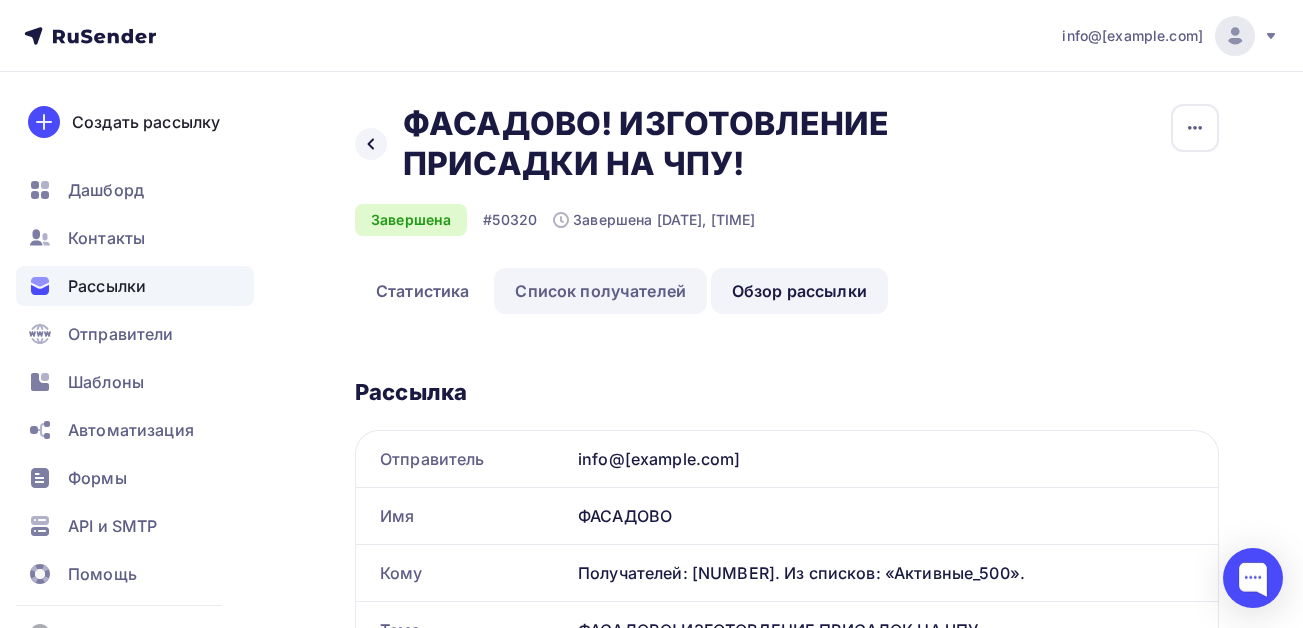 click on "Список получателей" at bounding box center [600, 291] 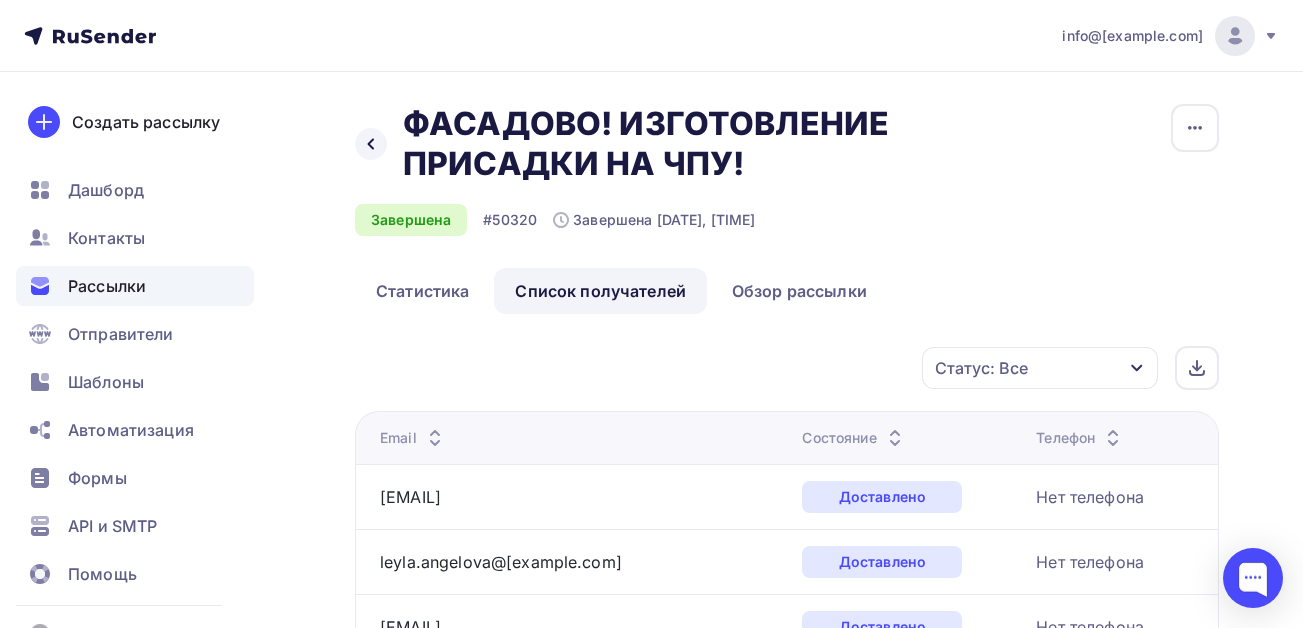 click on "Статус: Все" at bounding box center (1040, 368) 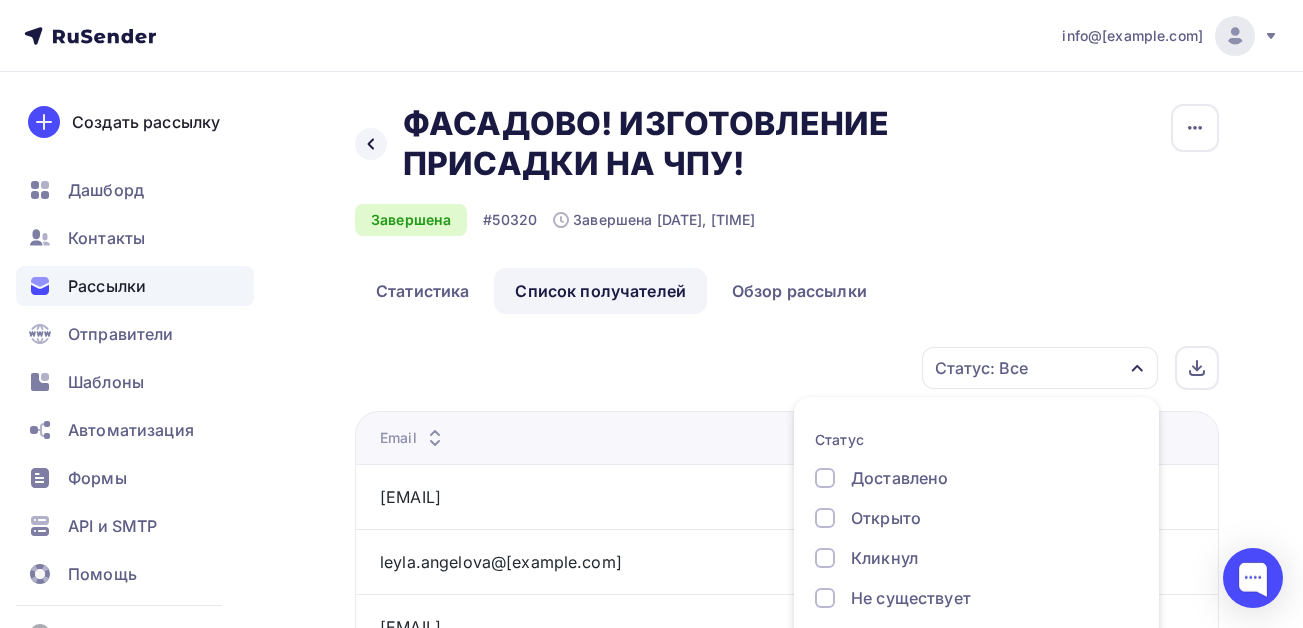scroll, scrollTop: 115, scrollLeft: 0, axis: vertical 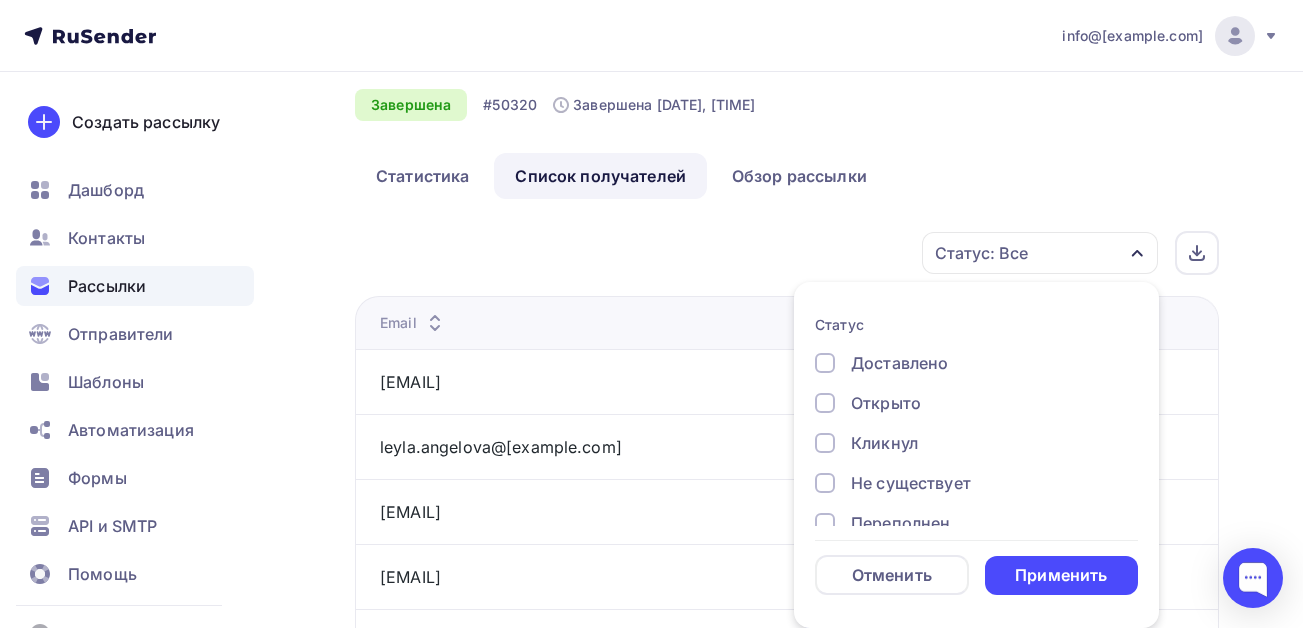 click on "Открыто" at bounding box center (899, 363) 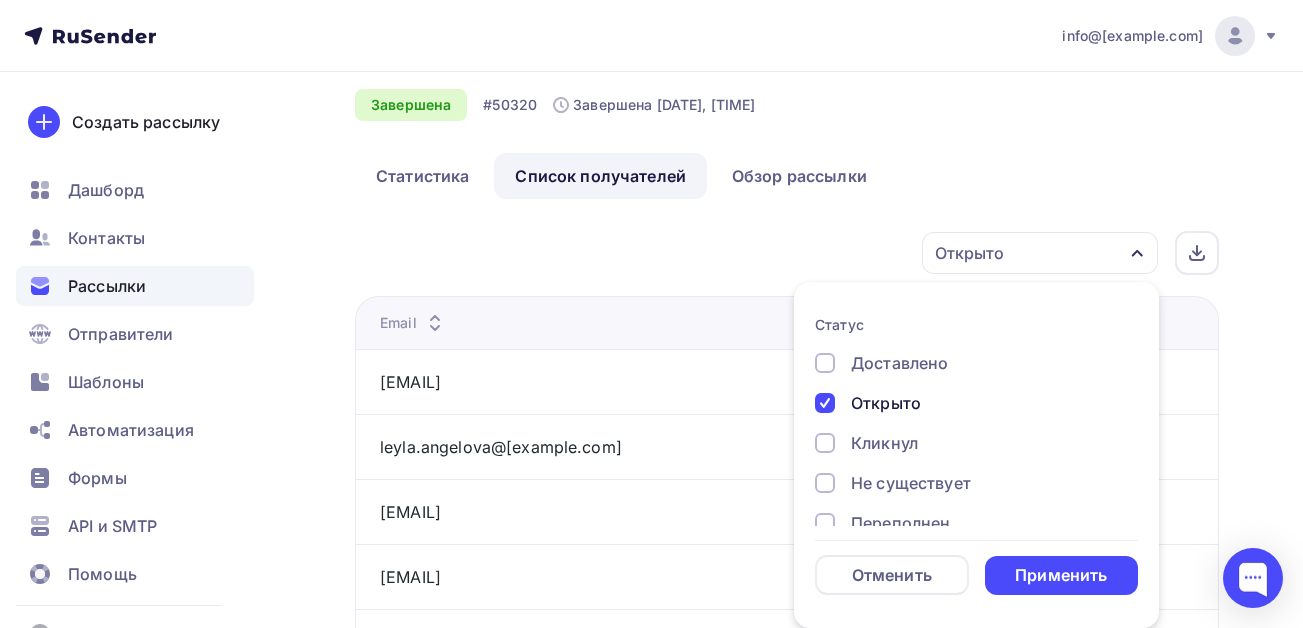 click on "Кликнул" at bounding box center [899, 363] 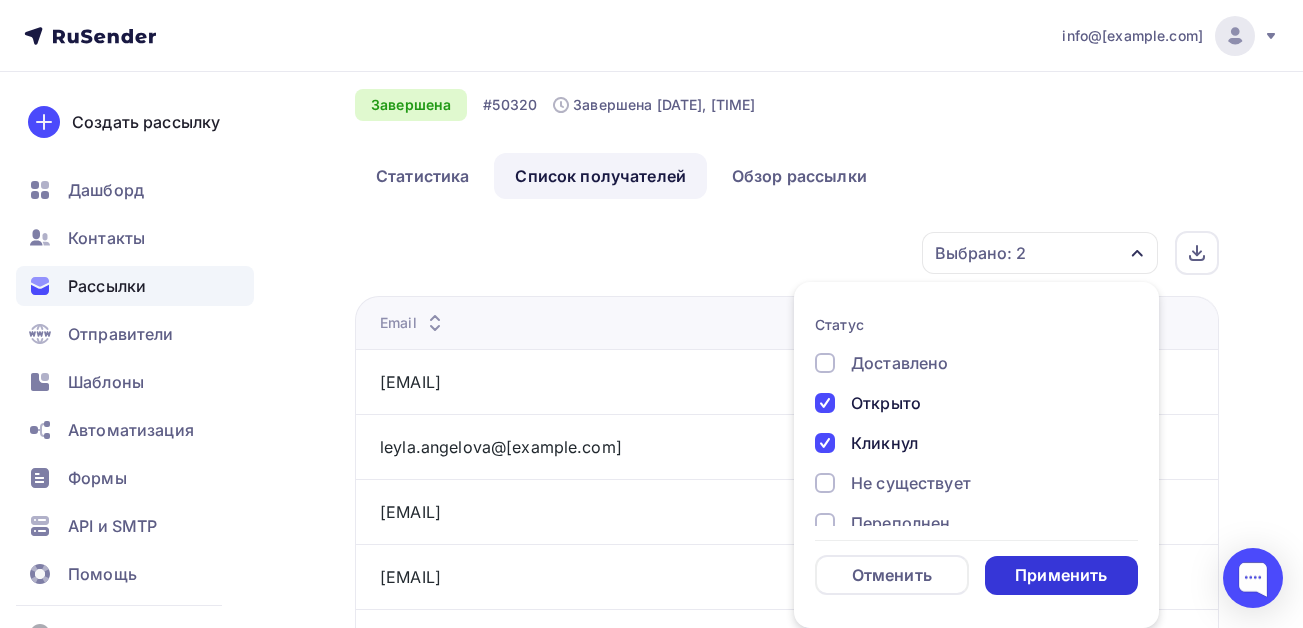 click on "Применить" at bounding box center [1061, 575] 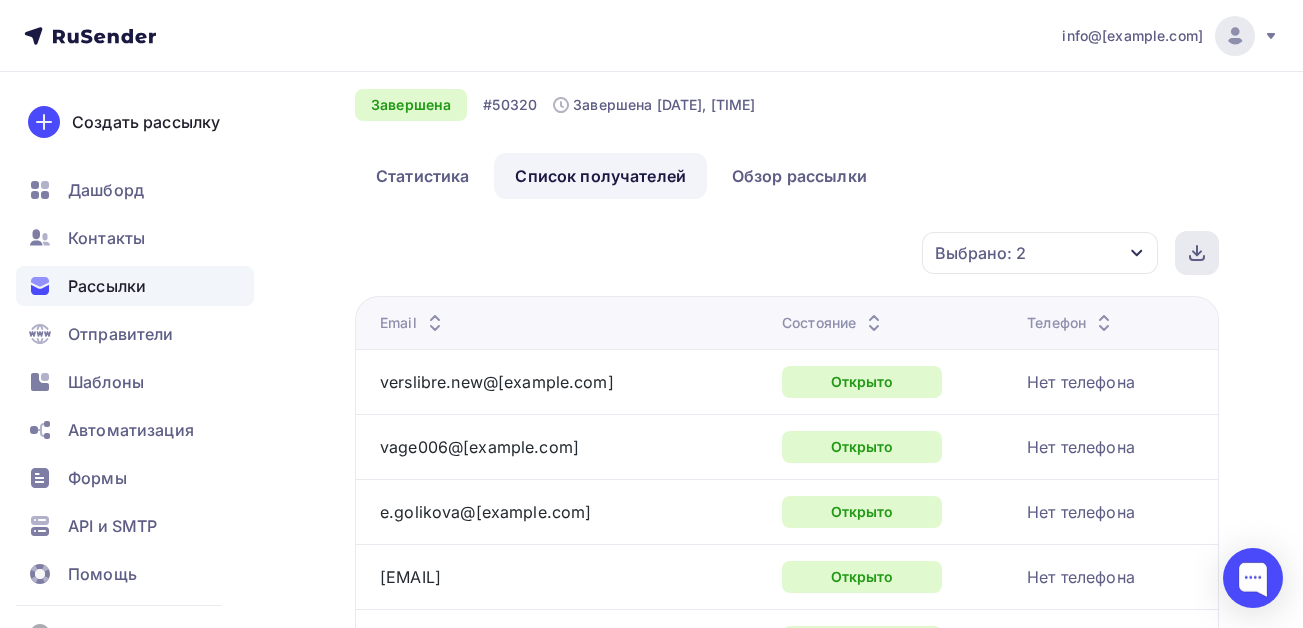 click at bounding box center (1197, 253) 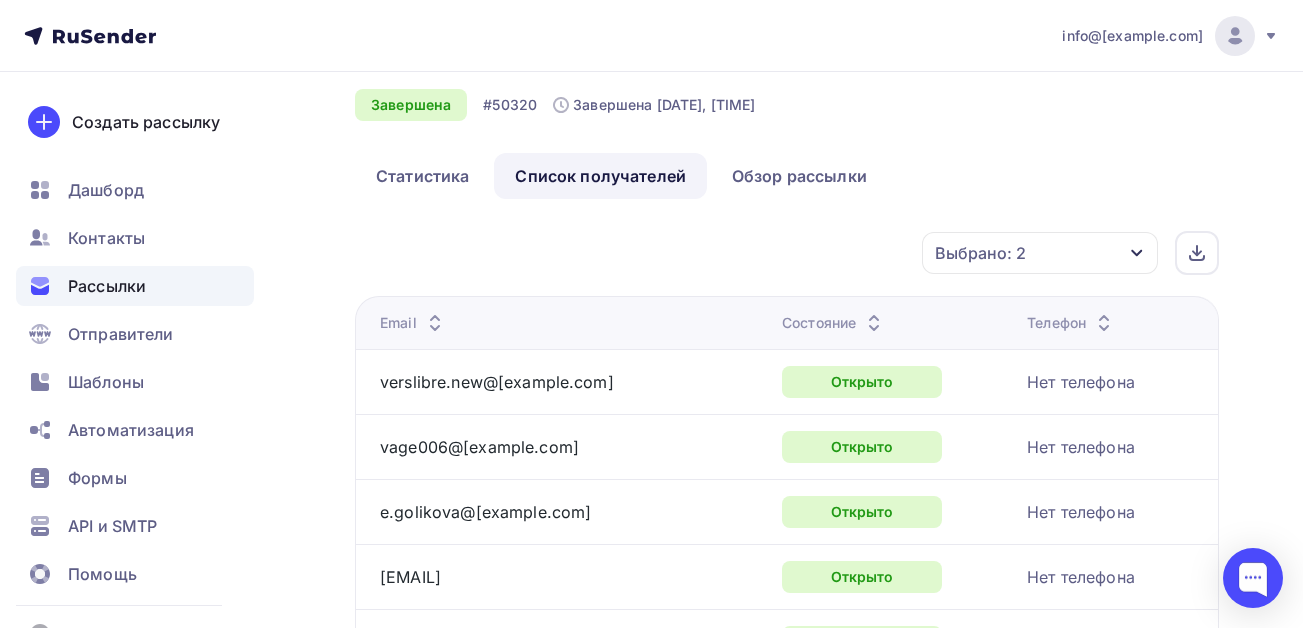 click on "Рассылки" at bounding box center (107, 286) 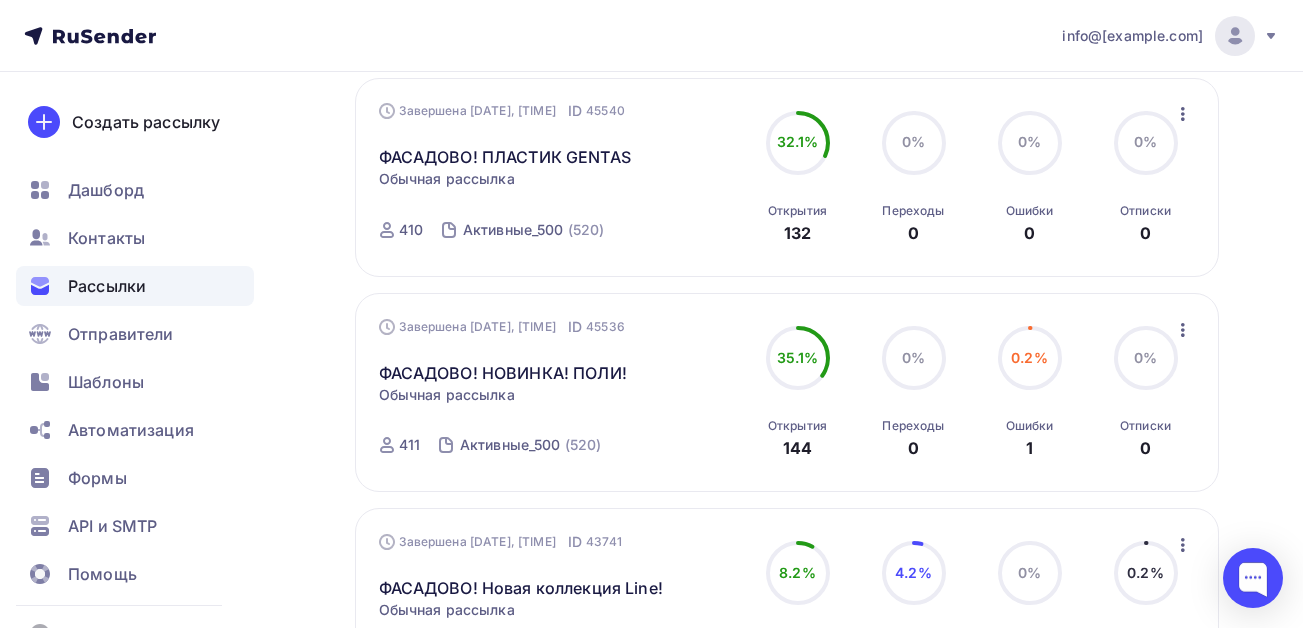 scroll, scrollTop: 1100, scrollLeft: 0, axis: vertical 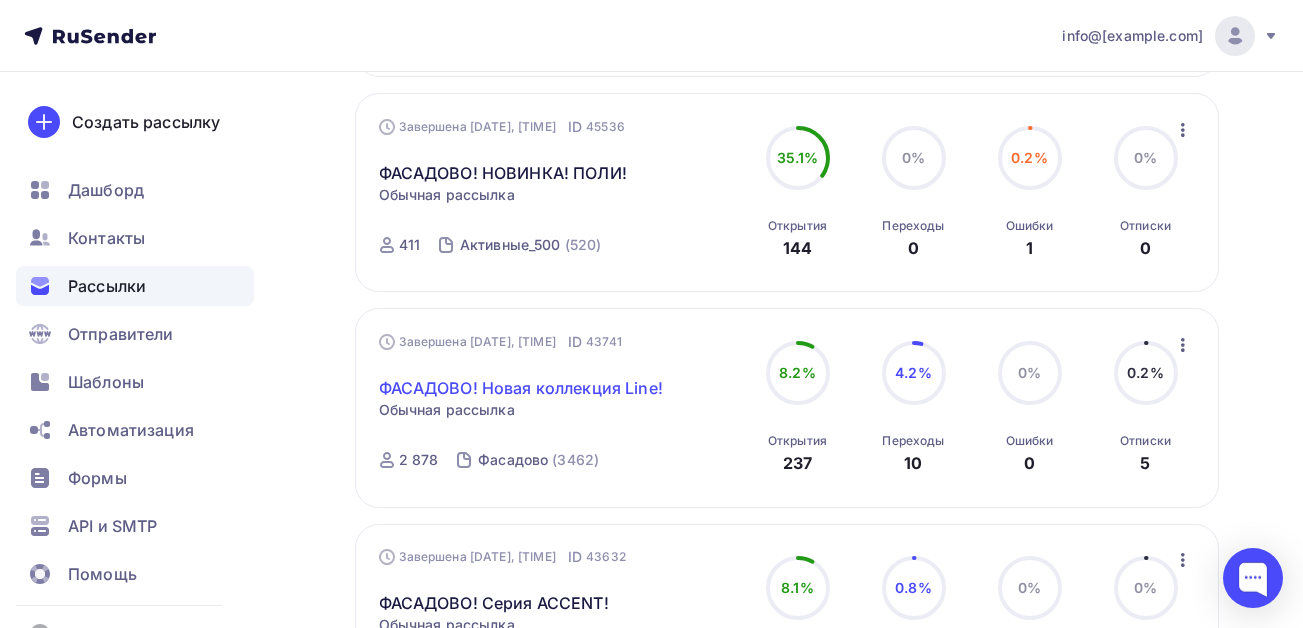 click on "ФАСАДОВО! Новая коллекция Line!" at bounding box center (521, 388) 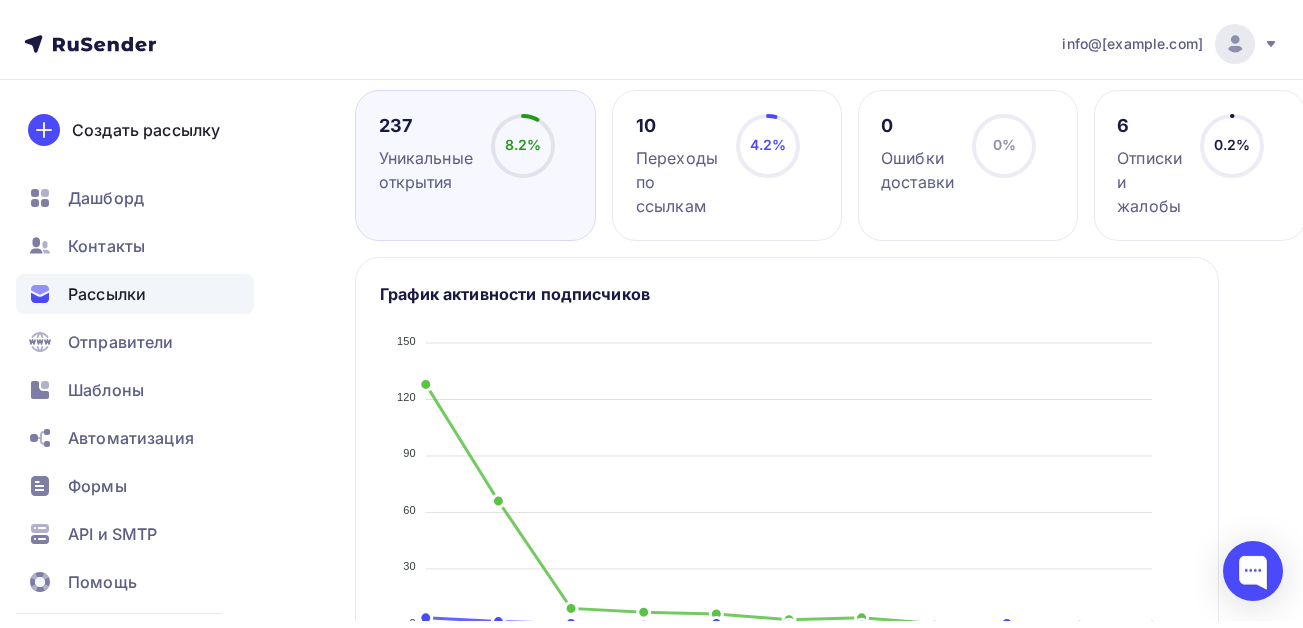 scroll, scrollTop: 0, scrollLeft: 0, axis: both 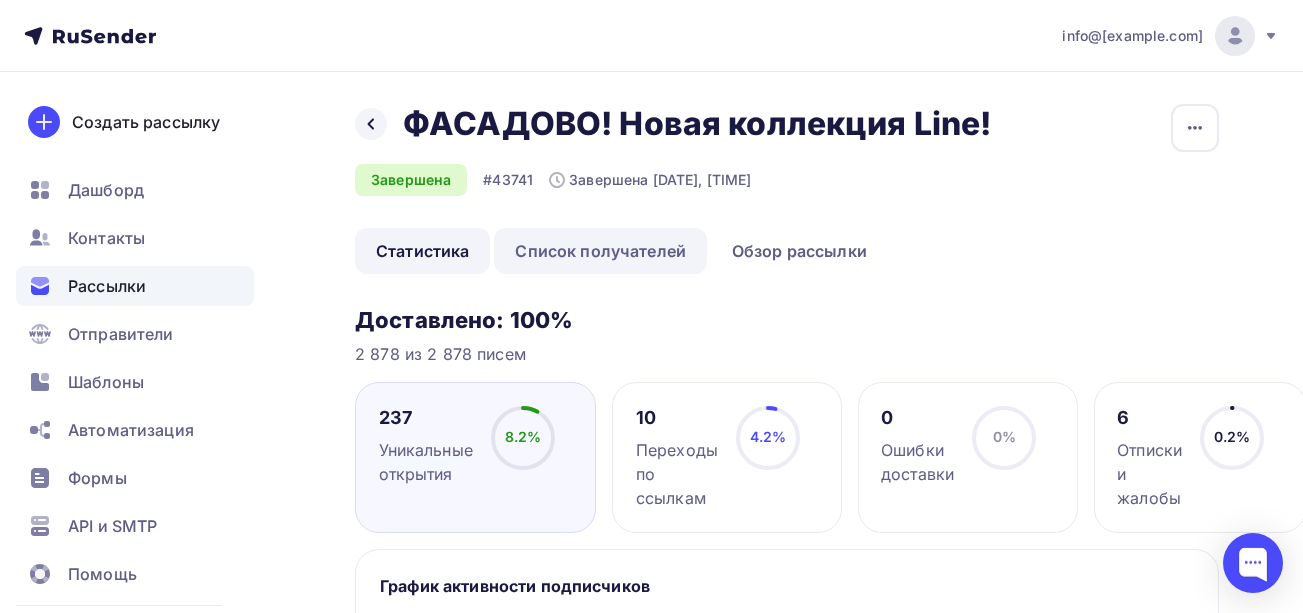 click on "Список получателей" at bounding box center (600, 251) 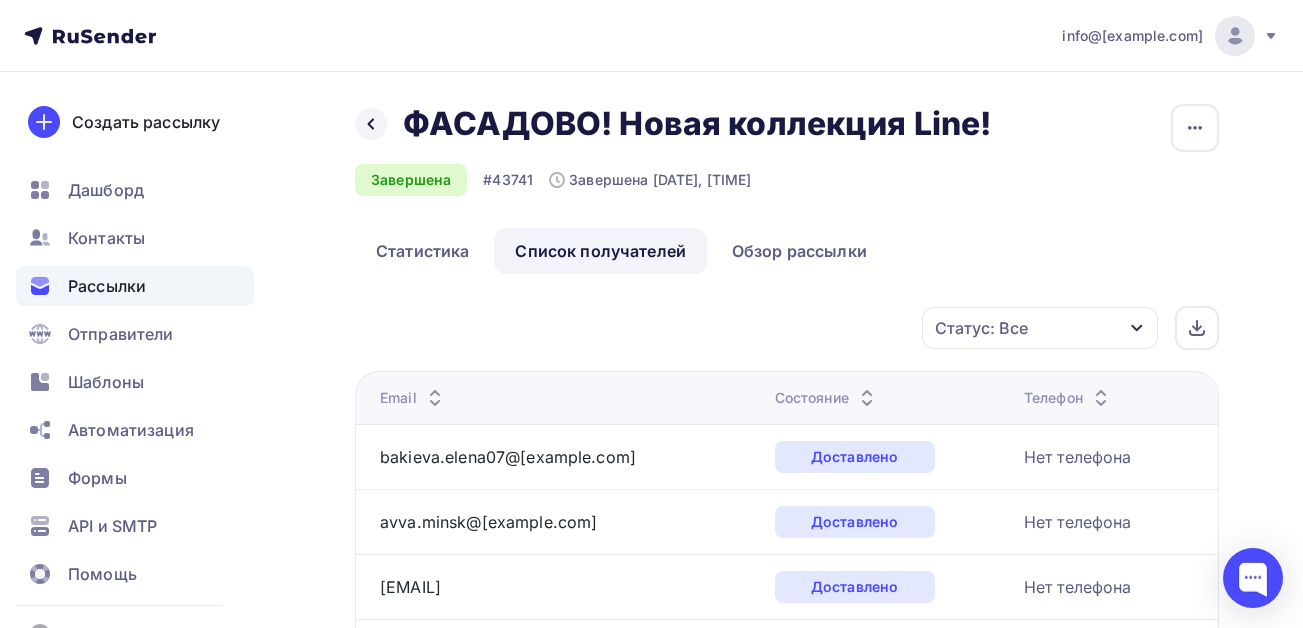 click at bounding box center (1136, 328) 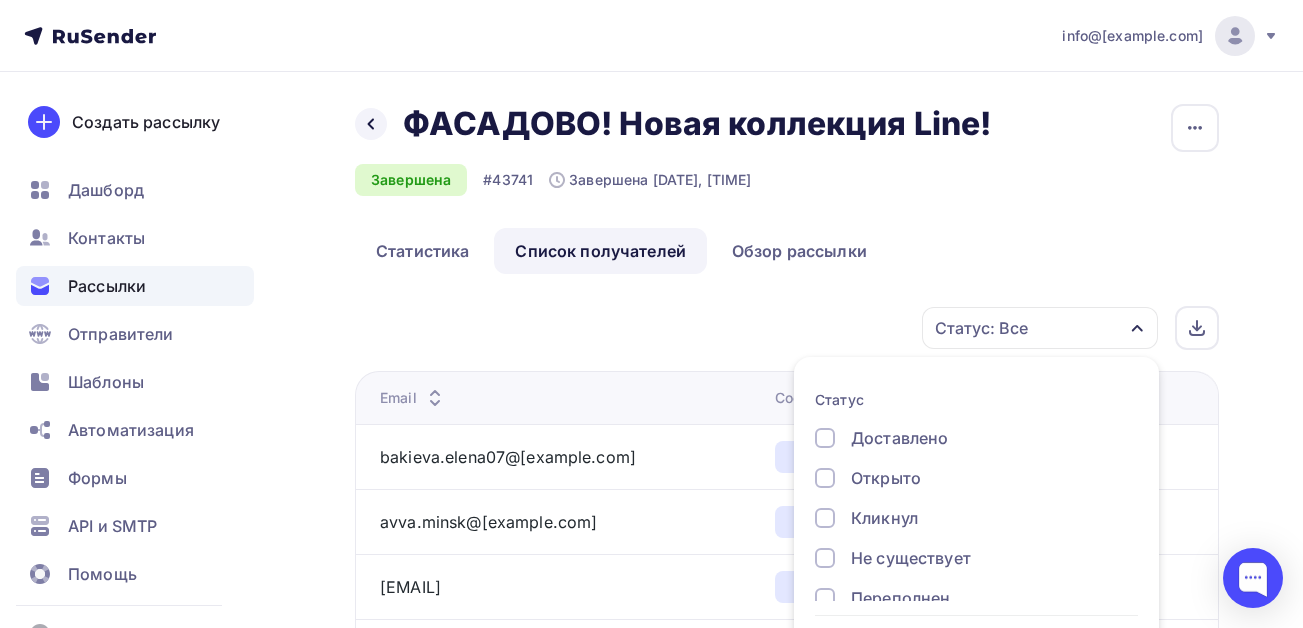 scroll, scrollTop: 75, scrollLeft: 0, axis: vertical 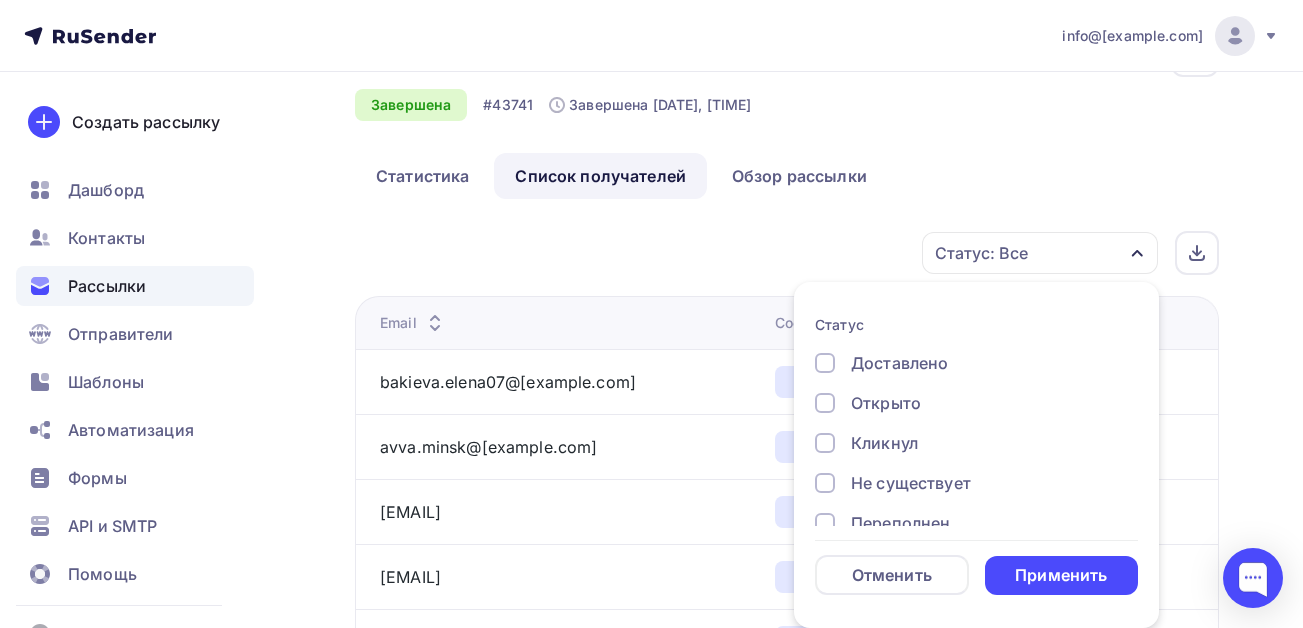 drag, startPoint x: 874, startPoint y: 400, endPoint x: 907, endPoint y: 393, distance: 33.734257 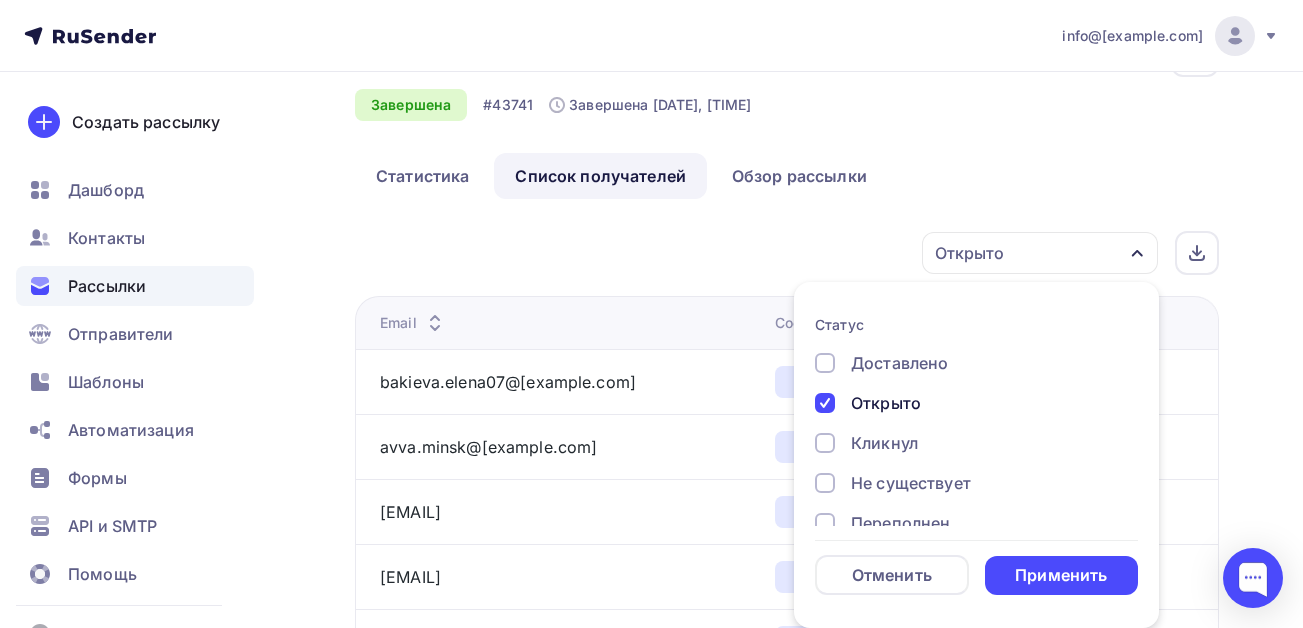 click on "Применить" at bounding box center [1061, 575] 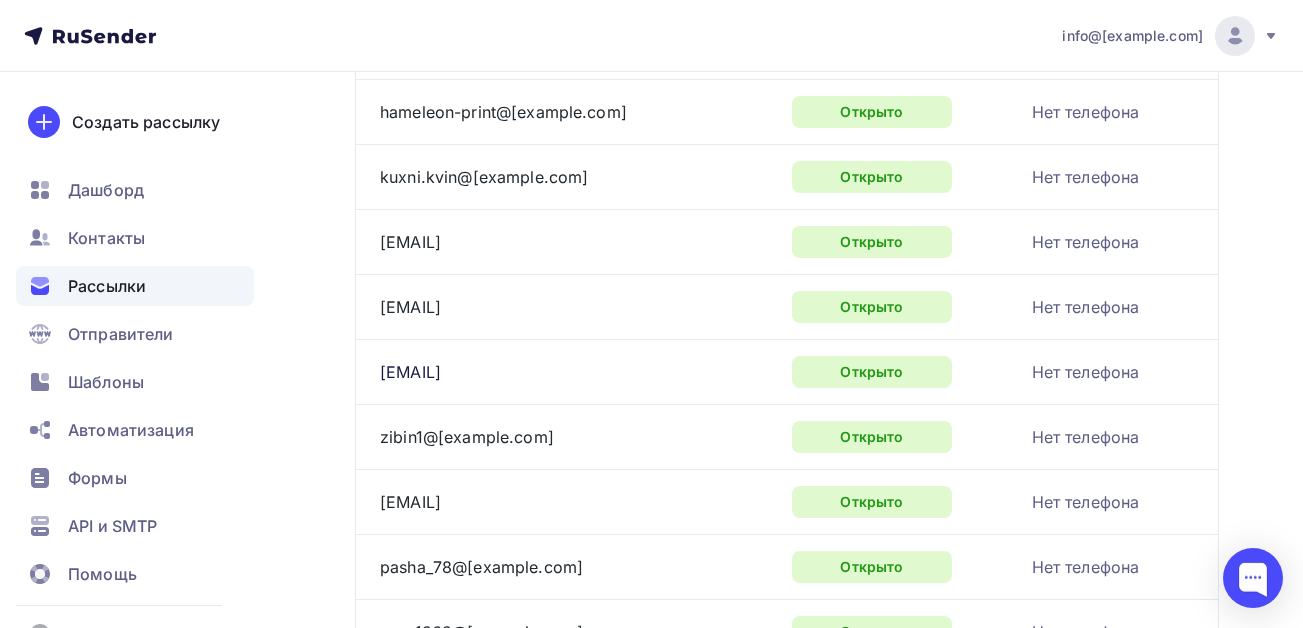 scroll, scrollTop: 0, scrollLeft: 0, axis: both 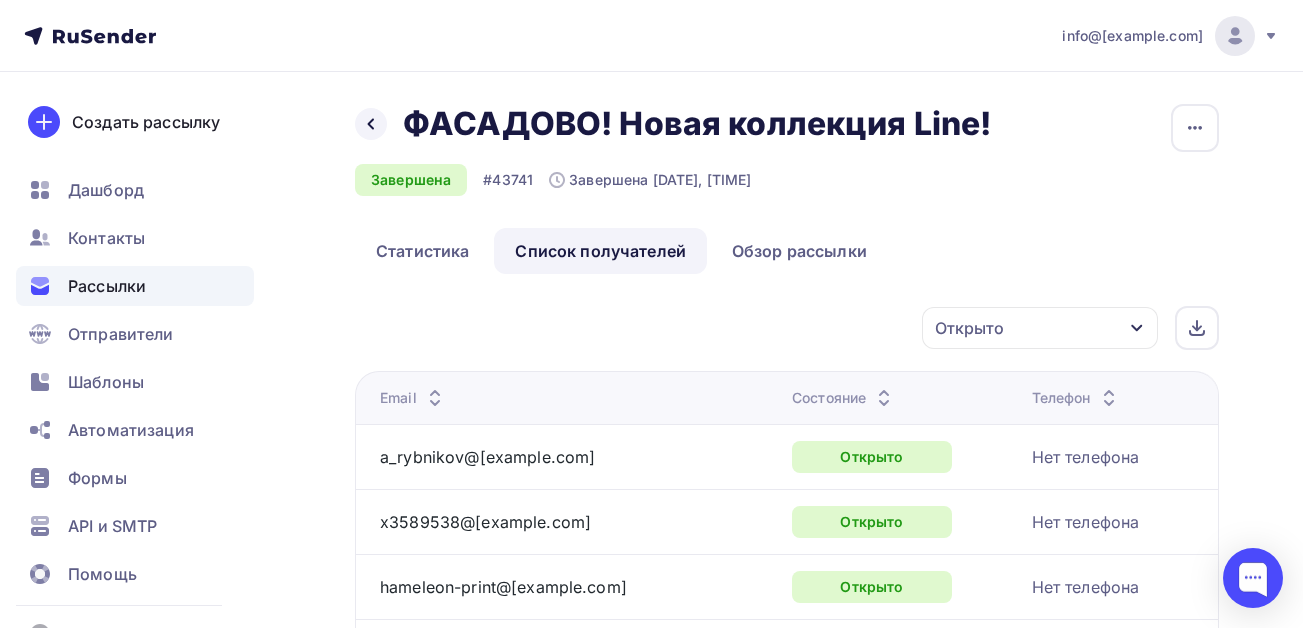 click at bounding box center (1137, 328) 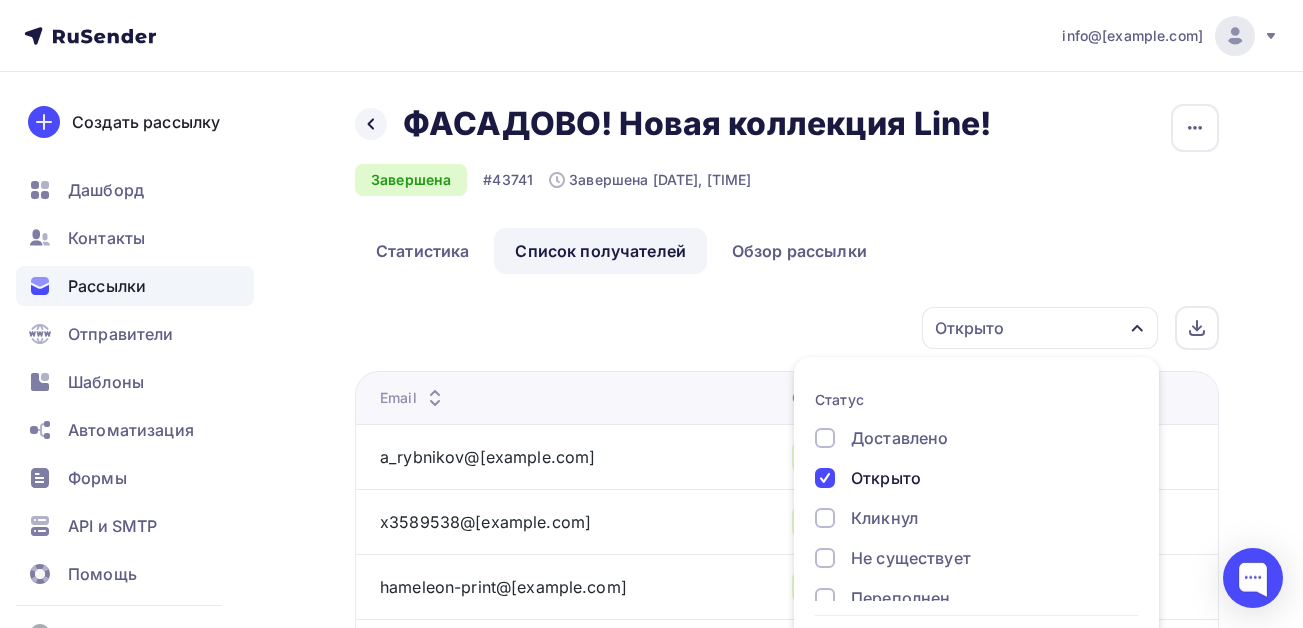 scroll, scrollTop: 75, scrollLeft: 0, axis: vertical 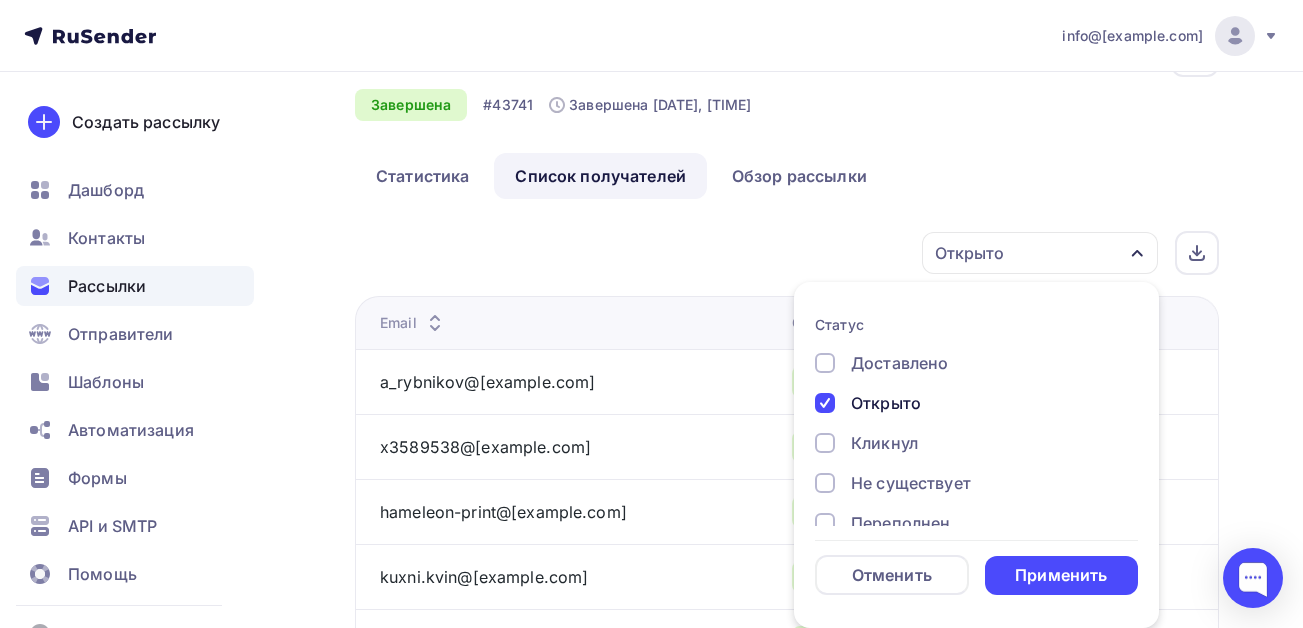 click at bounding box center [825, 363] 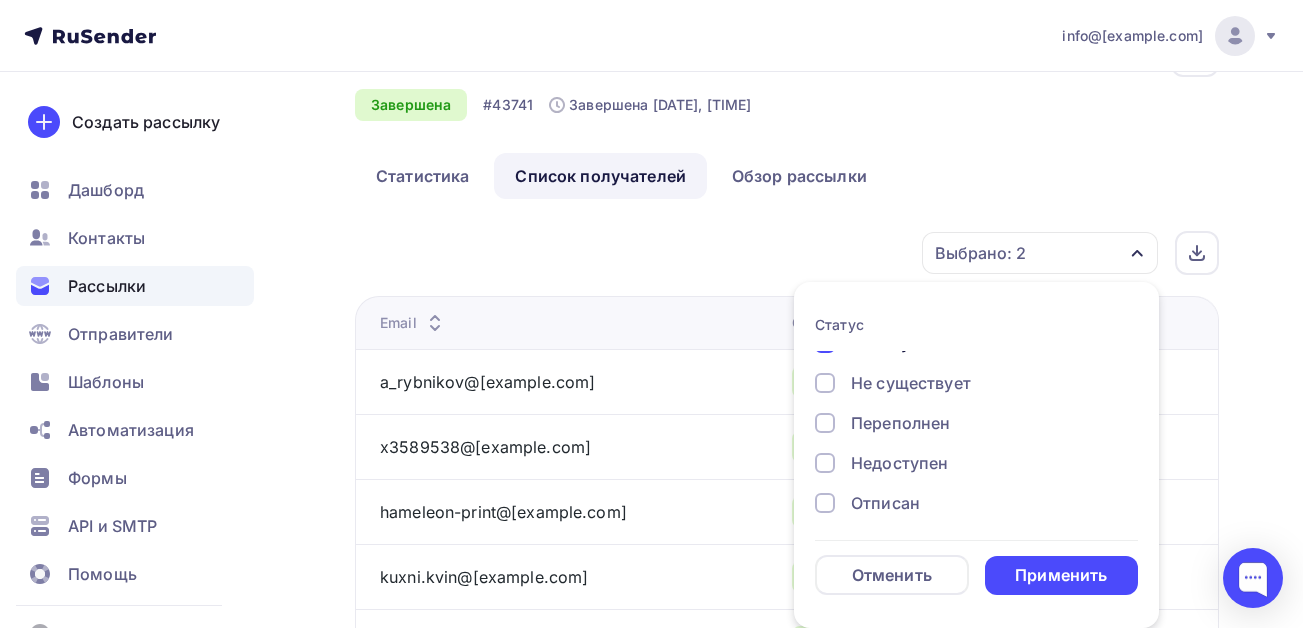 scroll, scrollTop: 185, scrollLeft: 0, axis: vertical 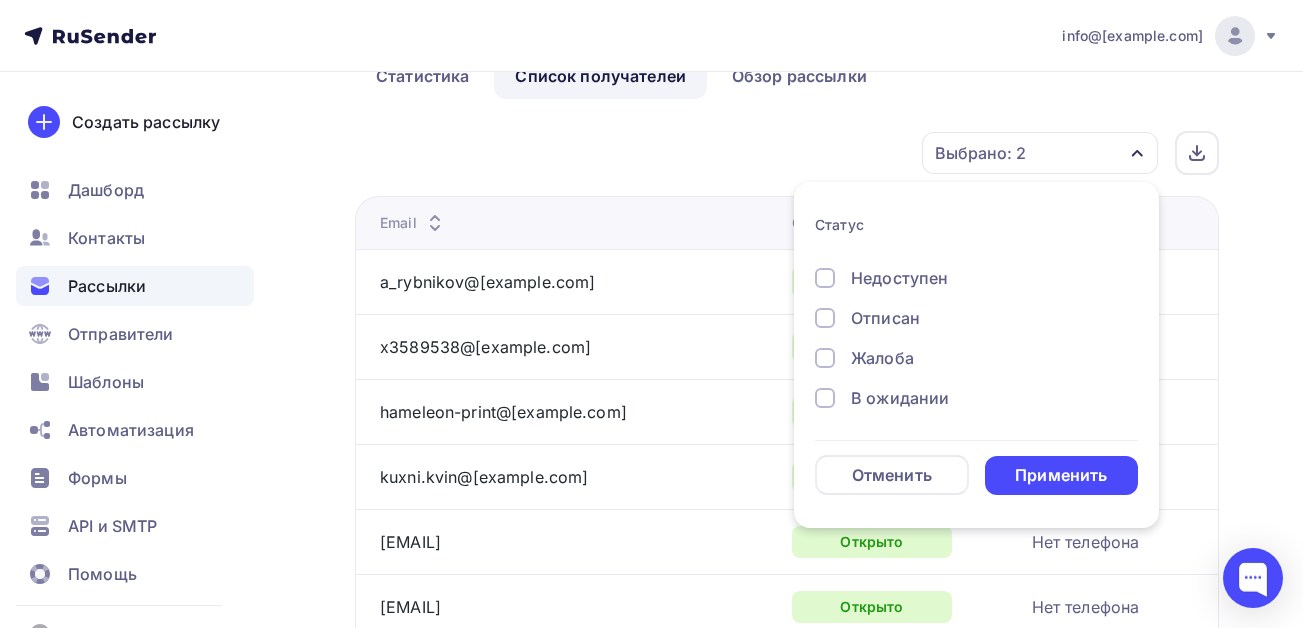 click on "Применить" at bounding box center (1061, 475) 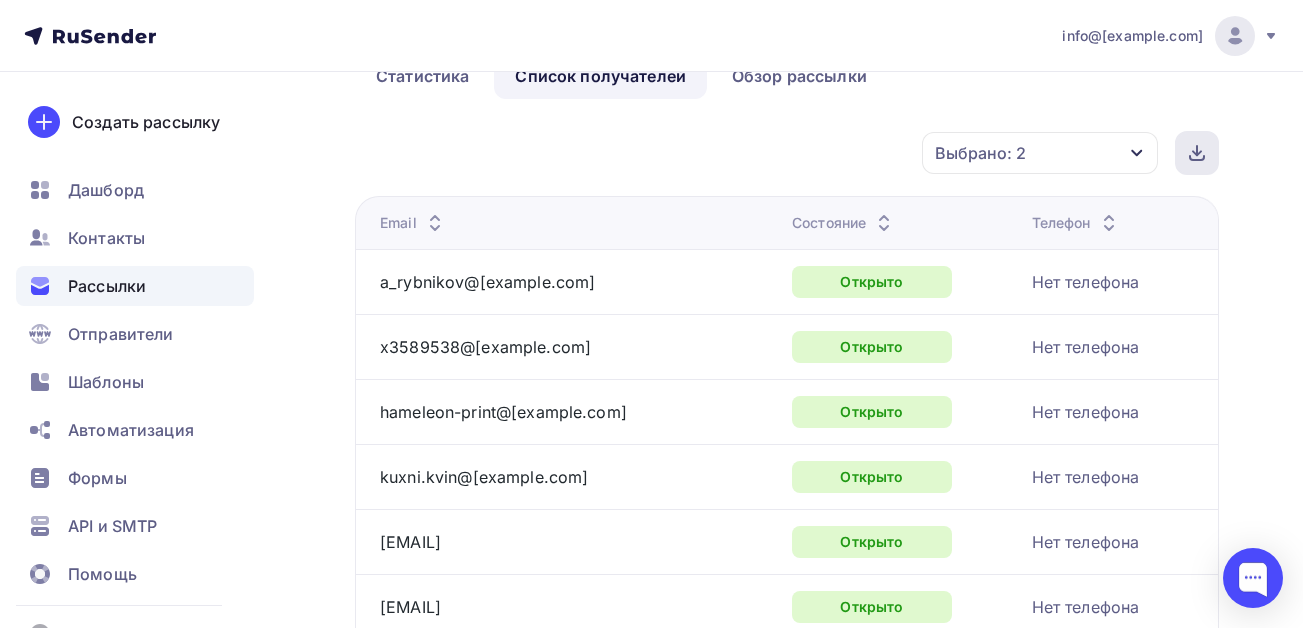 click at bounding box center (1197, 153) 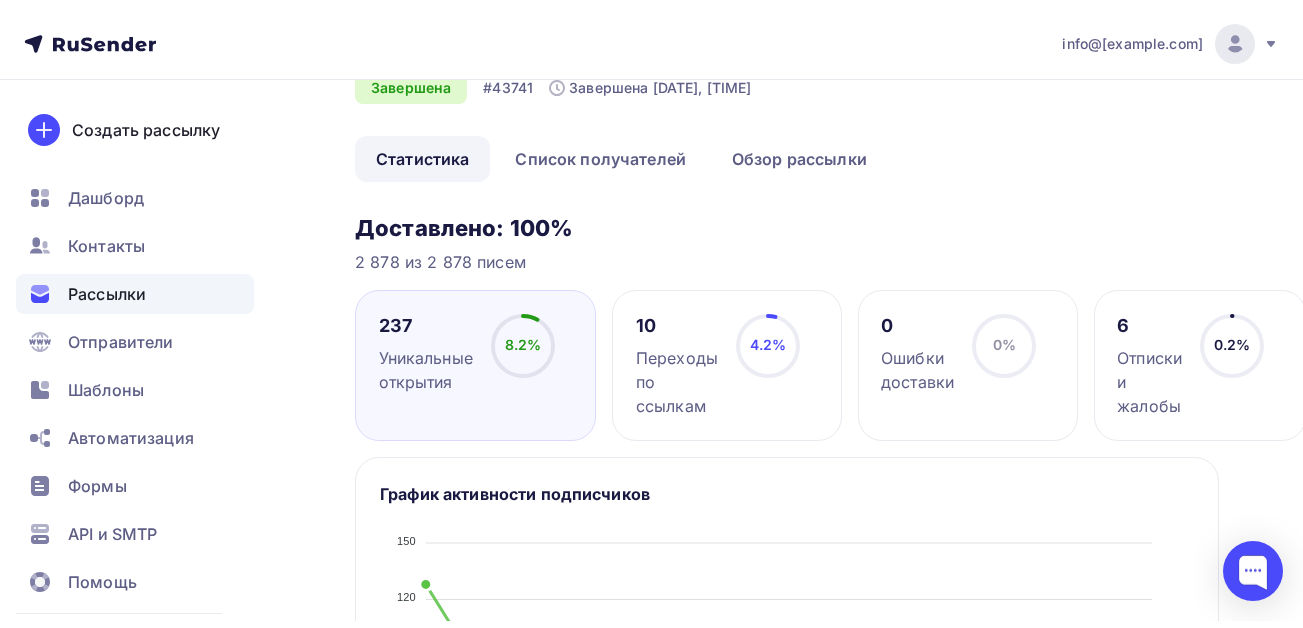 scroll, scrollTop: 0, scrollLeft: 0, axis: both 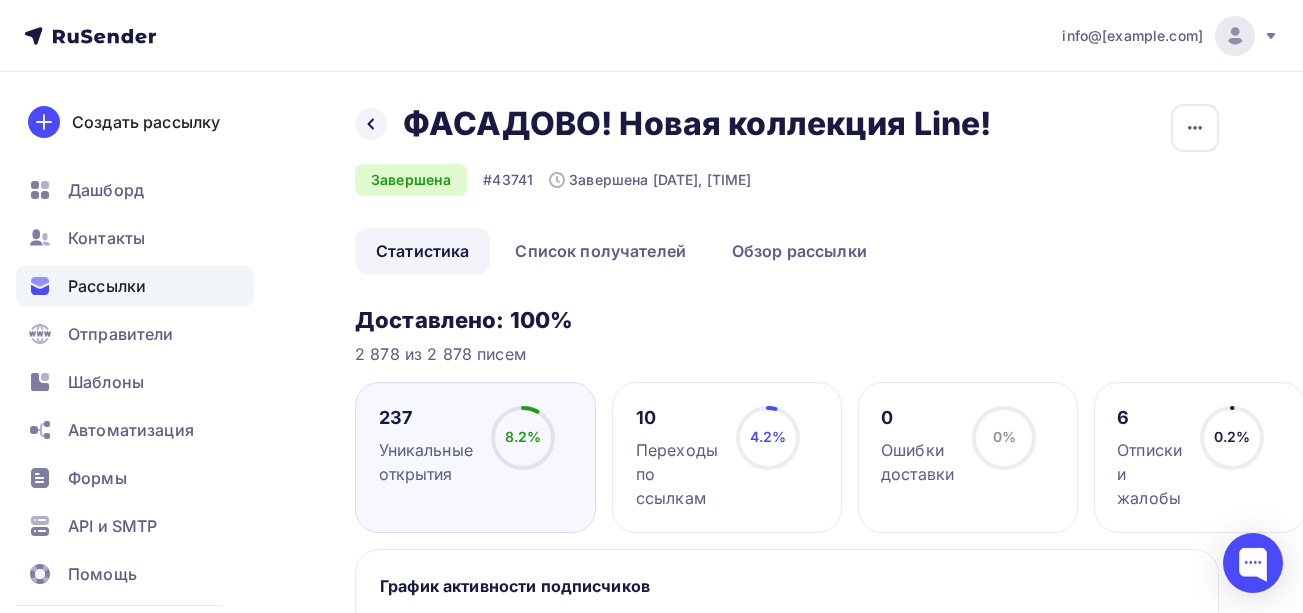 click on "Рассылки" at bounding box center [107, 286] 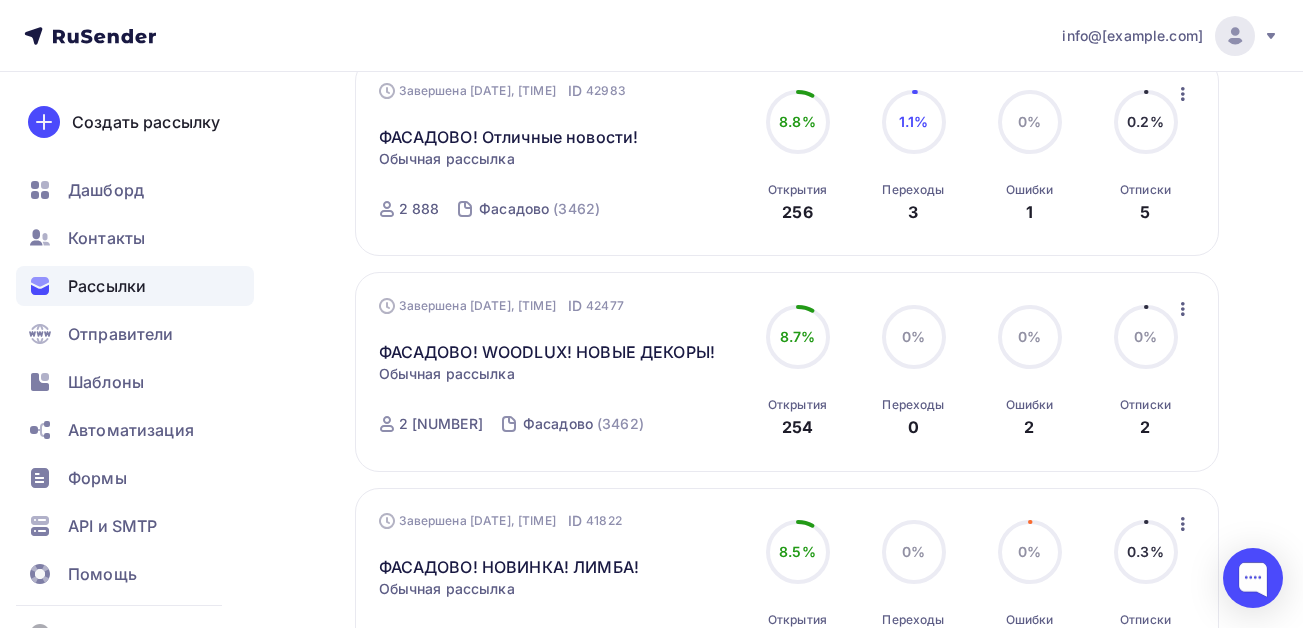 scroll, scrollTop: 1682, scrollLeft: 0, axis: vertical 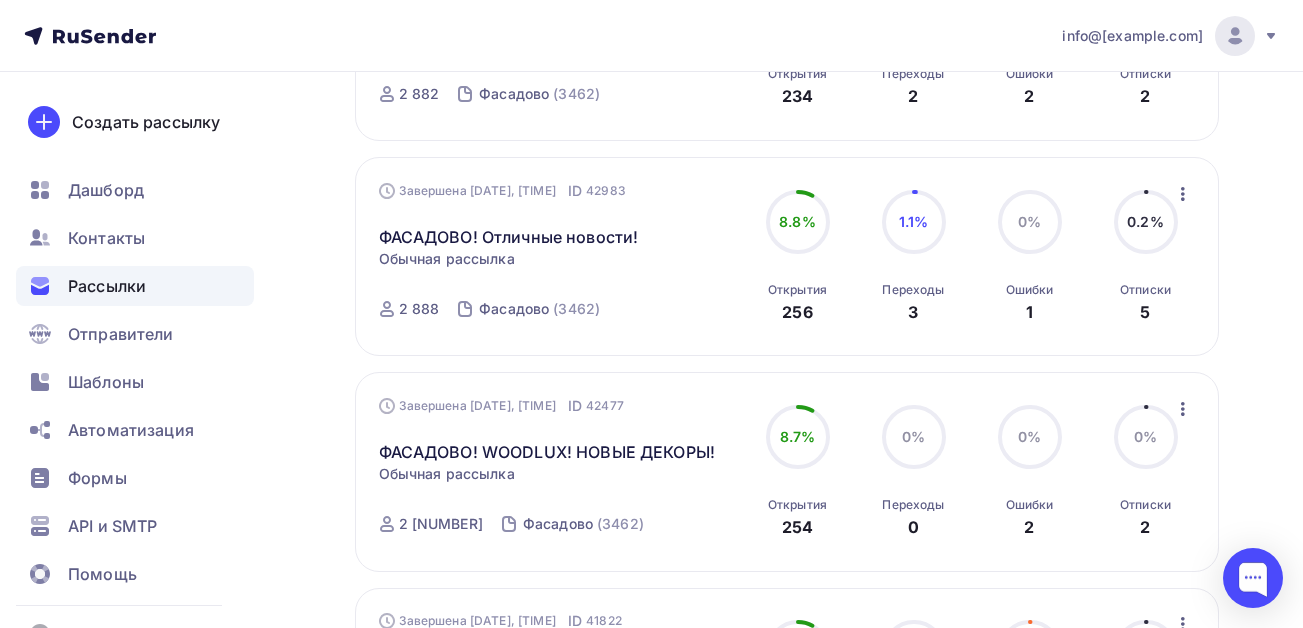 click at bounding box center (1183, 194) 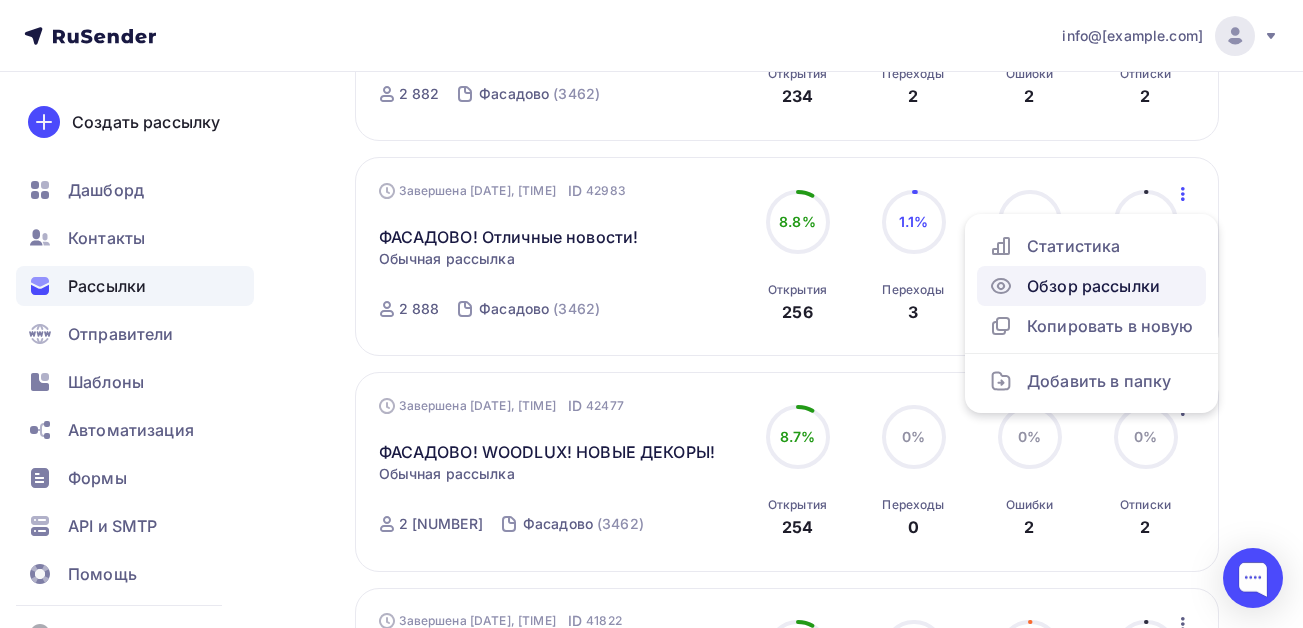 click on "Обзор рассылки" at bounding box center (1091, 286) 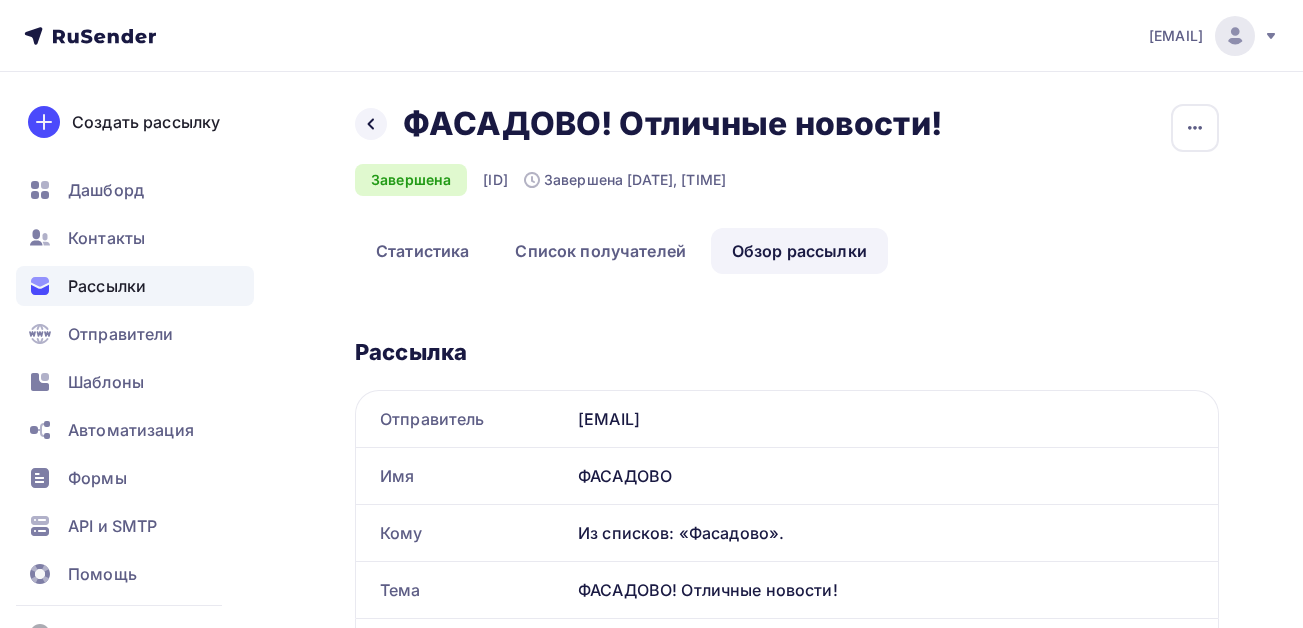 scroll, scrollTop: 0, scrollLeft: 0, axis: both 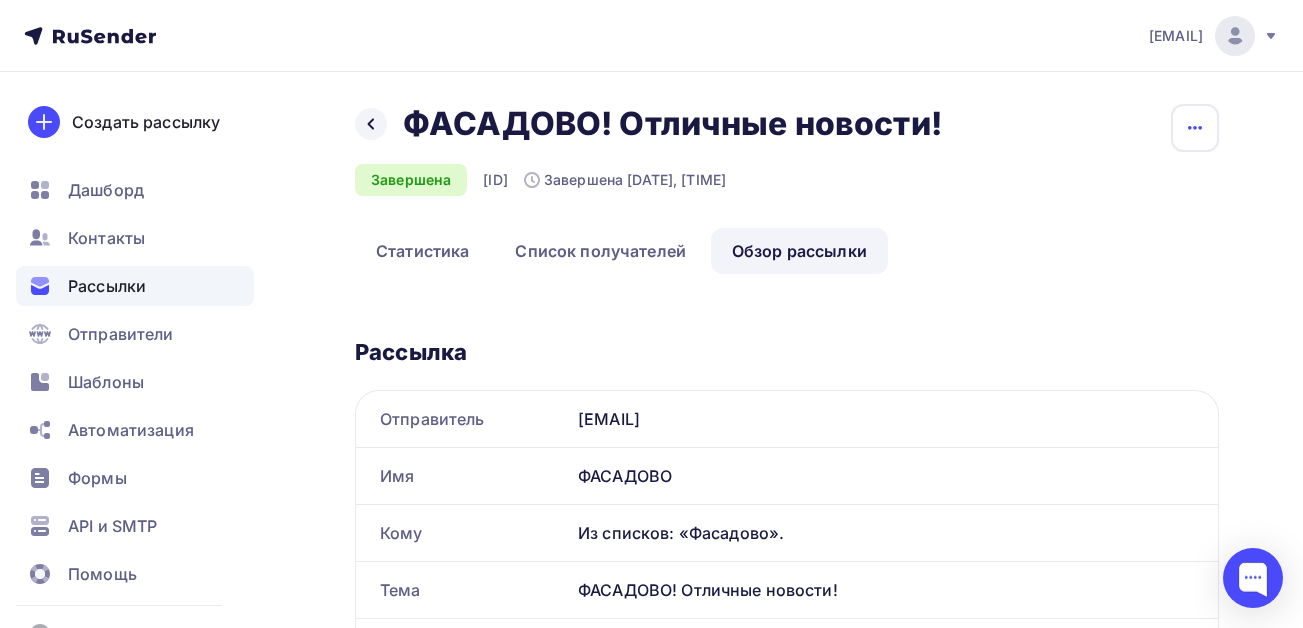 click at bounding box center (1195, 128) 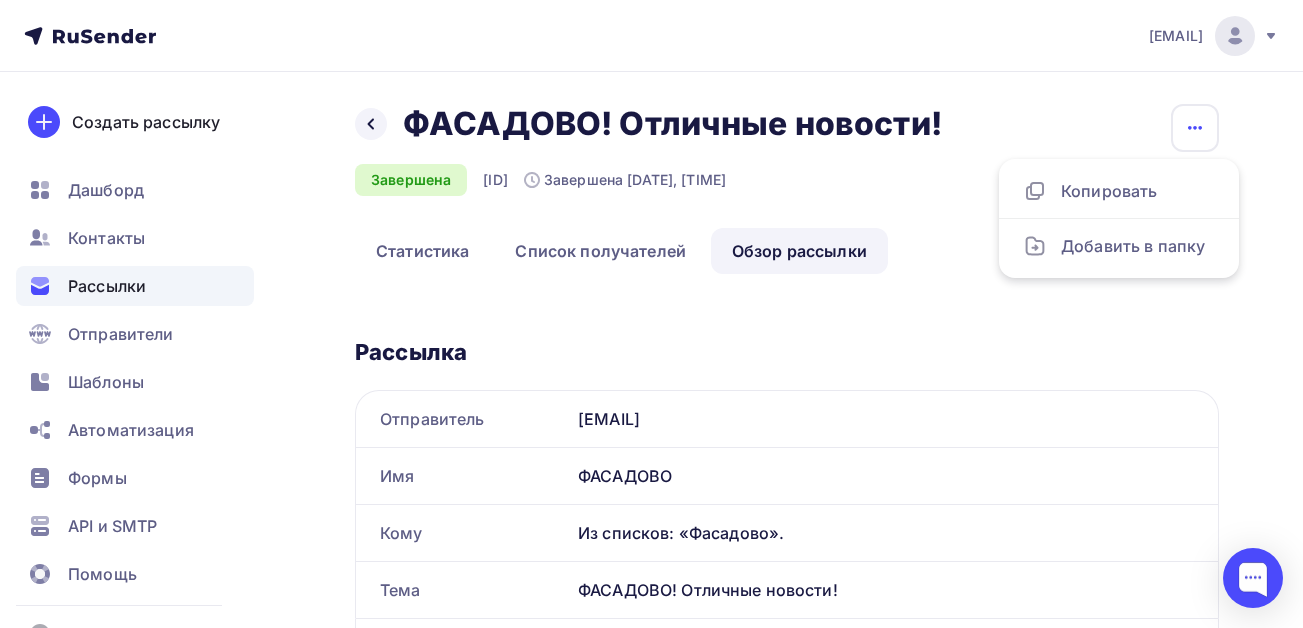 drag, startPoint x: 1035, startPoint y: 361, endPoint x: 651, endPoint y: 305, distance: 388.06186 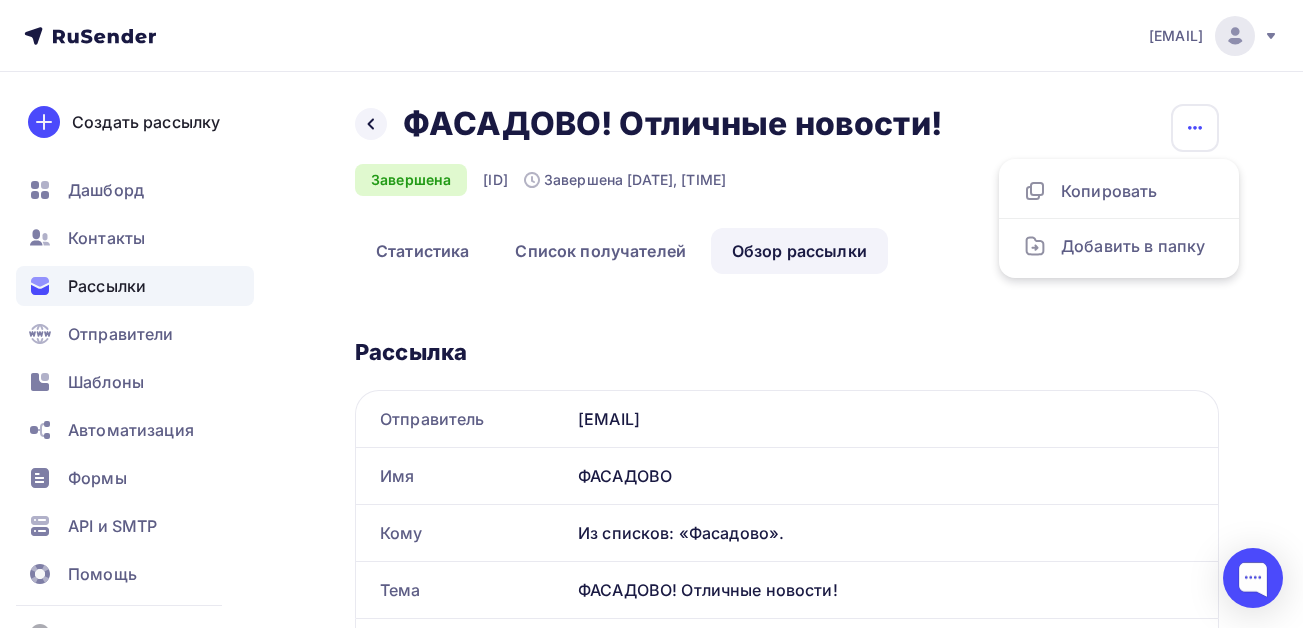 click on "Рассылка" at bounding box center [787, 352] 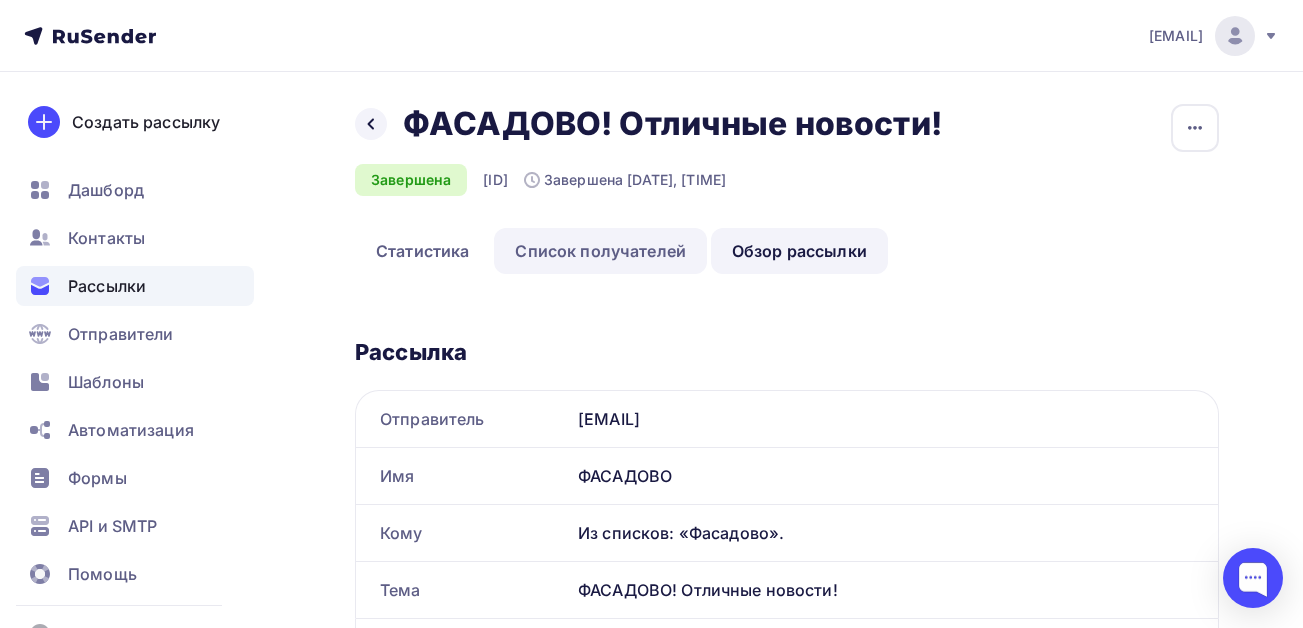 click on "Список получателей" at bounding box center [600, 251] 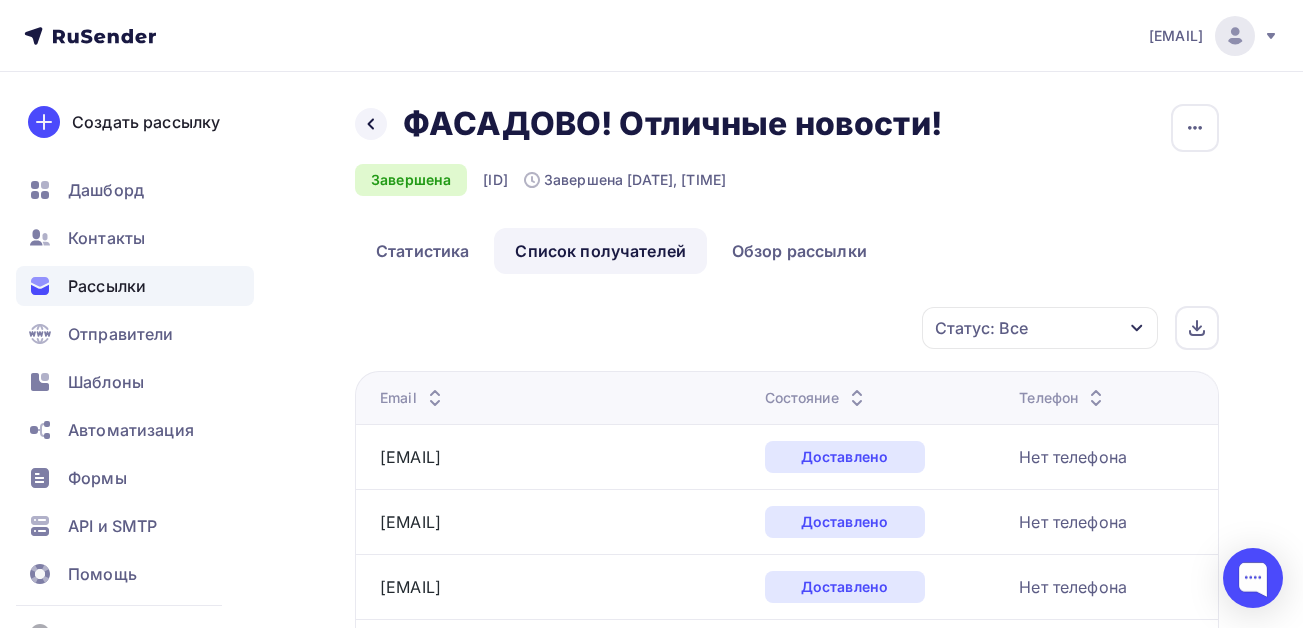 click on "Статус: Все" at bounding box center [1040, 328] 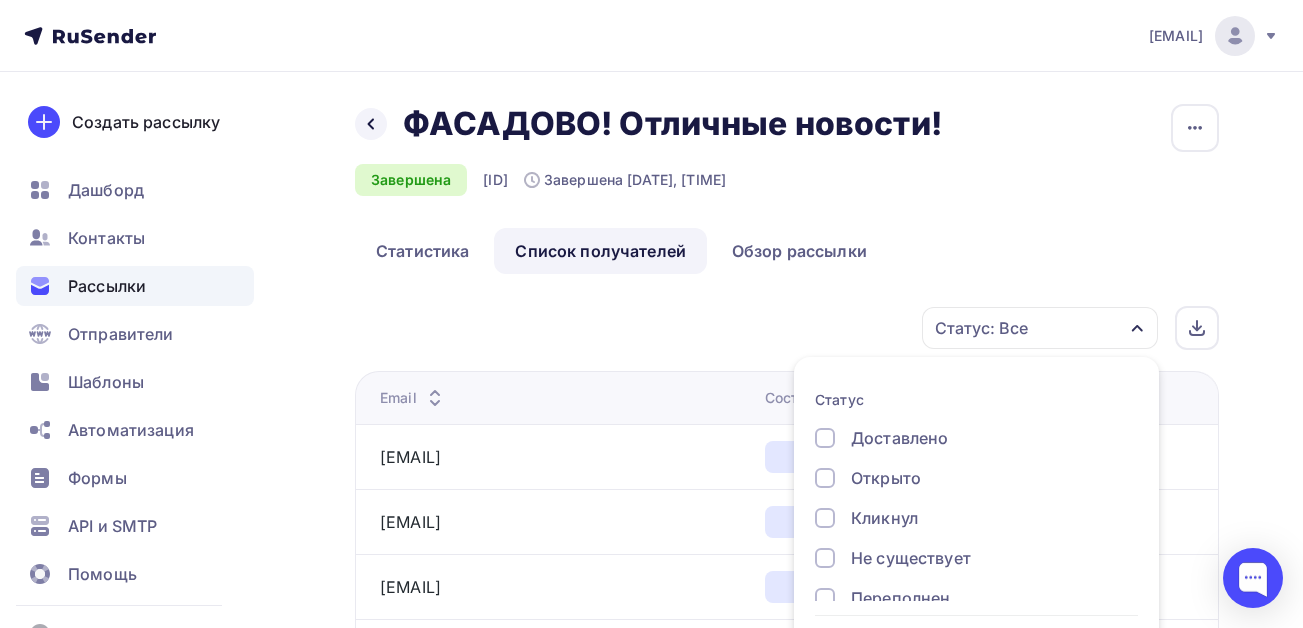 scroll, scrollTop: 75, scrollLeft: 0, axis: vertical 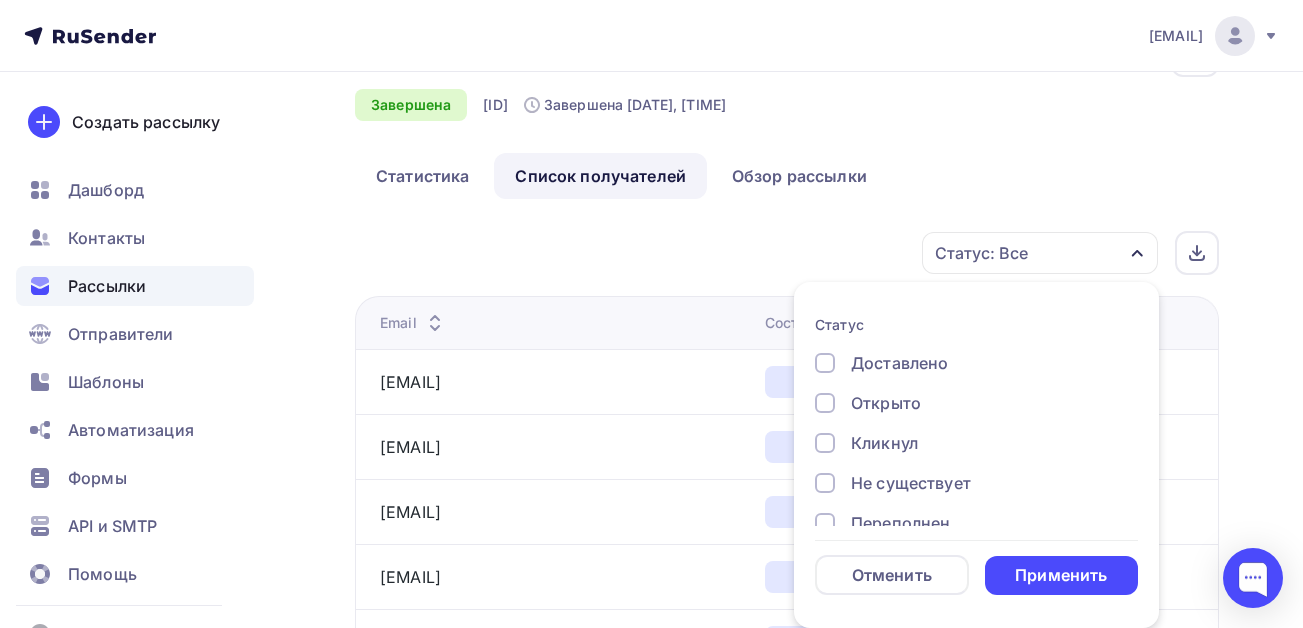 click at bounding box center (825, 363) 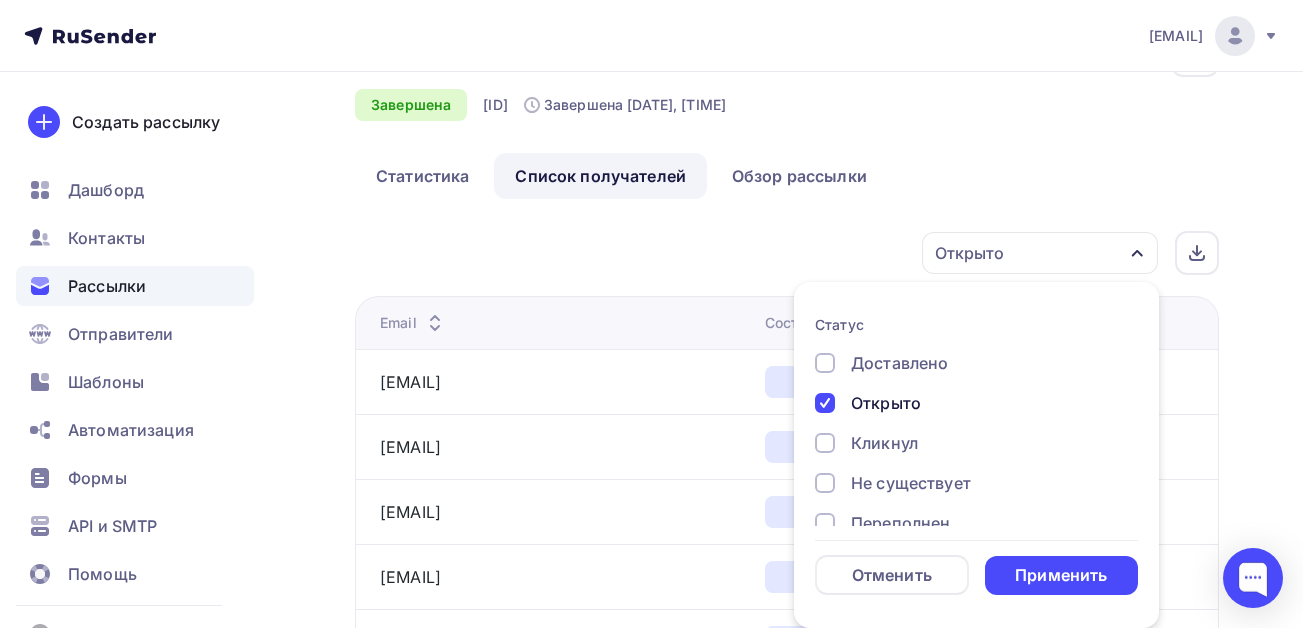 click at bounding box center [825, 363] 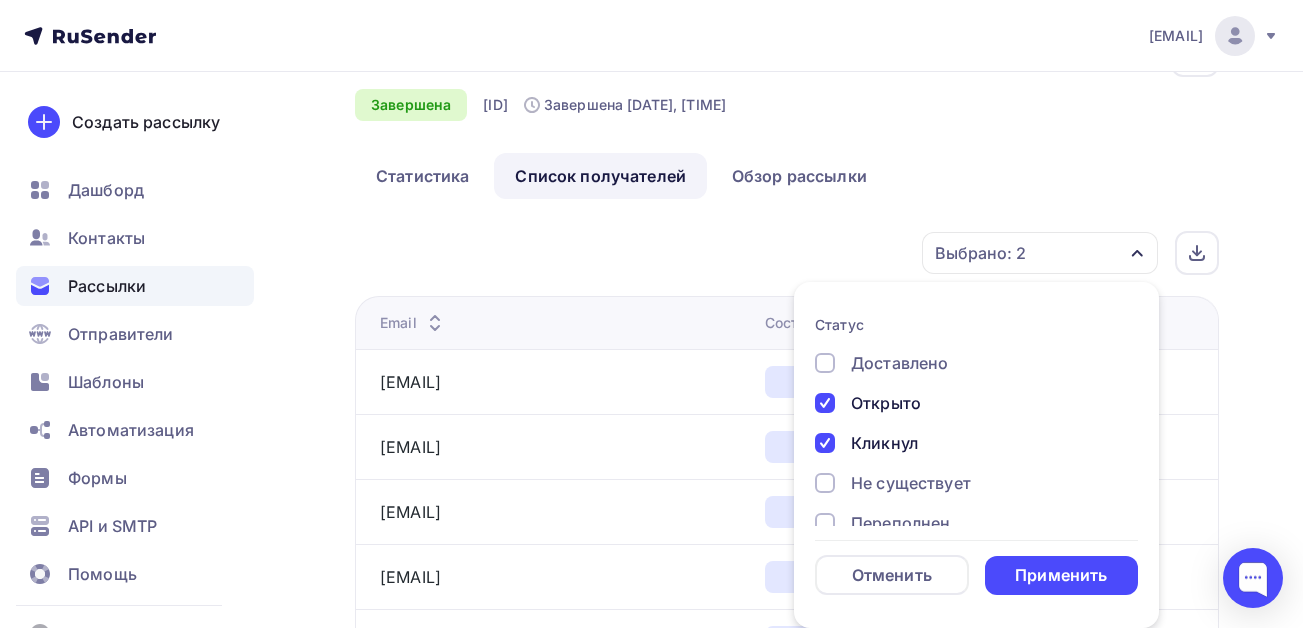 drag, startPoint x: 1061, startPoint y: 578, endPoint x: 1071, endPoint y: 576, distance: 10.198039 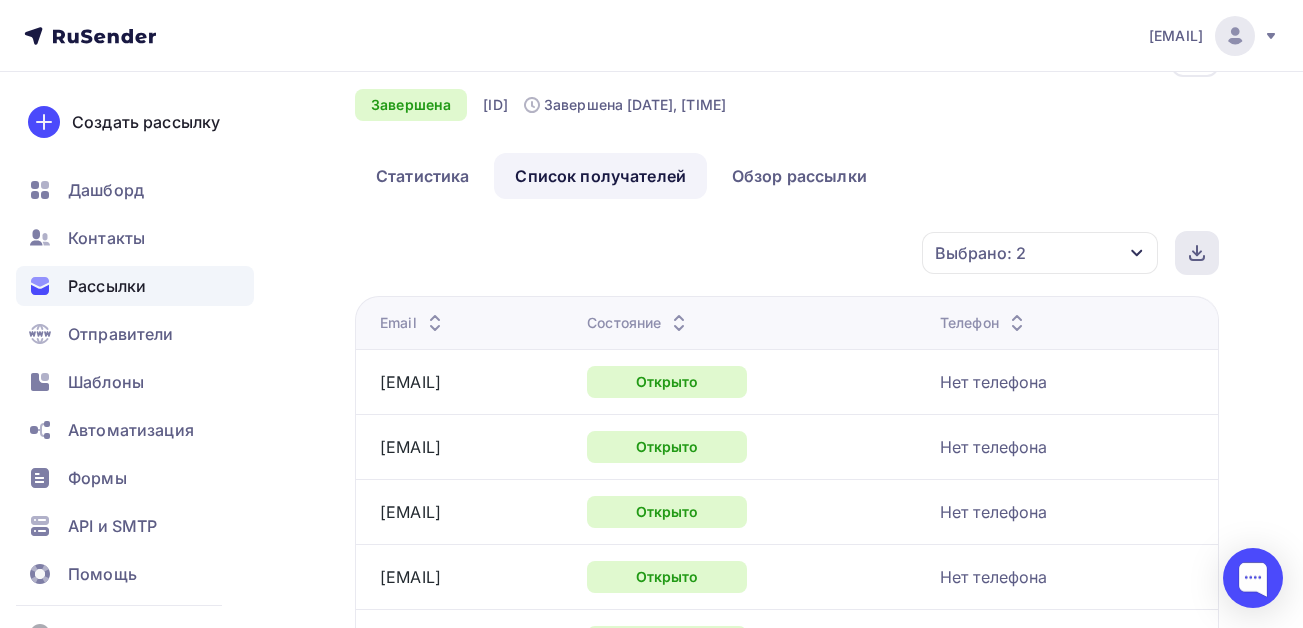 click at bounding box center [1197, 253] 